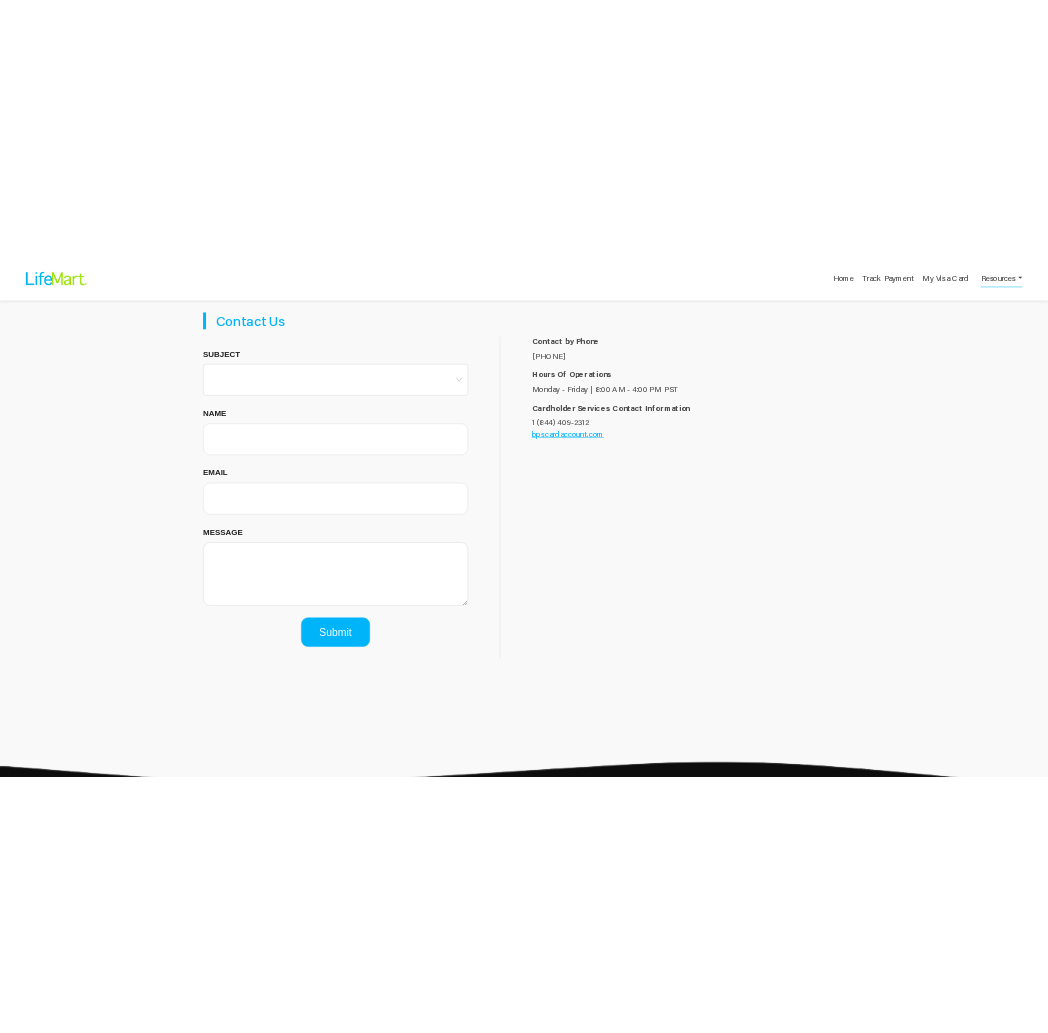 scroll, scrollTop: 0, scrollLeft: 0, axis: both 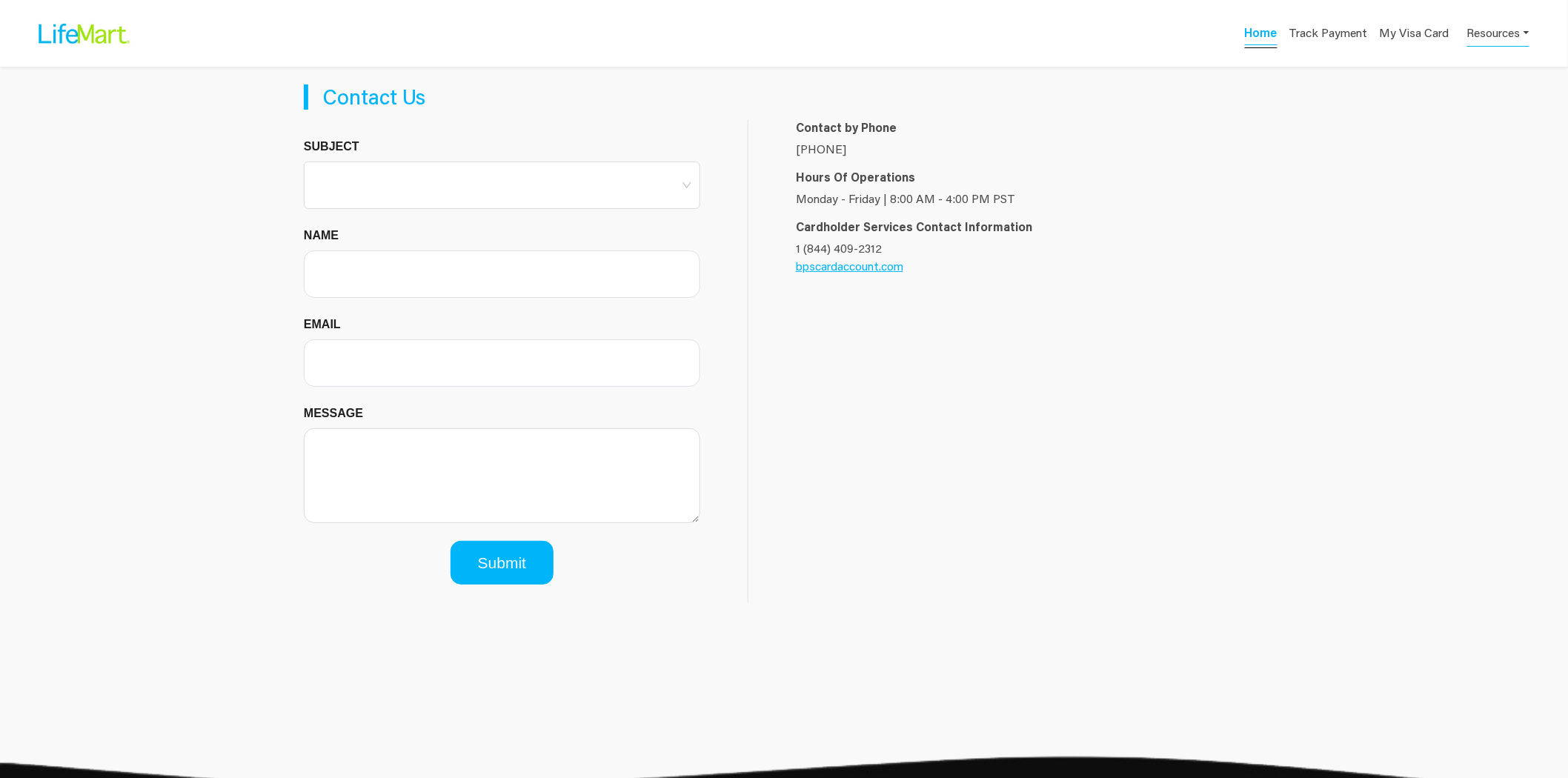 click on "Home" at bounding box center [1261, 35] 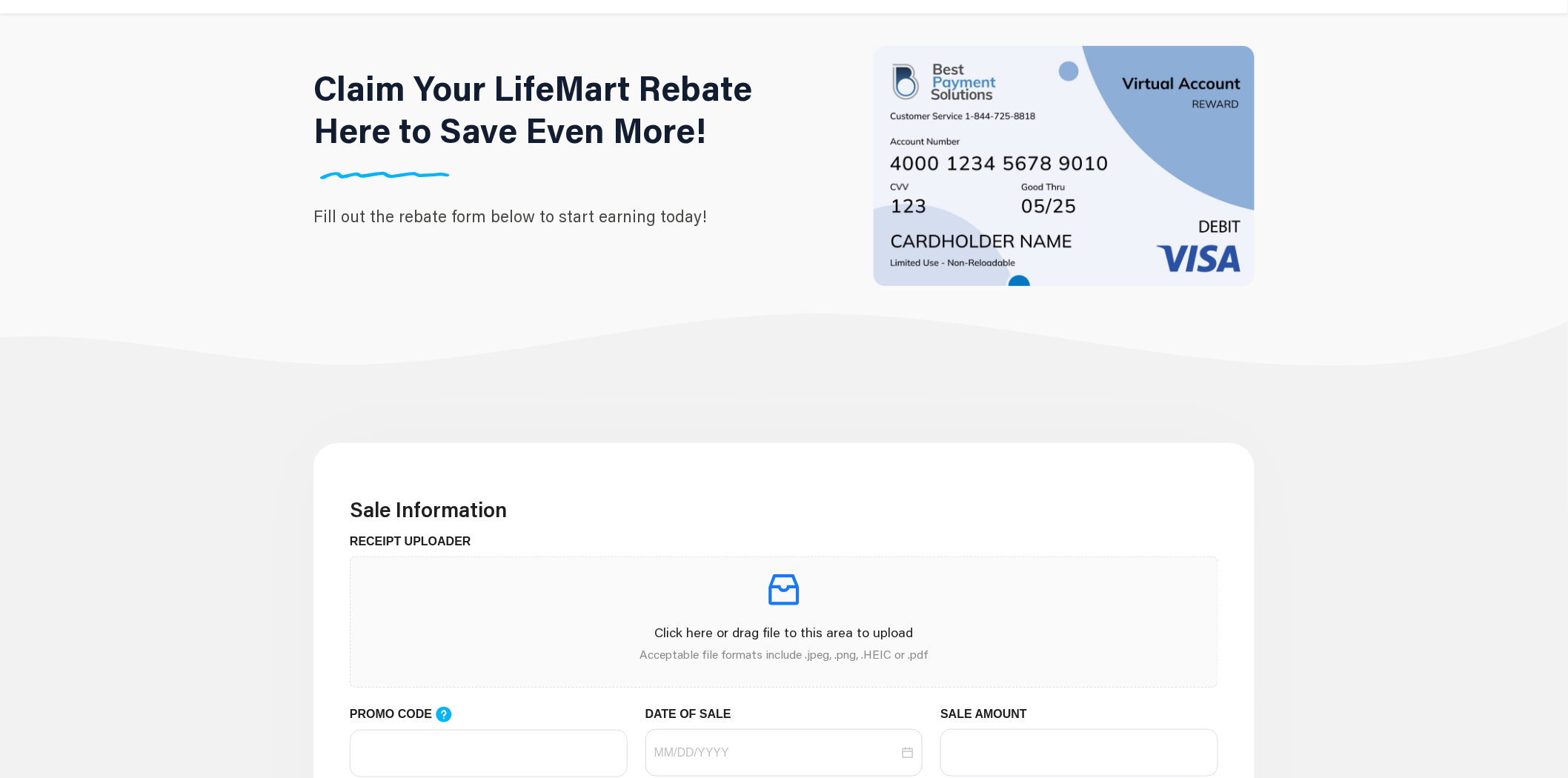 scroll, scrollTop: 0, scrollLeft: 0, axis: both 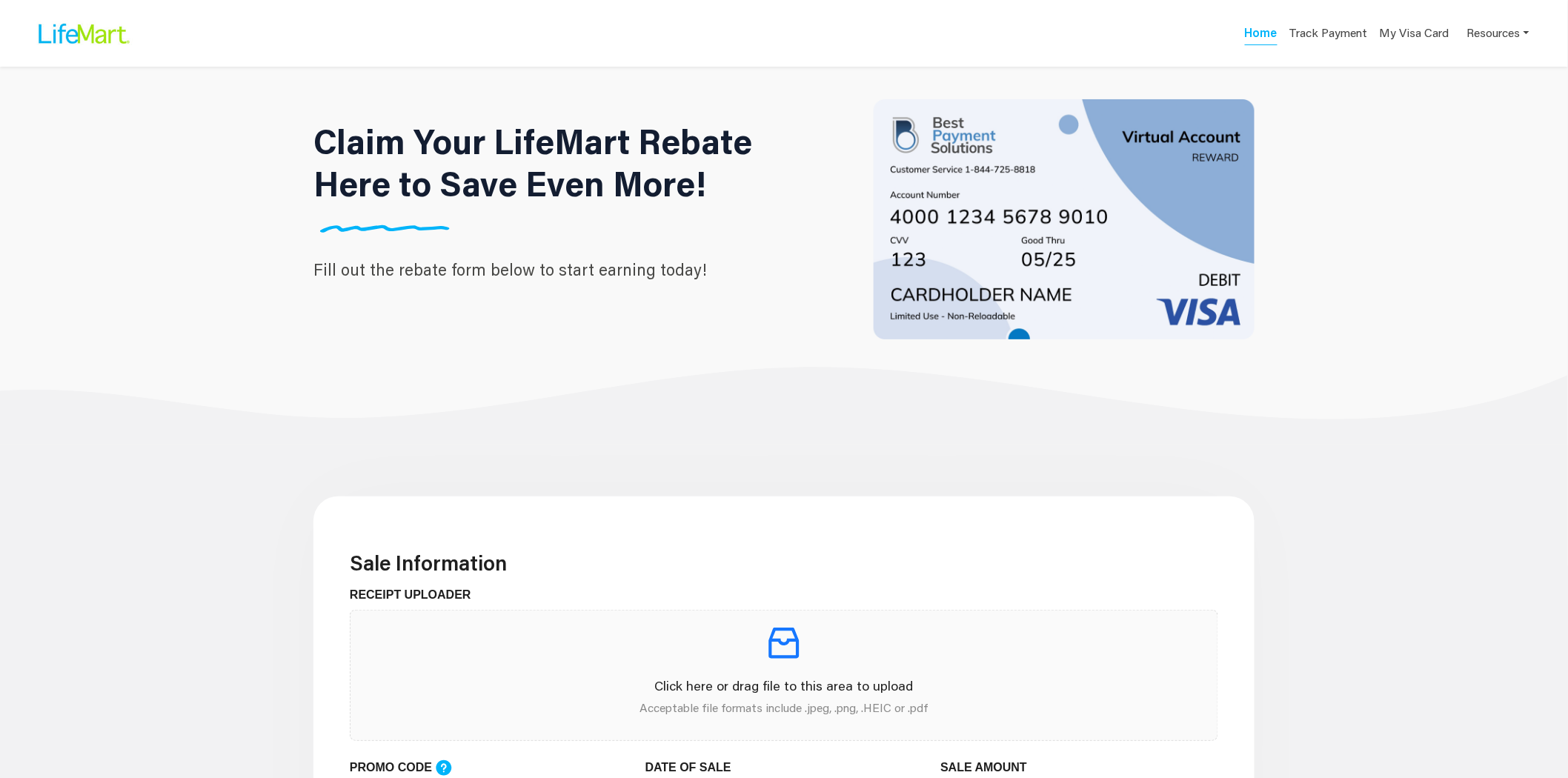 click at bounding box center [385, 228] 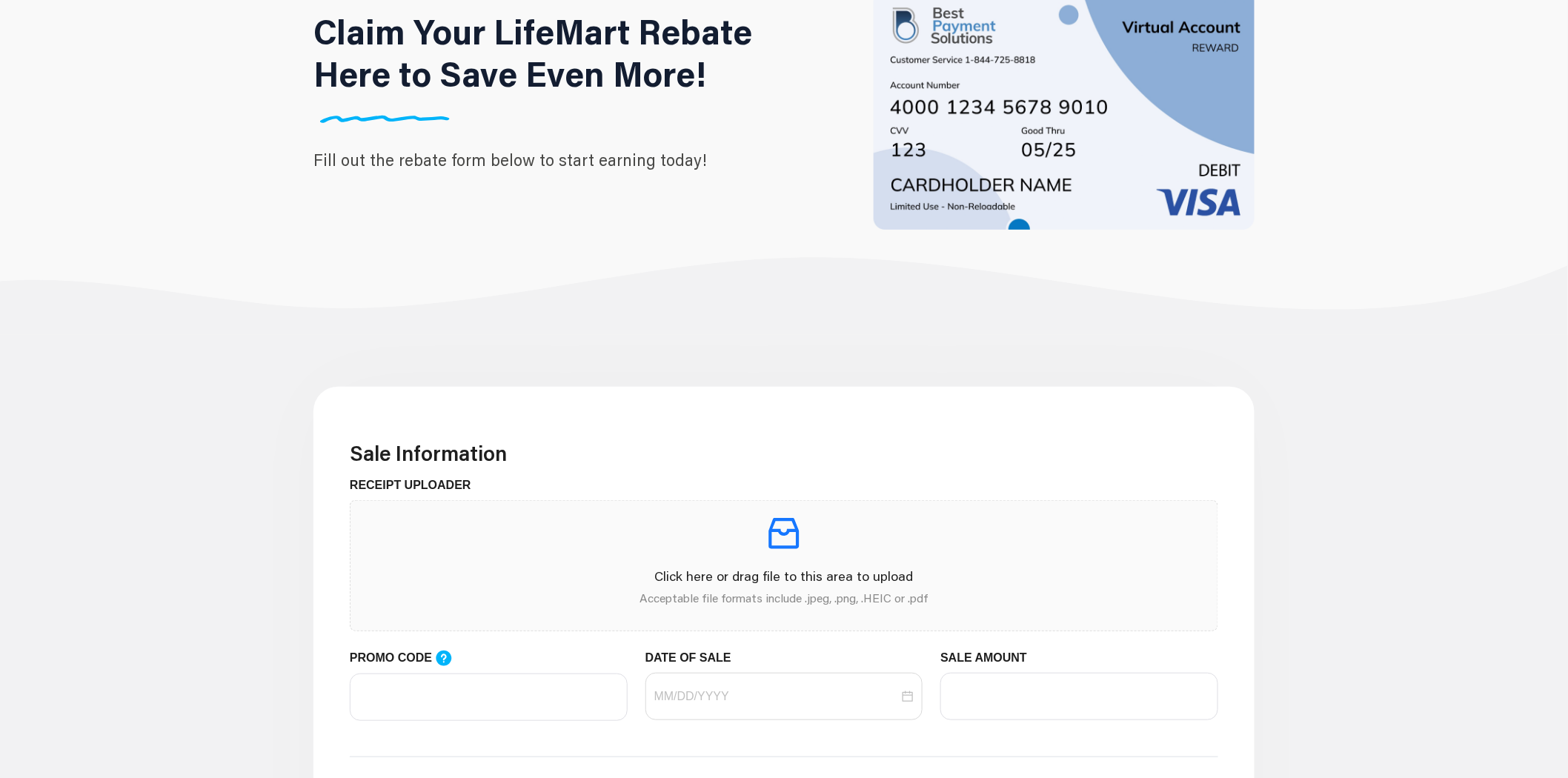 scroll, scrollTop: 119, scrollLeft: 0, axis: vertical 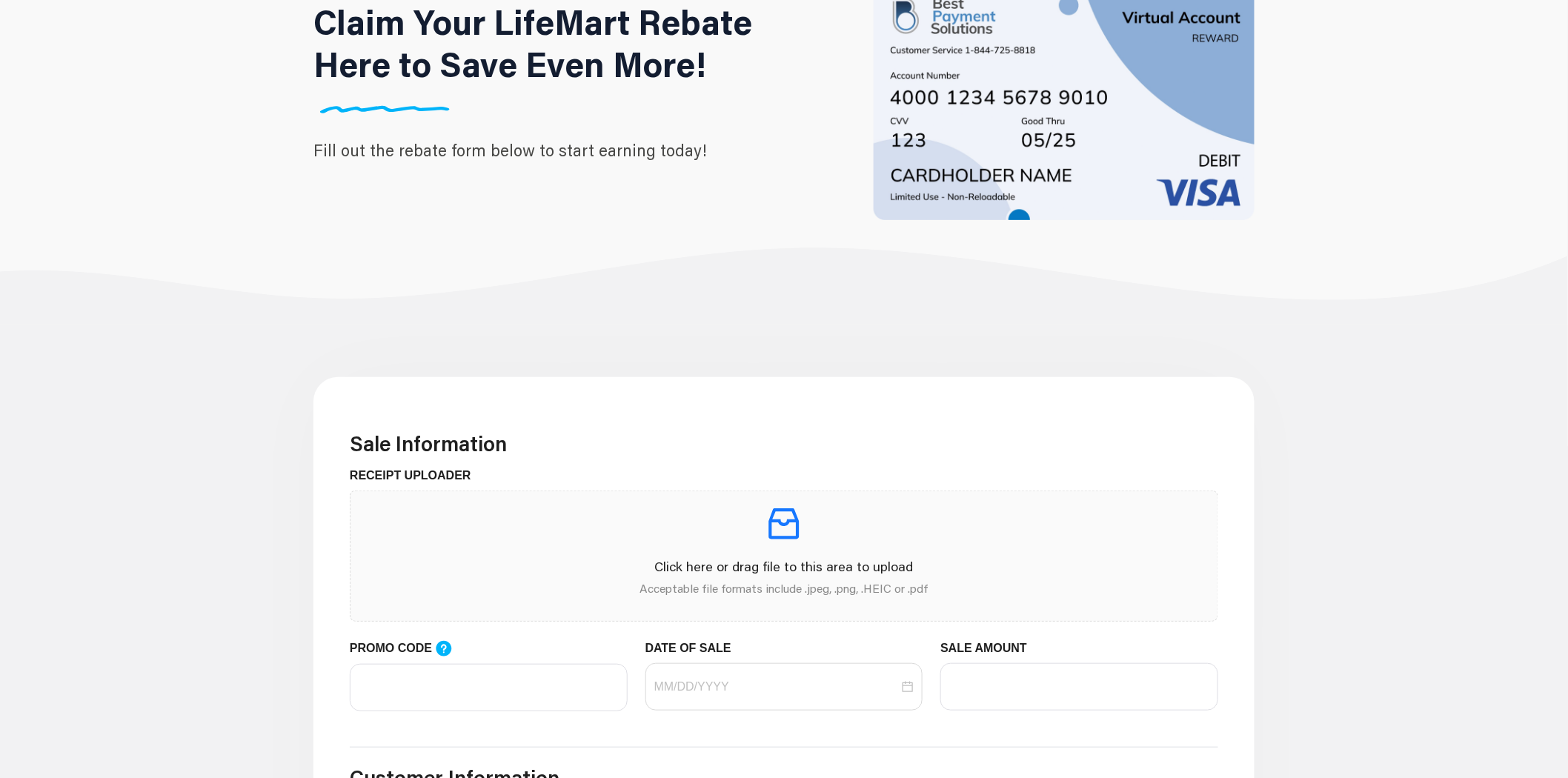 click on "Sale Information RECEIPT UPLOADER Click here or drag file to this area to upload Acceptable file formats include .jpeg, .png, .HEIC or .pdf PROMO CODE     DATE OF SALE SALE AMOUNT Customer Information FIRST NAME LAST NAME EMAIL PHONE STREET ADDRESS APARTMENT, SUITE, ETC. CITY STATE ZIP Continue The LifeMart Rebate Program ("Program") offers eligible customers a promotional rebate in the form of a gift card or other designated incentive upon the successful installation of a qualifying solar energy system. By participating in this Program, you agree to the following terms and conditions. This offer cannot be combined with other promotions, discounts, or incentives unless explicitly stated. Rebates may be considered taxable income, and customers are responsible for reporting earnings and complying with all applicable tax laws. LifeMart is not responsible for any tax liability resulting from participation in this Program. contact@lifemart.com https://bpscardaccount.com" at bounding box center (784, 996) 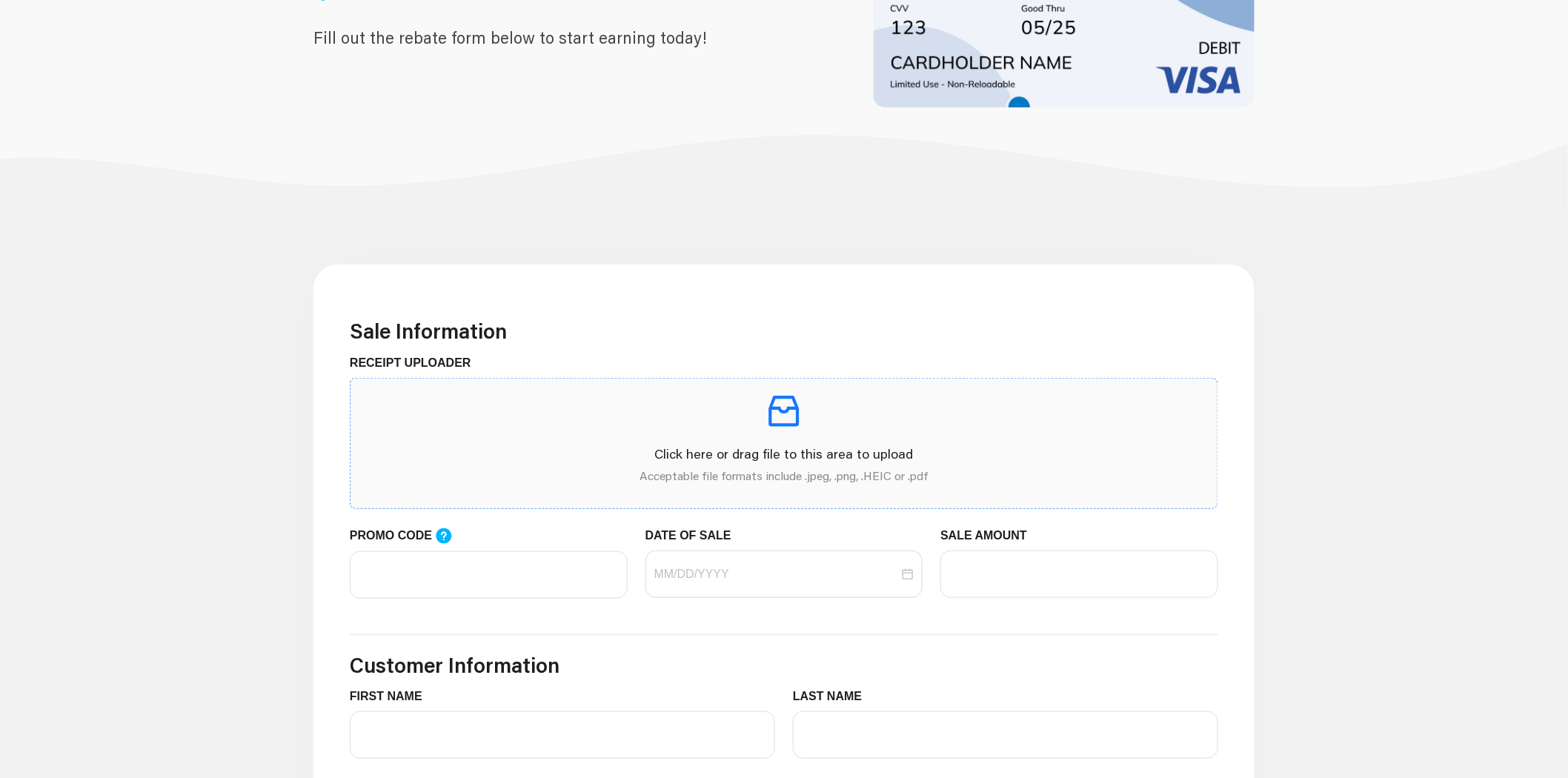 scroll, scrollTop: 233, scrollLeft: 0, axis: vertical 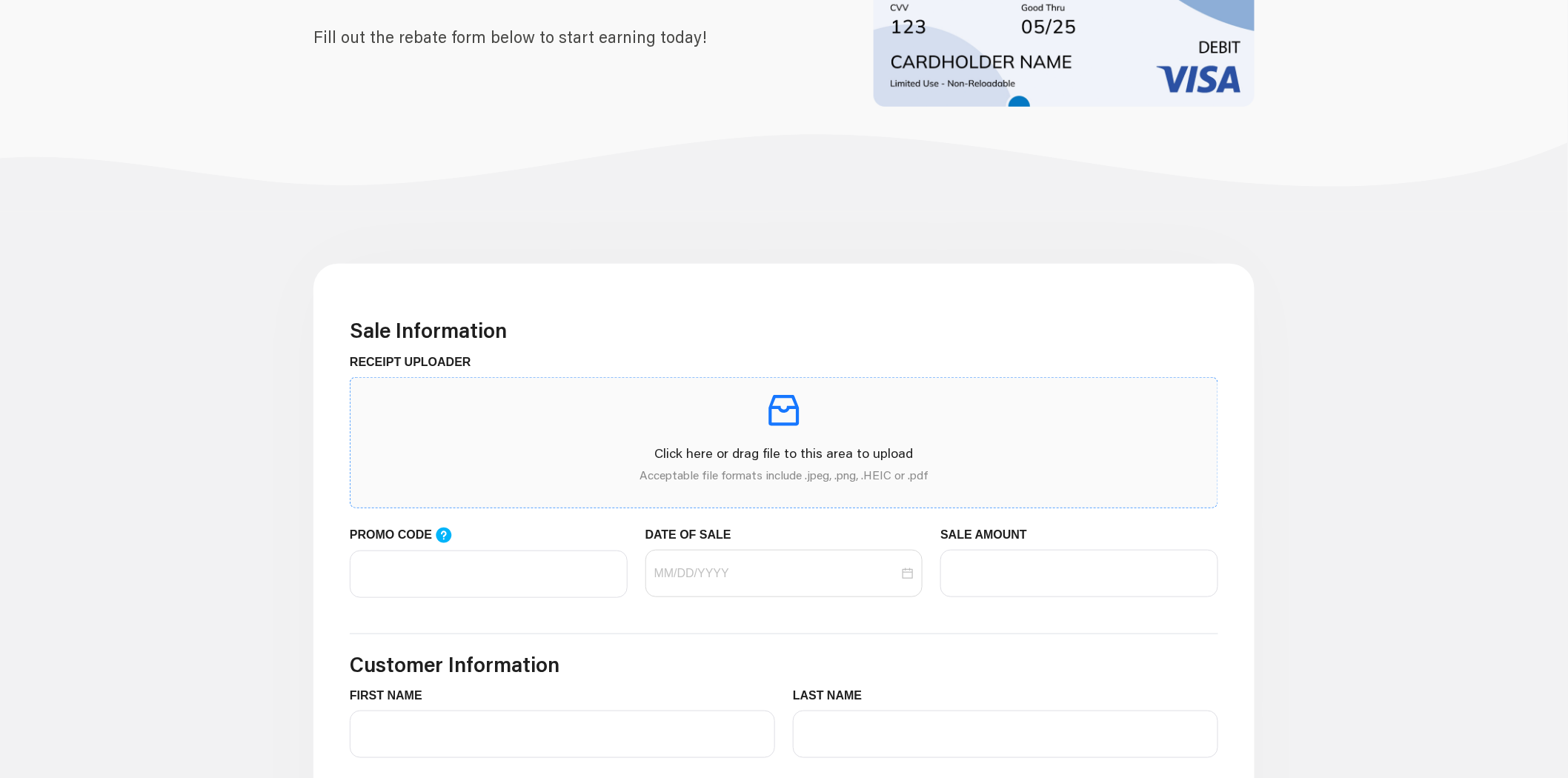 click at bounding box center [784, 410] 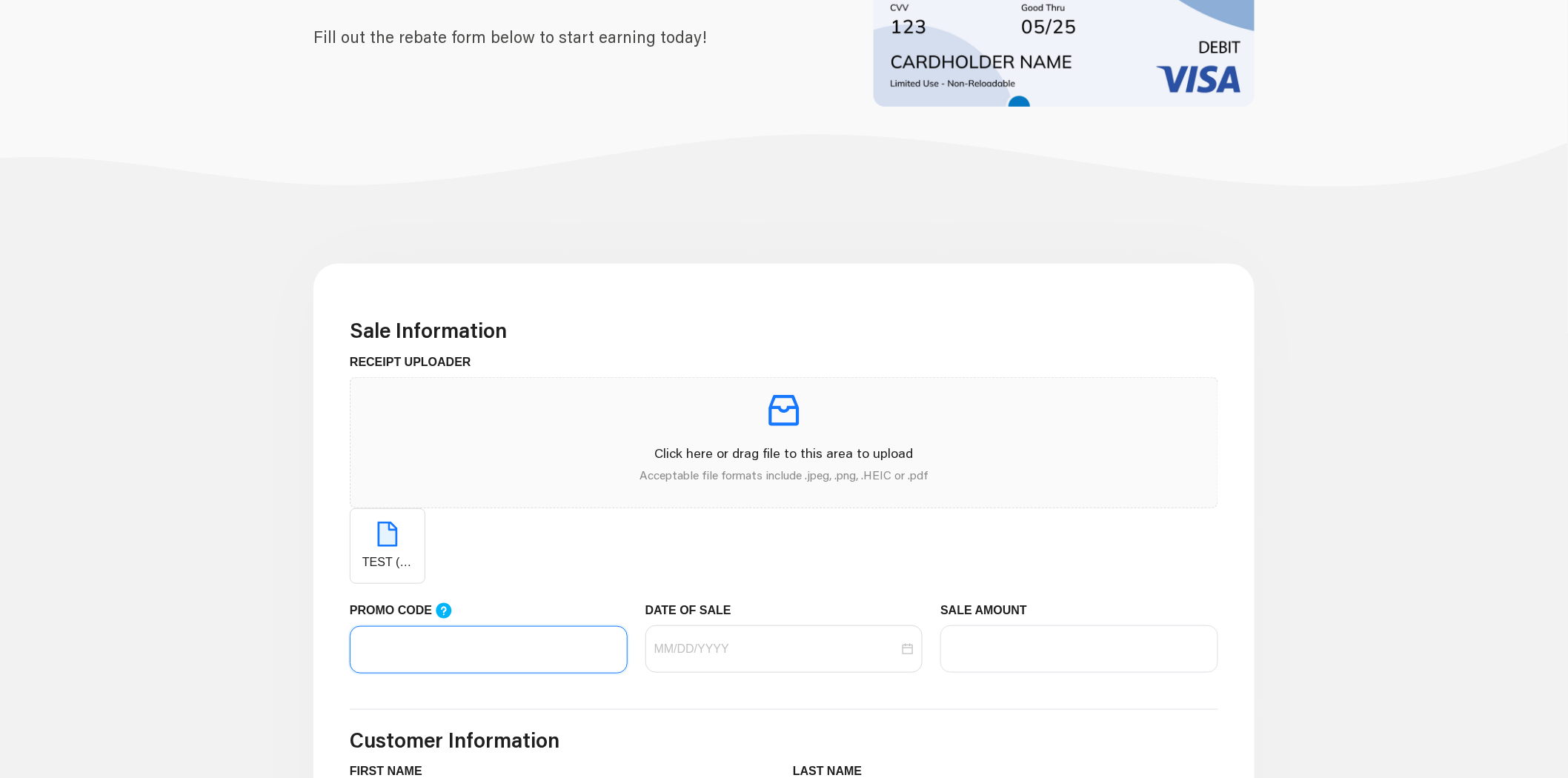 click on "PROMO CODE" at bounding box center (488, 650) 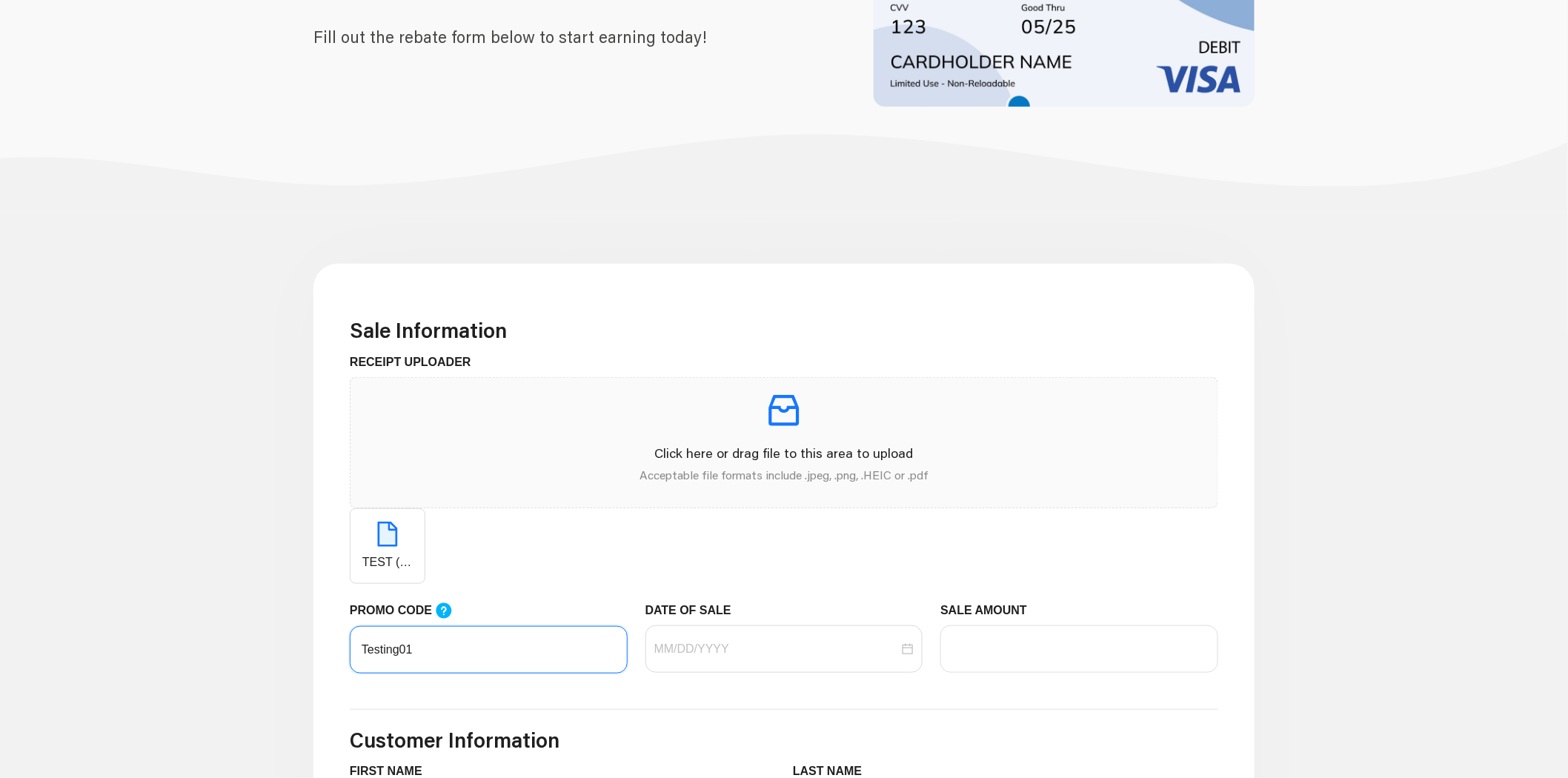 type on "Testing01" 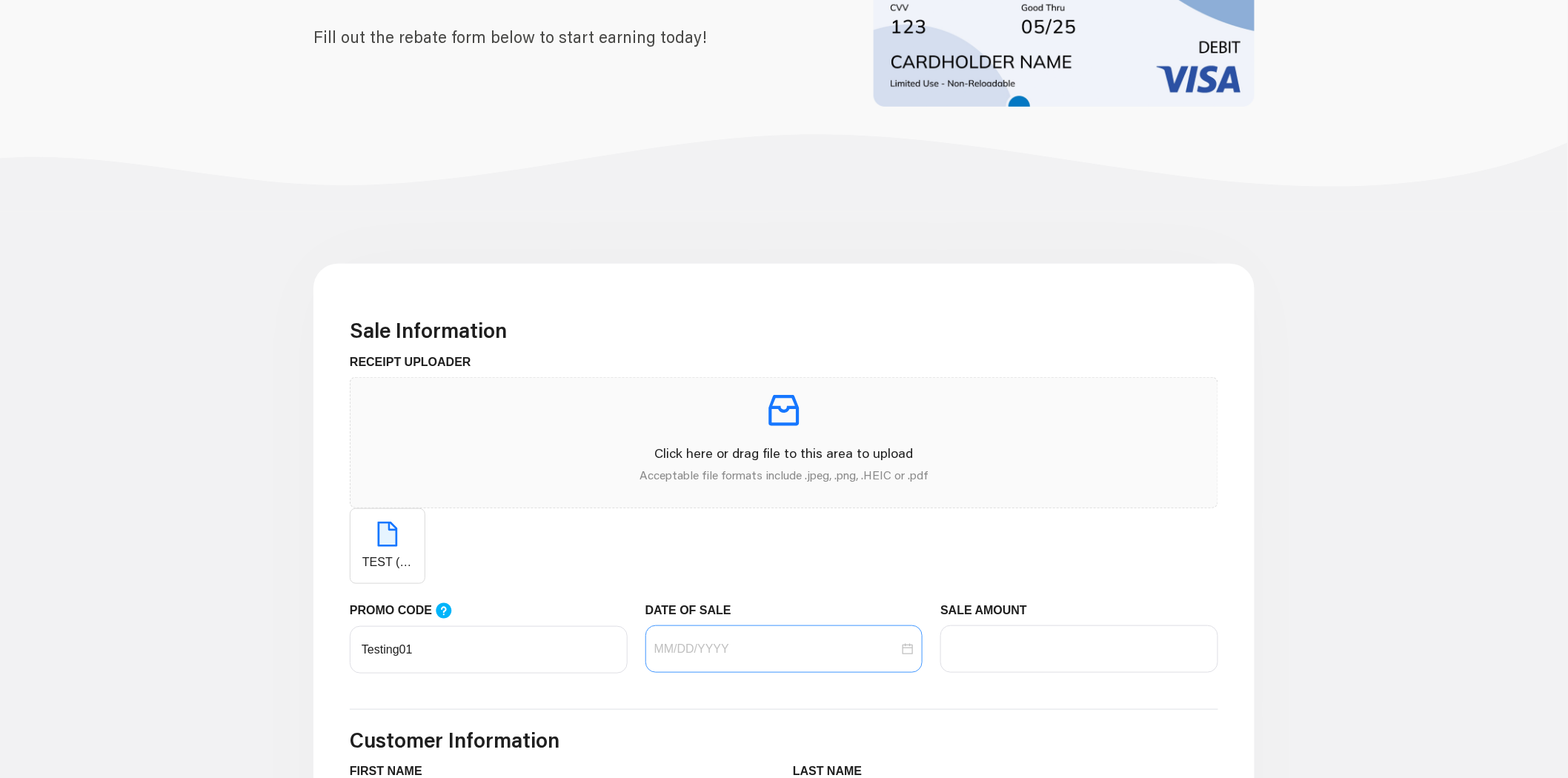 drag, startPoint x: 752, startPoint y: 685, endPoint x: 747, endPoint y: 659, distance: 26.476405 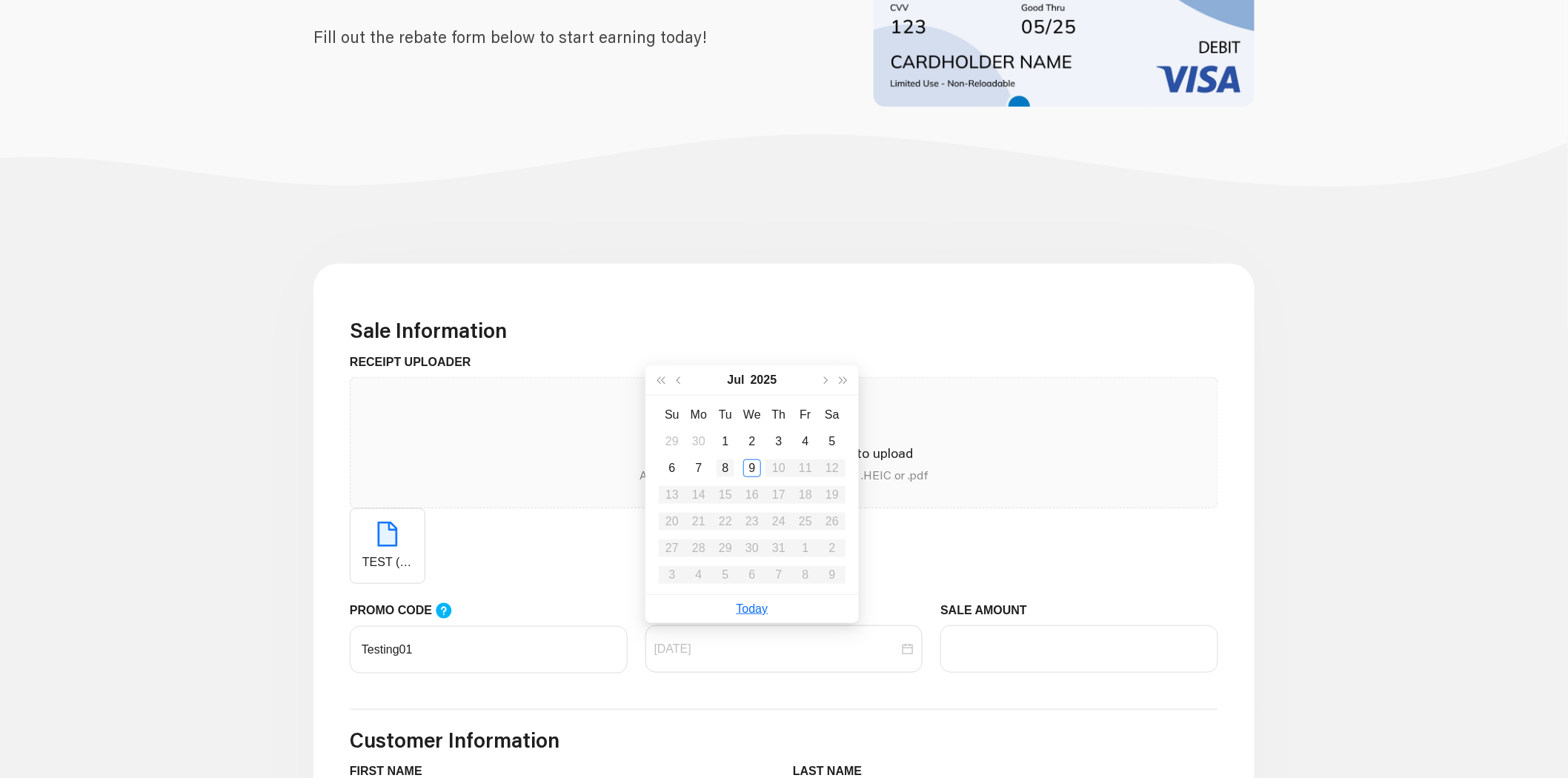 click on "8" at bounding box center (725, 468) 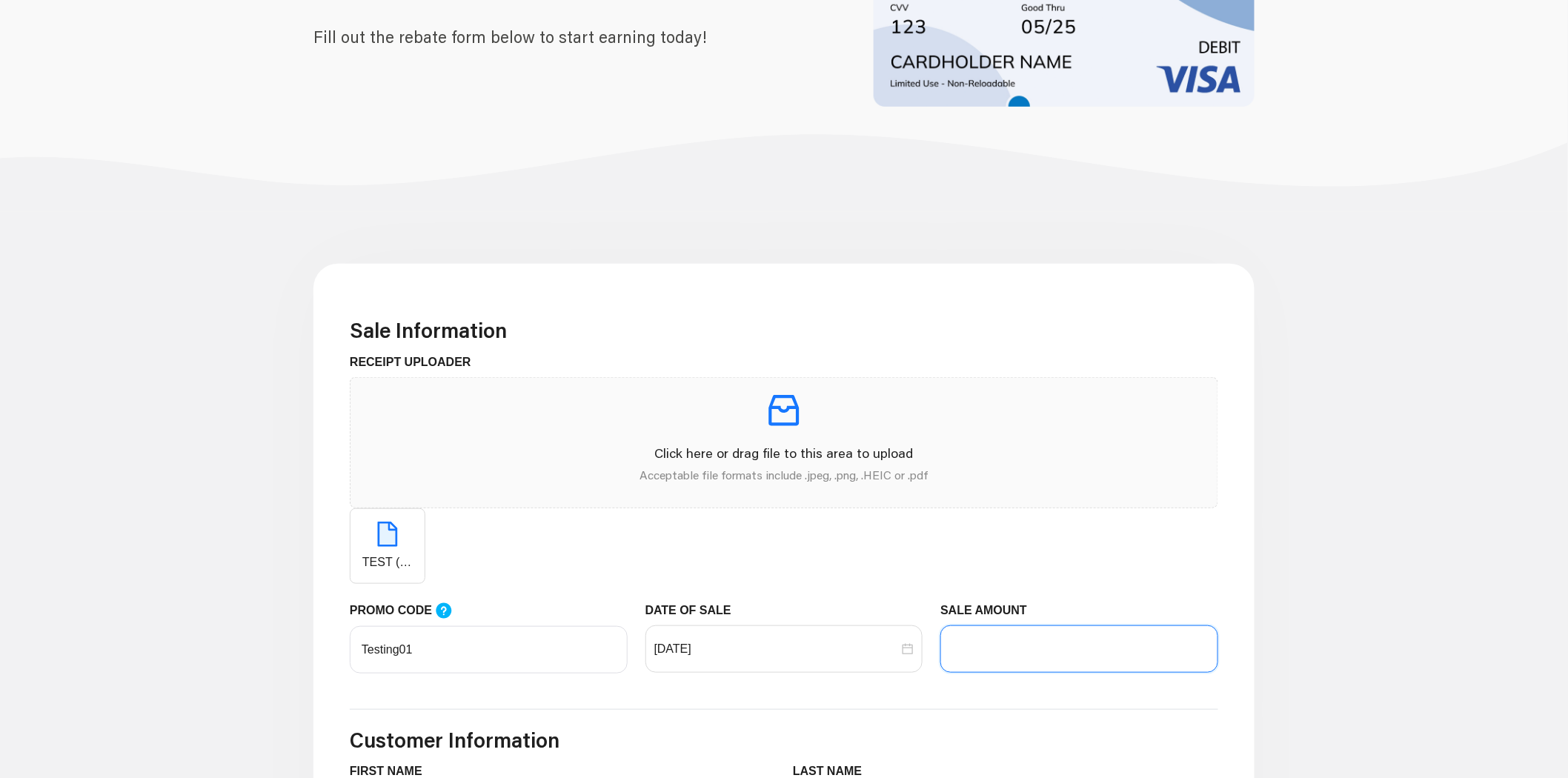 click on "SALE AMOUNT" at bounding box center [1079, 649] 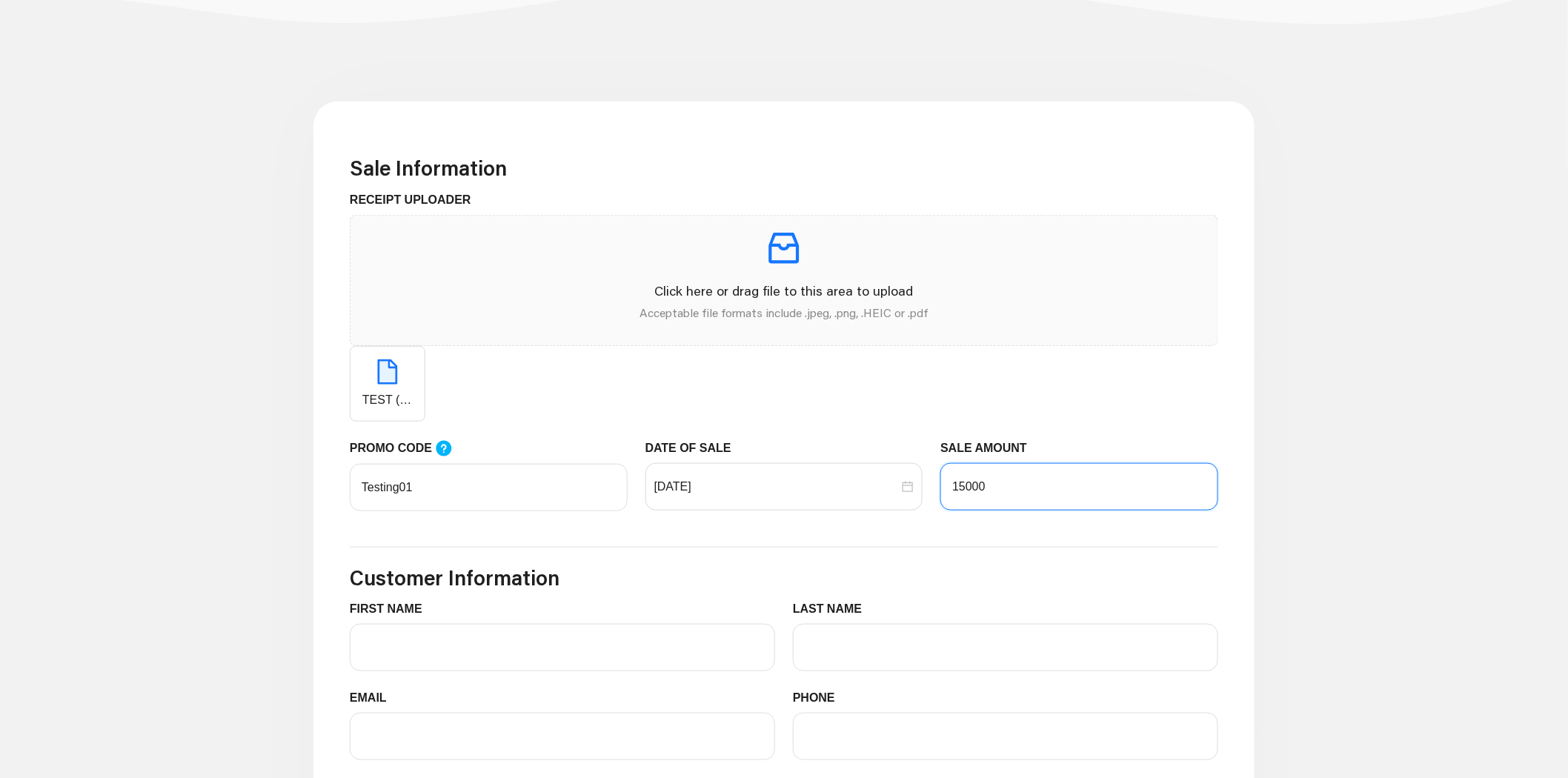 scroll, scrollTop: 396, scrollLeft: 0, axis: vertical 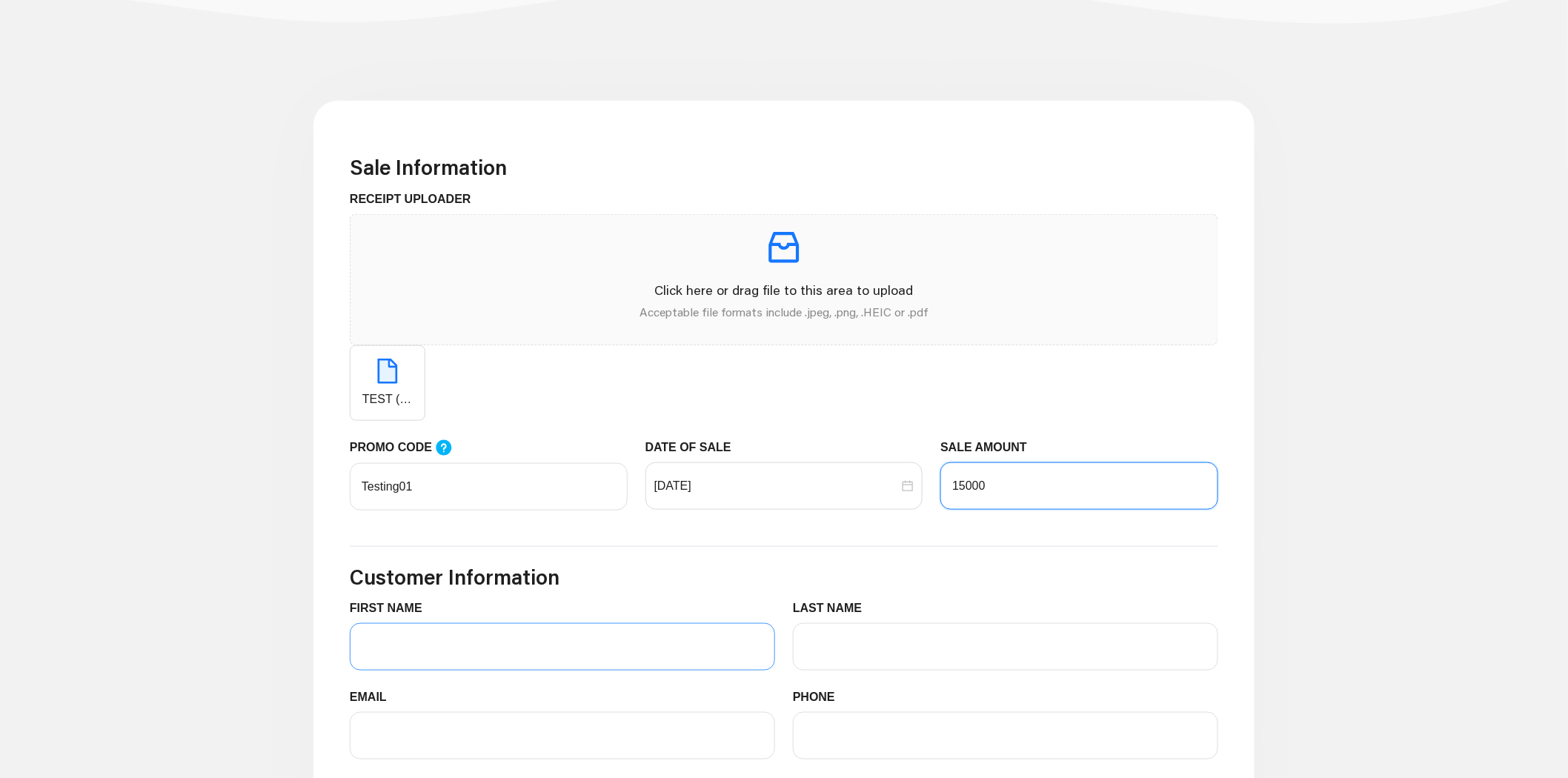 type on "15000" 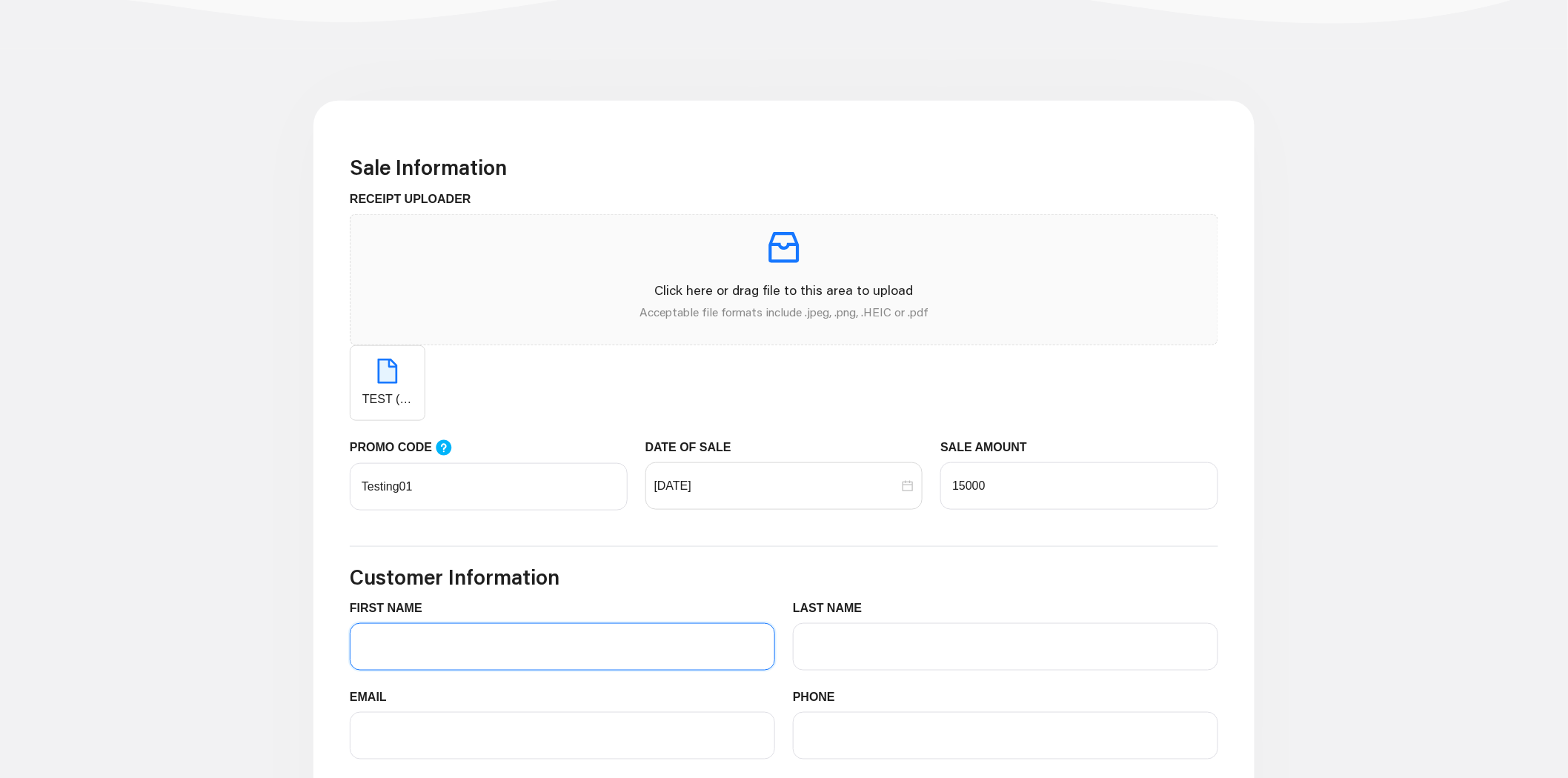click on "FIRST NAME" at bounding box center [562, 647] 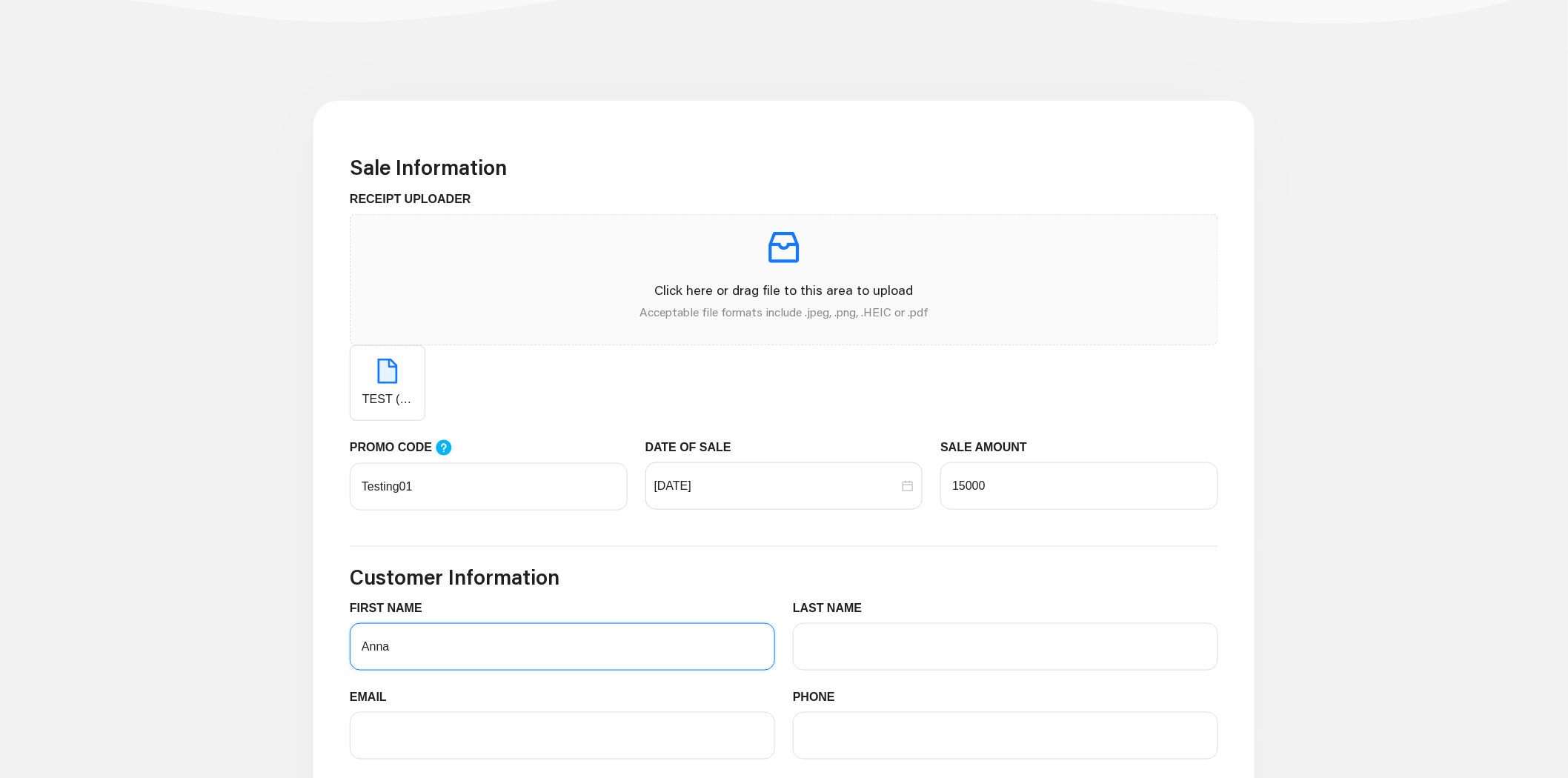 type on "Anna" 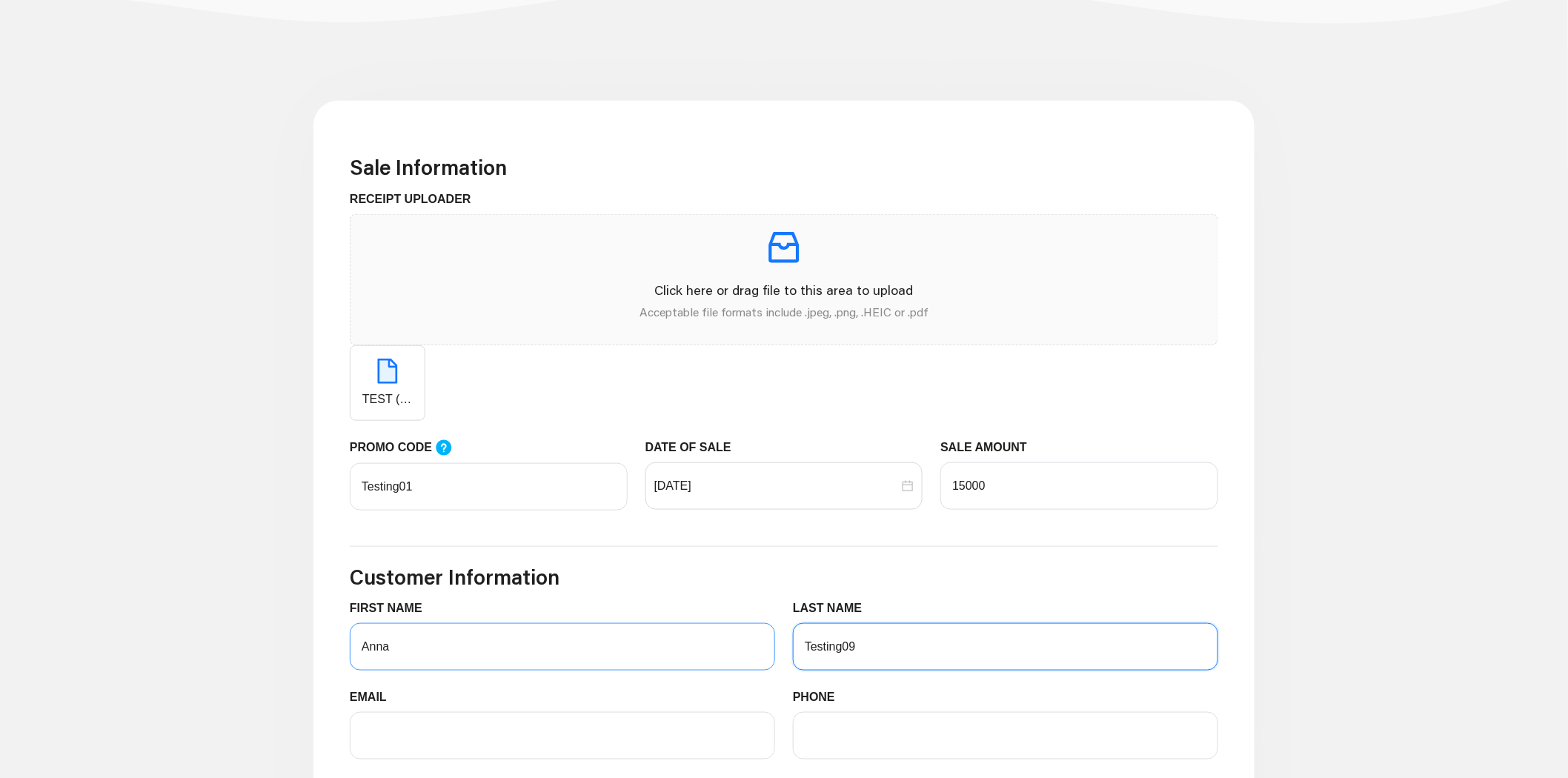 type on "Testing09" 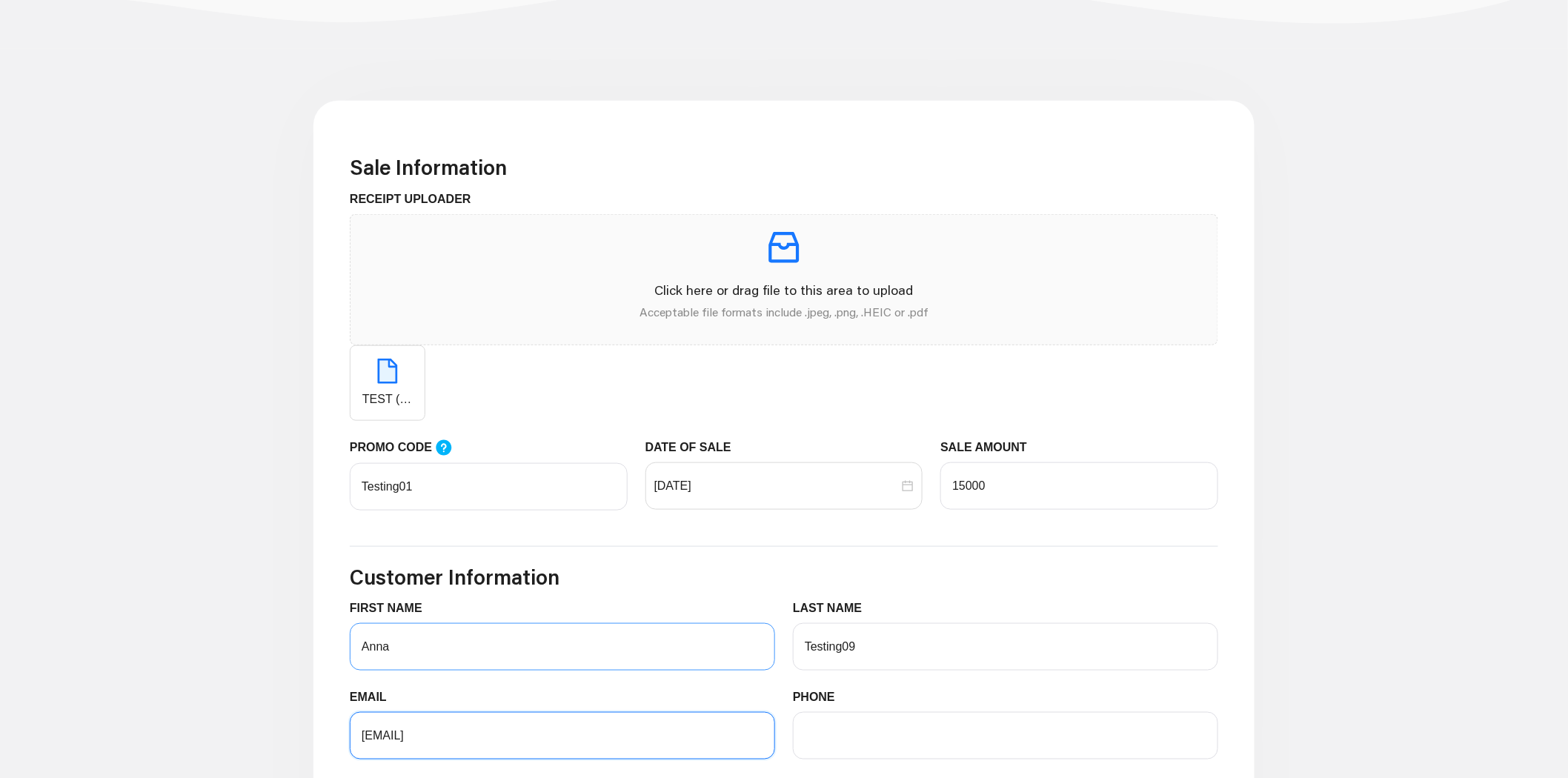 type on "annag+9@bestpayment.solutions" 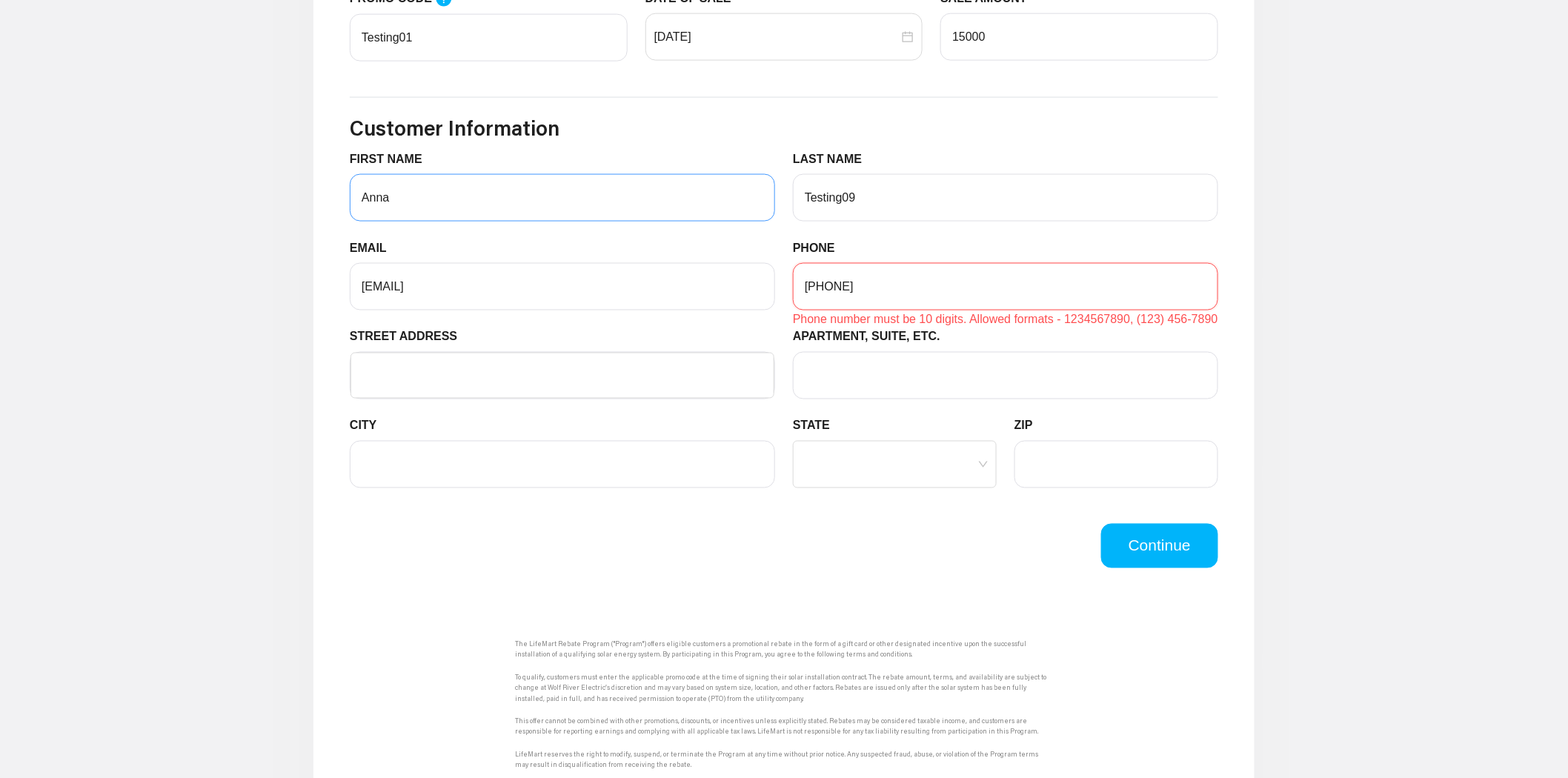 scroll, scrollTop: 845, scrollLeft: 0, axis: vertical 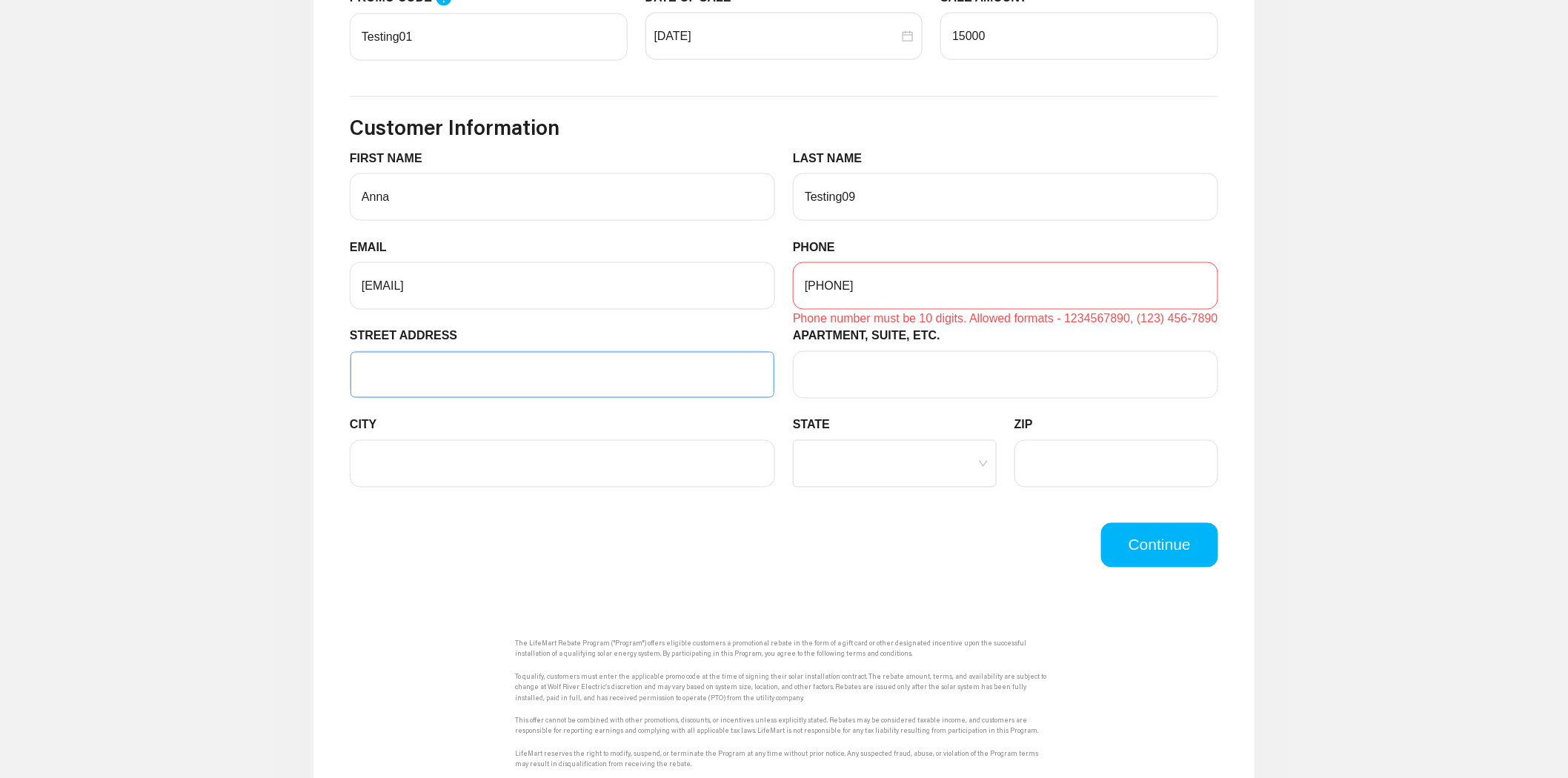 click on "STREET ADDRESS" at bounding box center [562, 375] 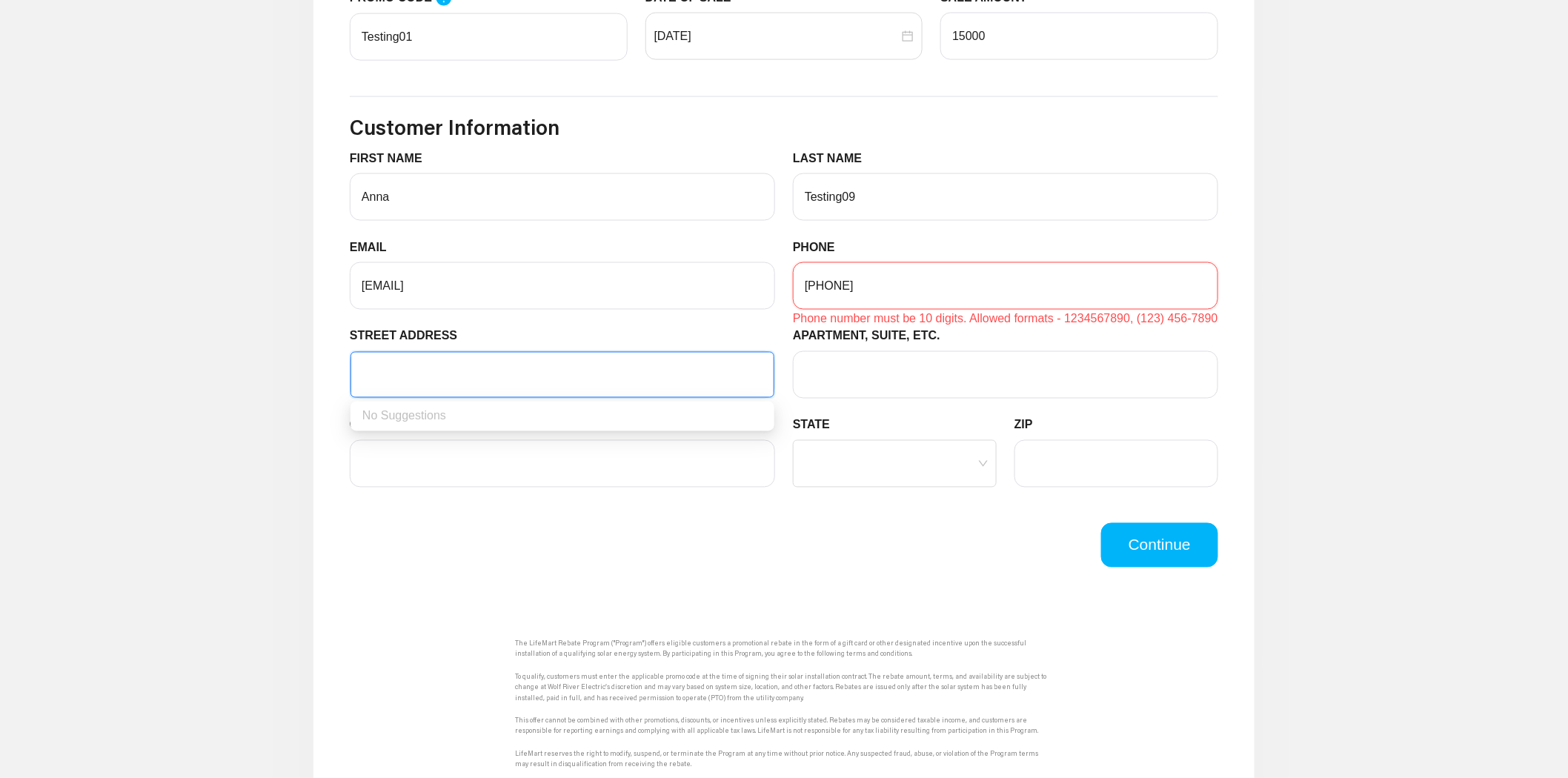 click on "94960636644" at bounding box center [1006, 286] 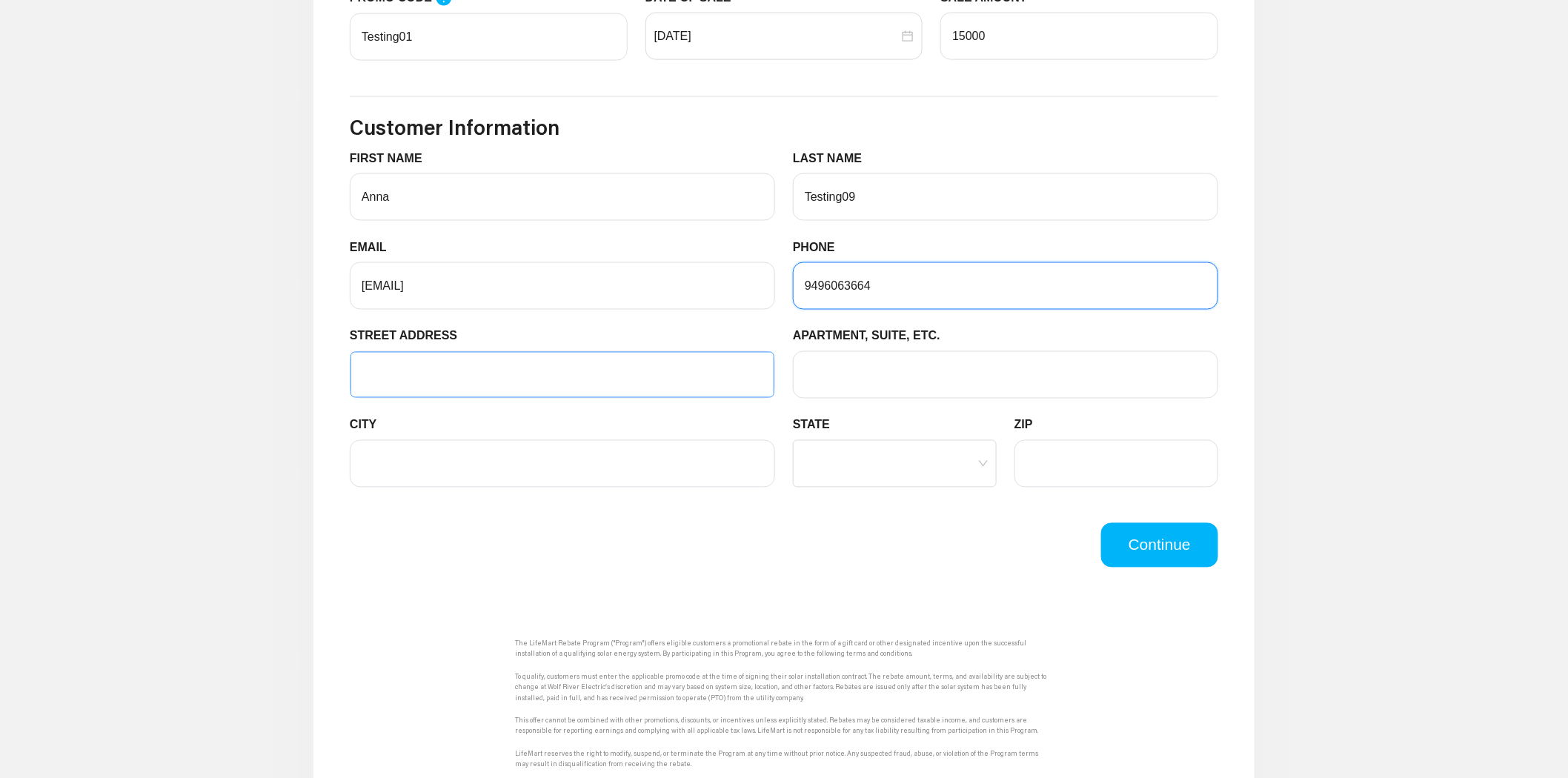type on "9496063664" 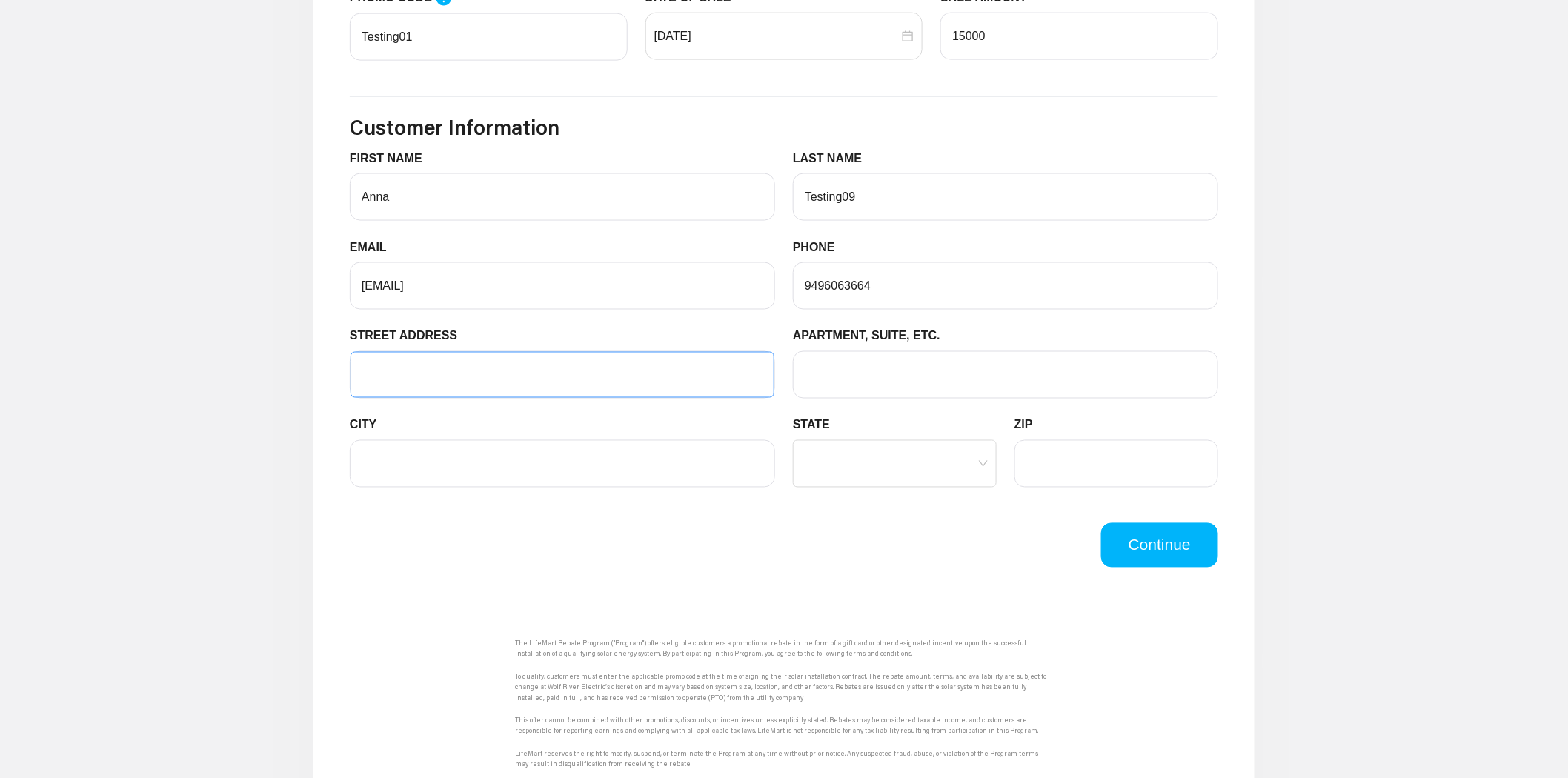 click on "STREET ADDRESS" at bounding box center (562, 375) 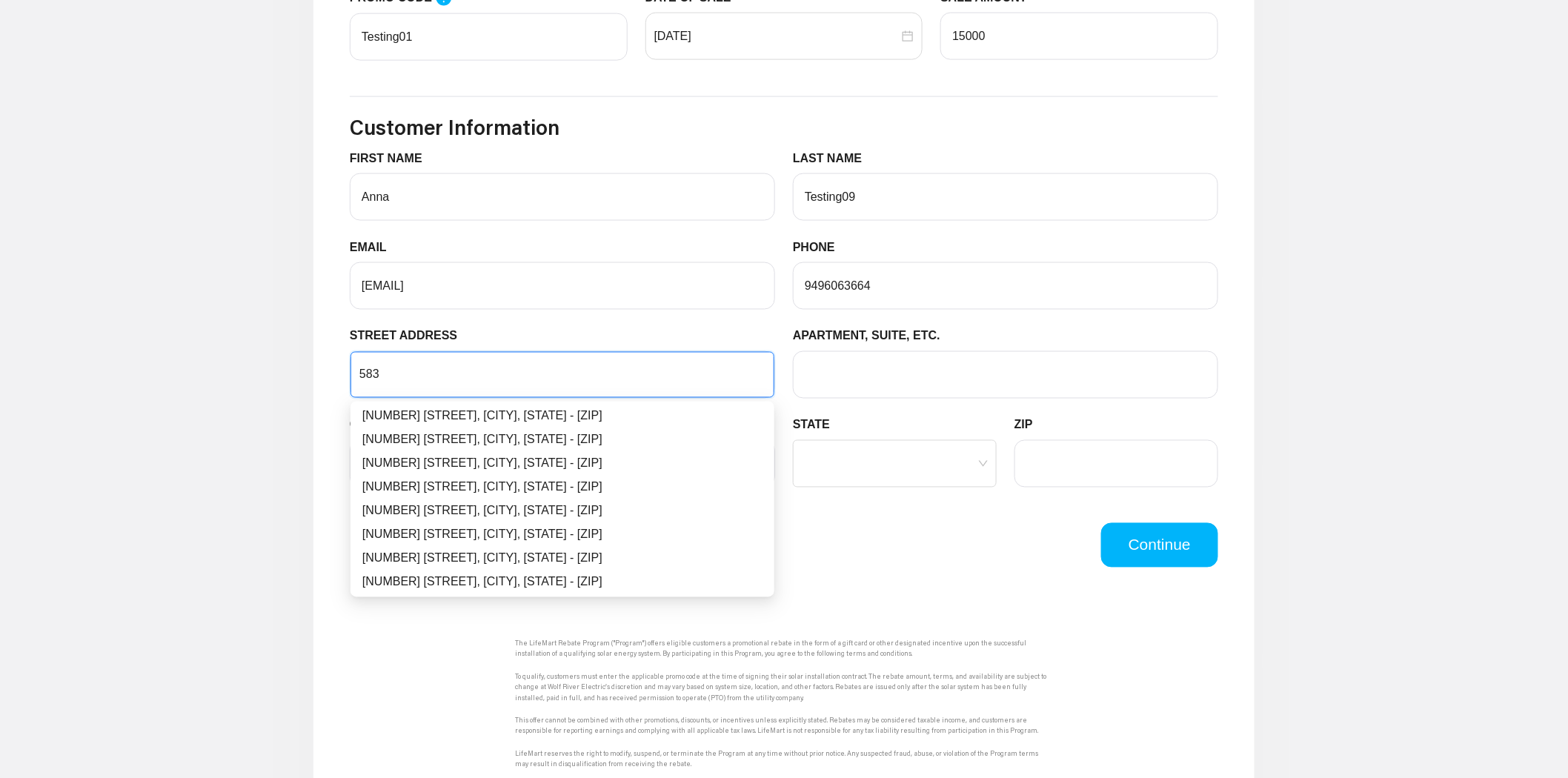 click on "583 33rd St, Springfield, OR - 97478" at bounding box center (562, 488) 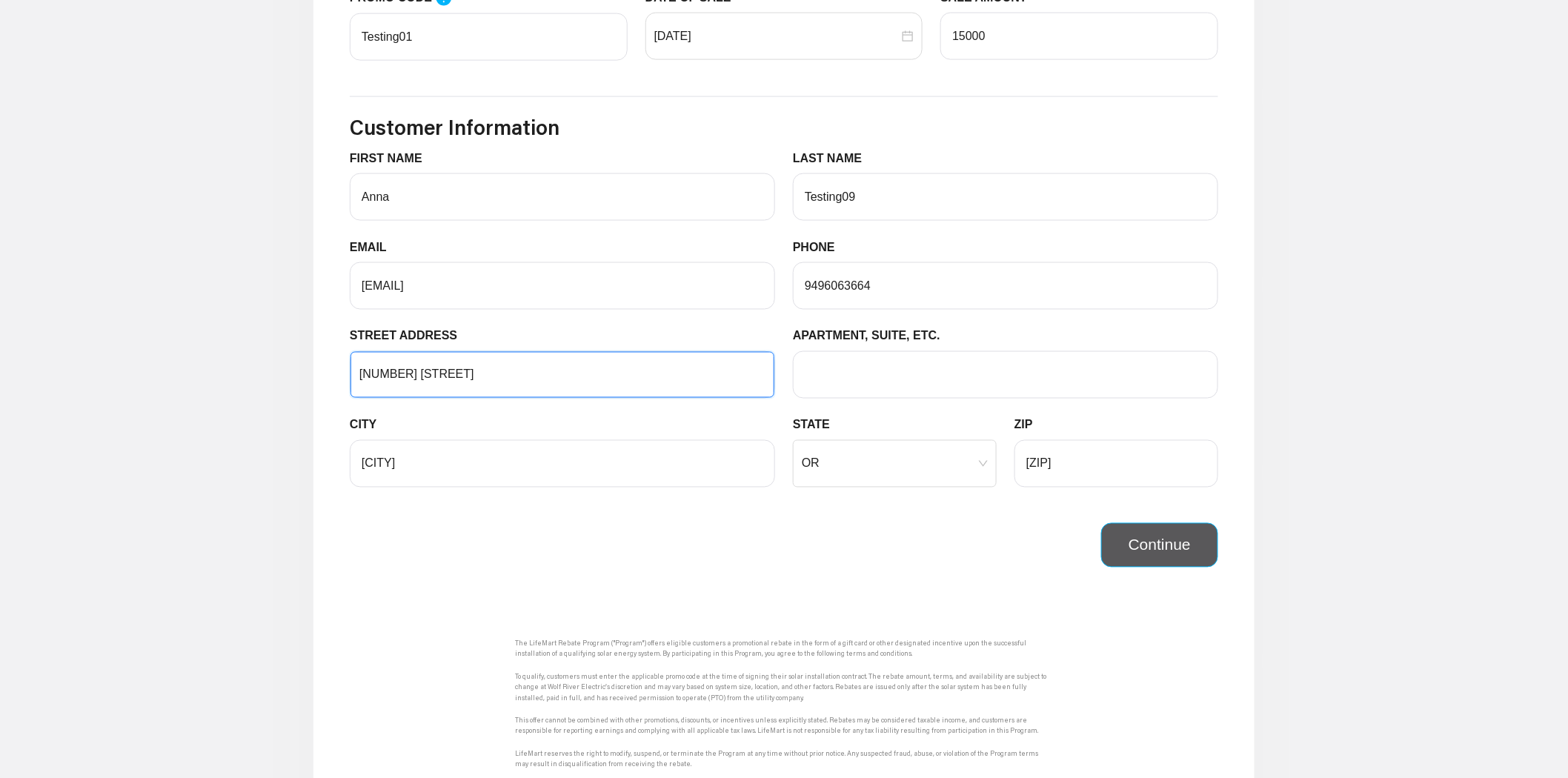 type on "583 33rd St" 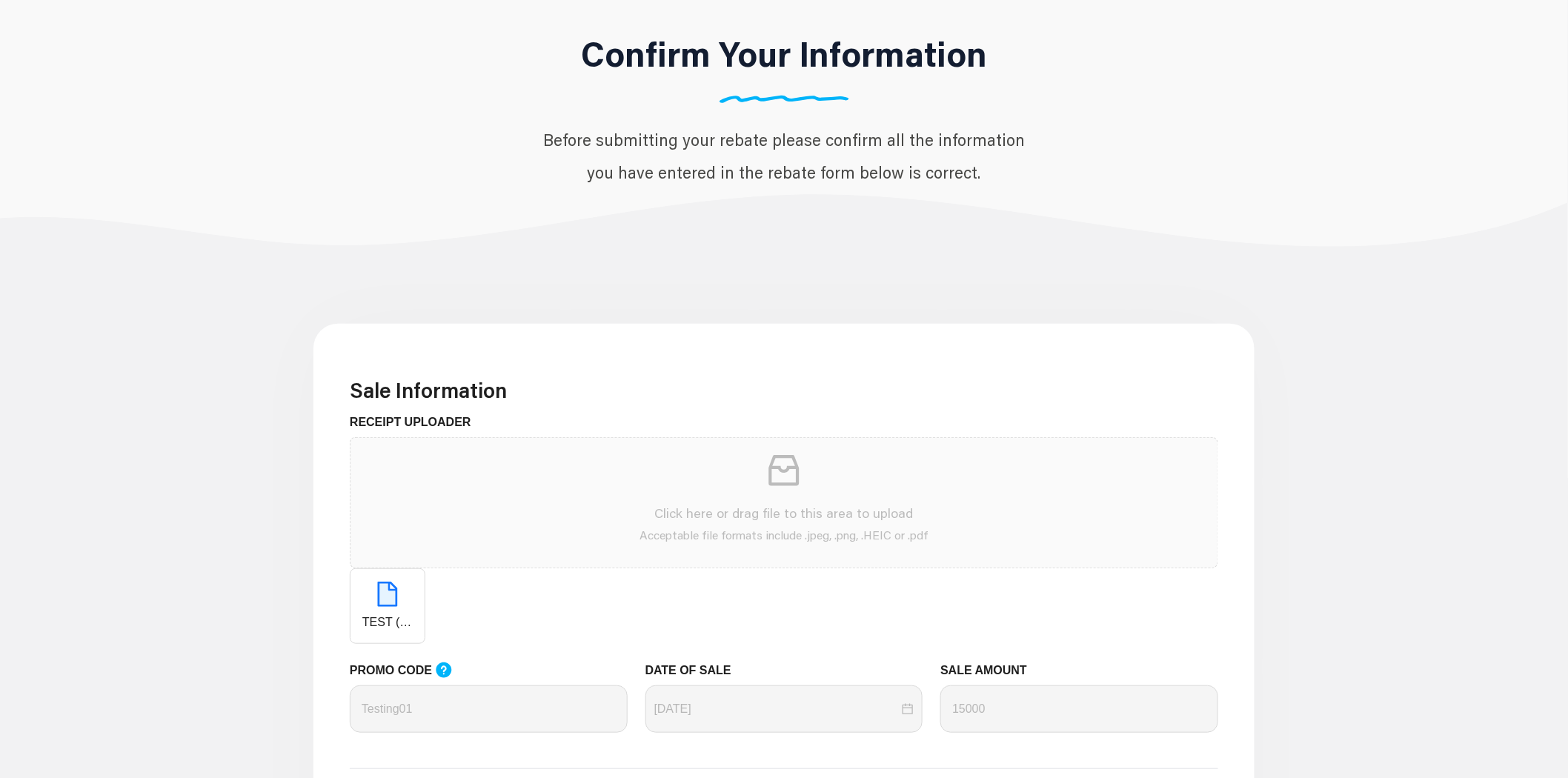 scroll, scrollTop: 0, scrollLeft: 0, axis: both 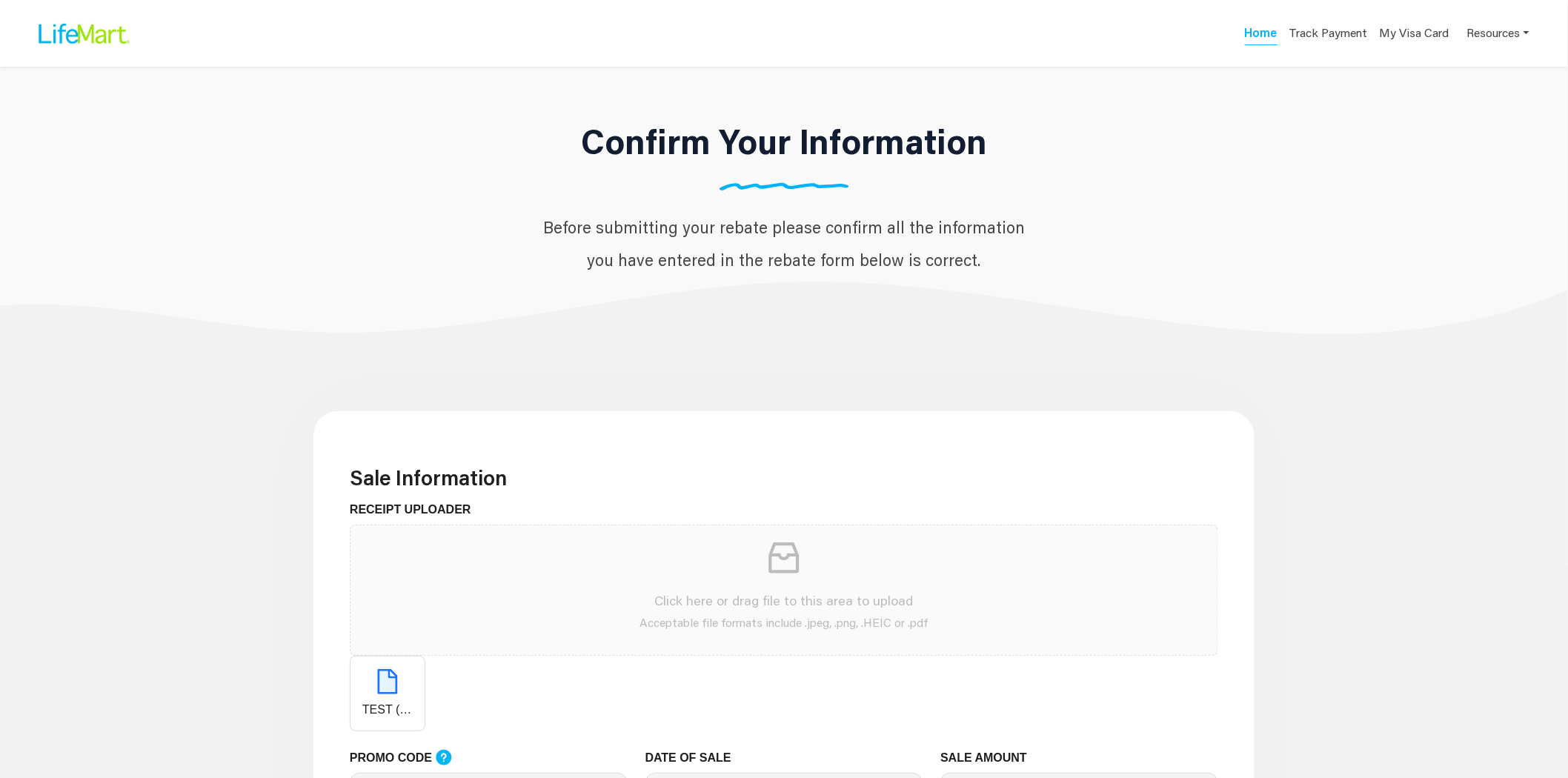 click at bounding box center [784, 186] 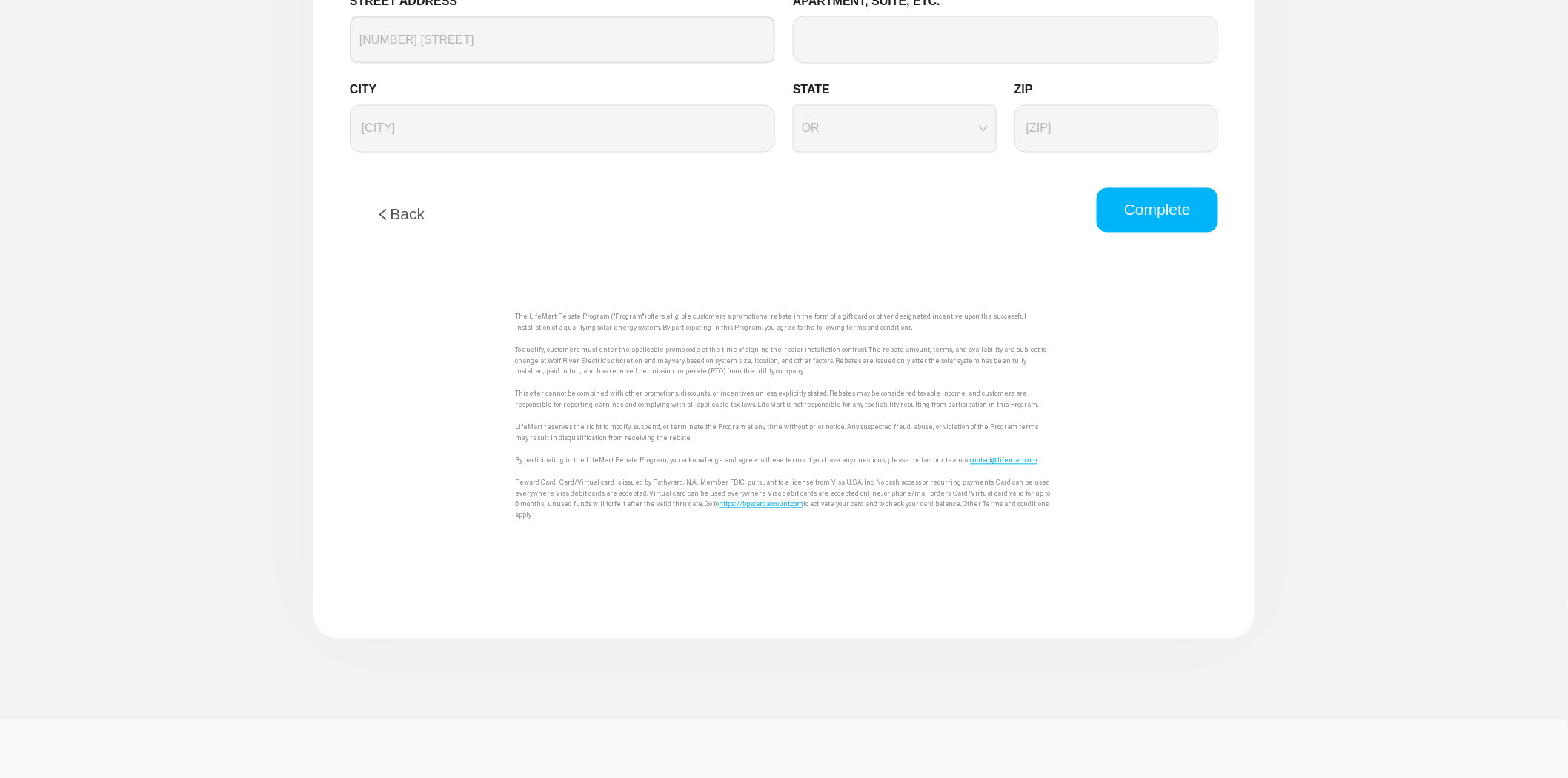 scroll, scrollTop: 1094, scrollLeft: 0, axis: vertical 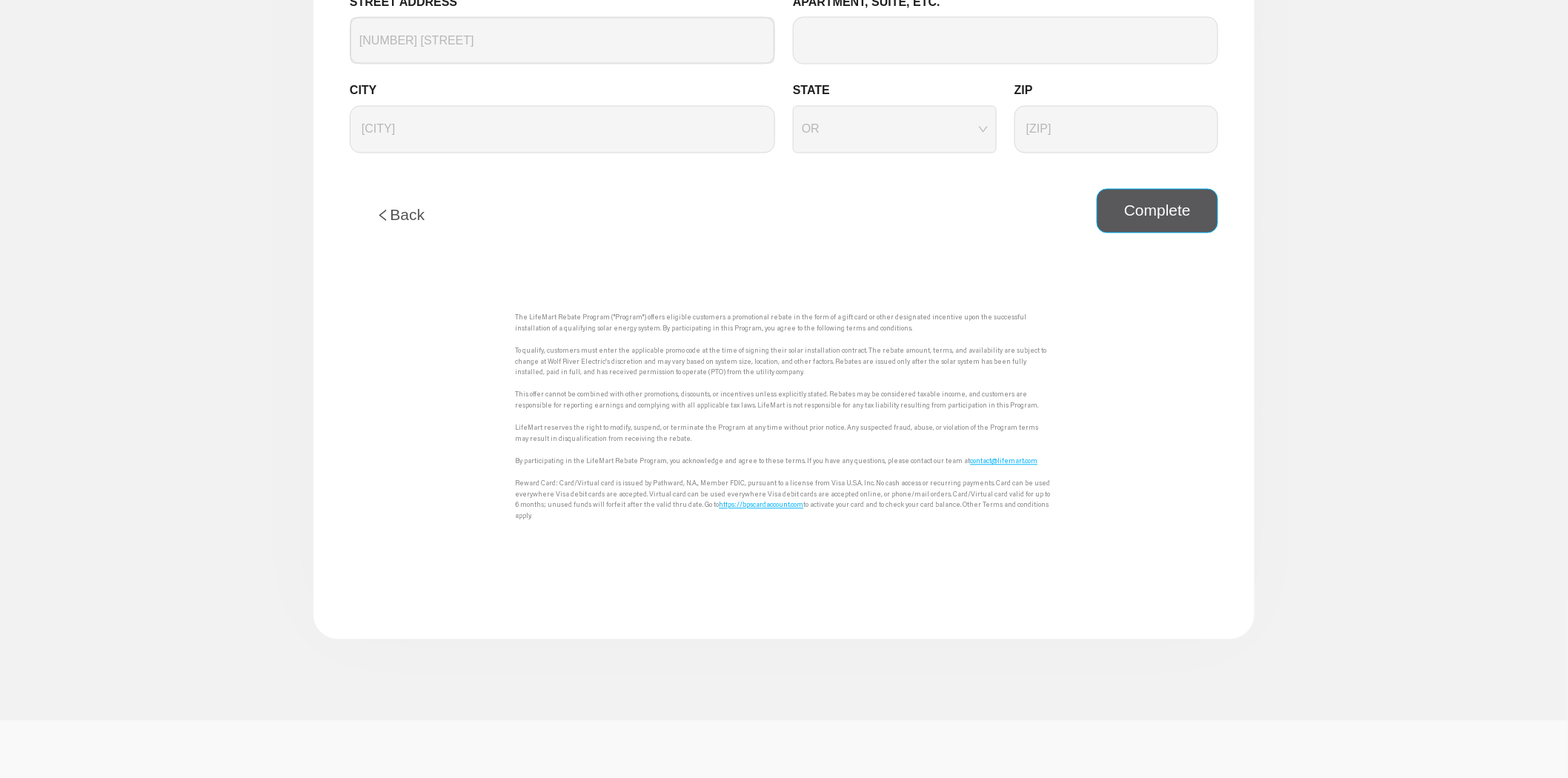 click on "Complete" at bounding box center (1157, 211) 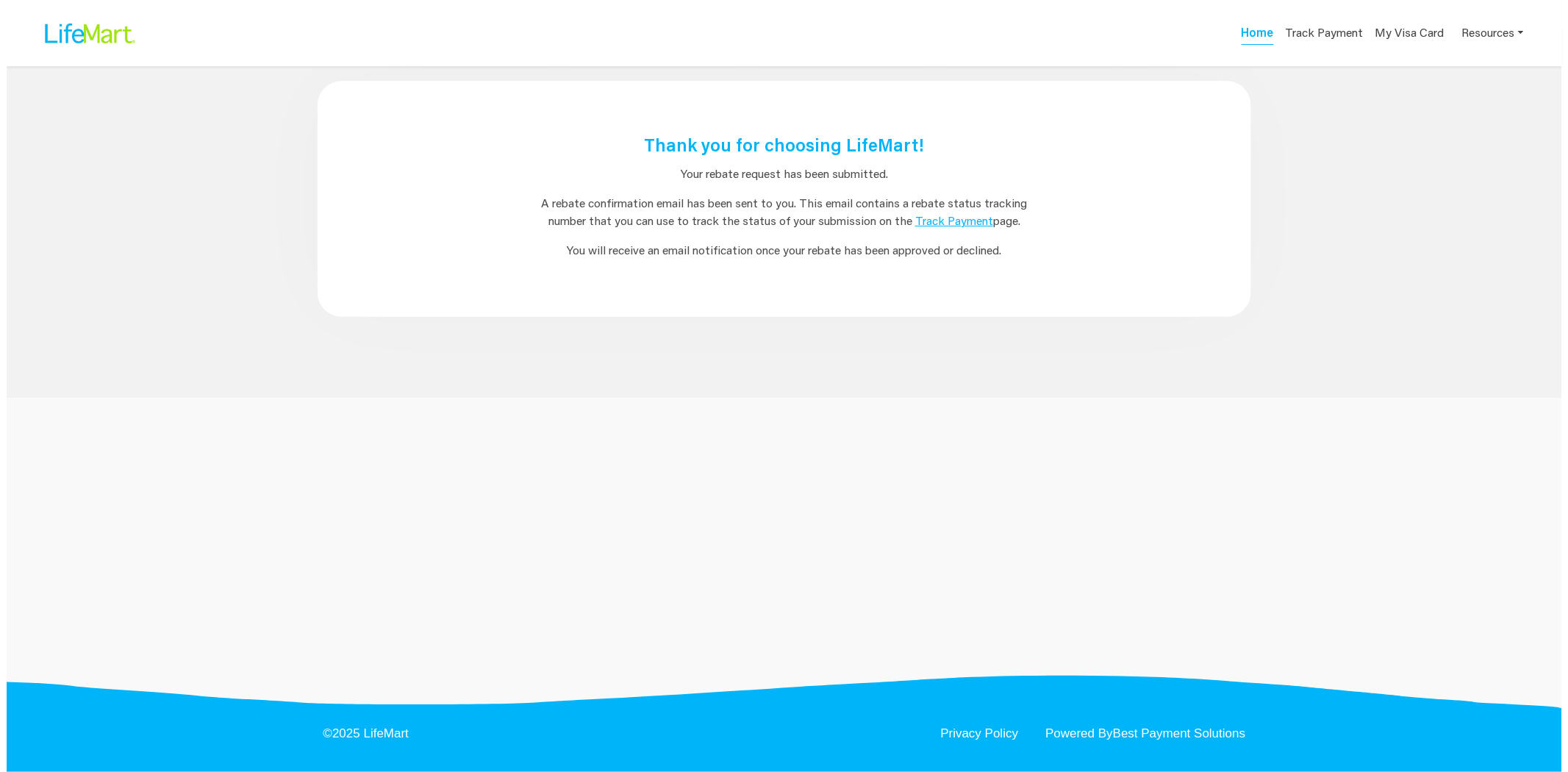 scroll, scrollTop: 0, scrollLeft: 0, axis: both 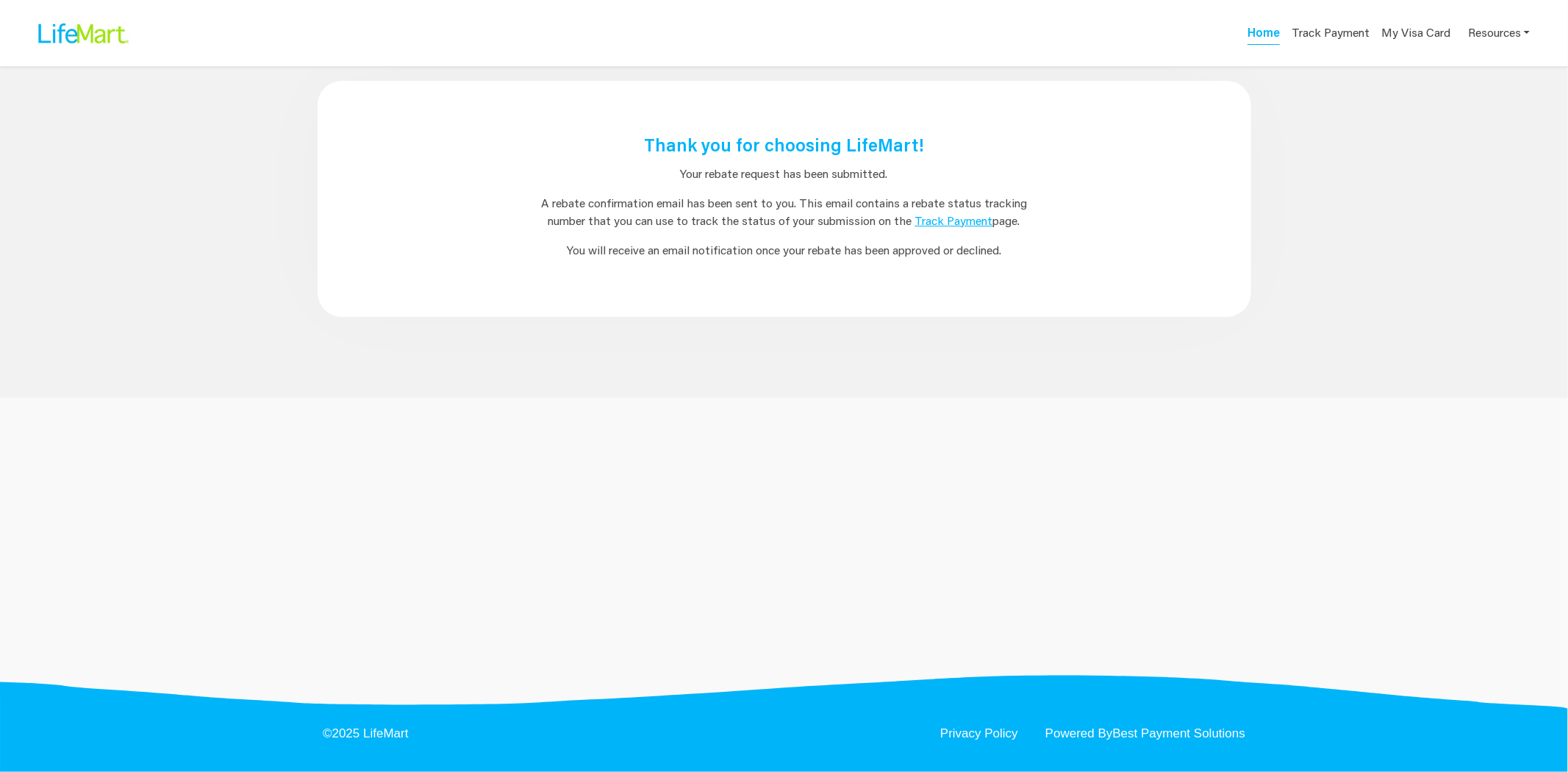 click on "Track Payment" at bounding box center (954, 220) 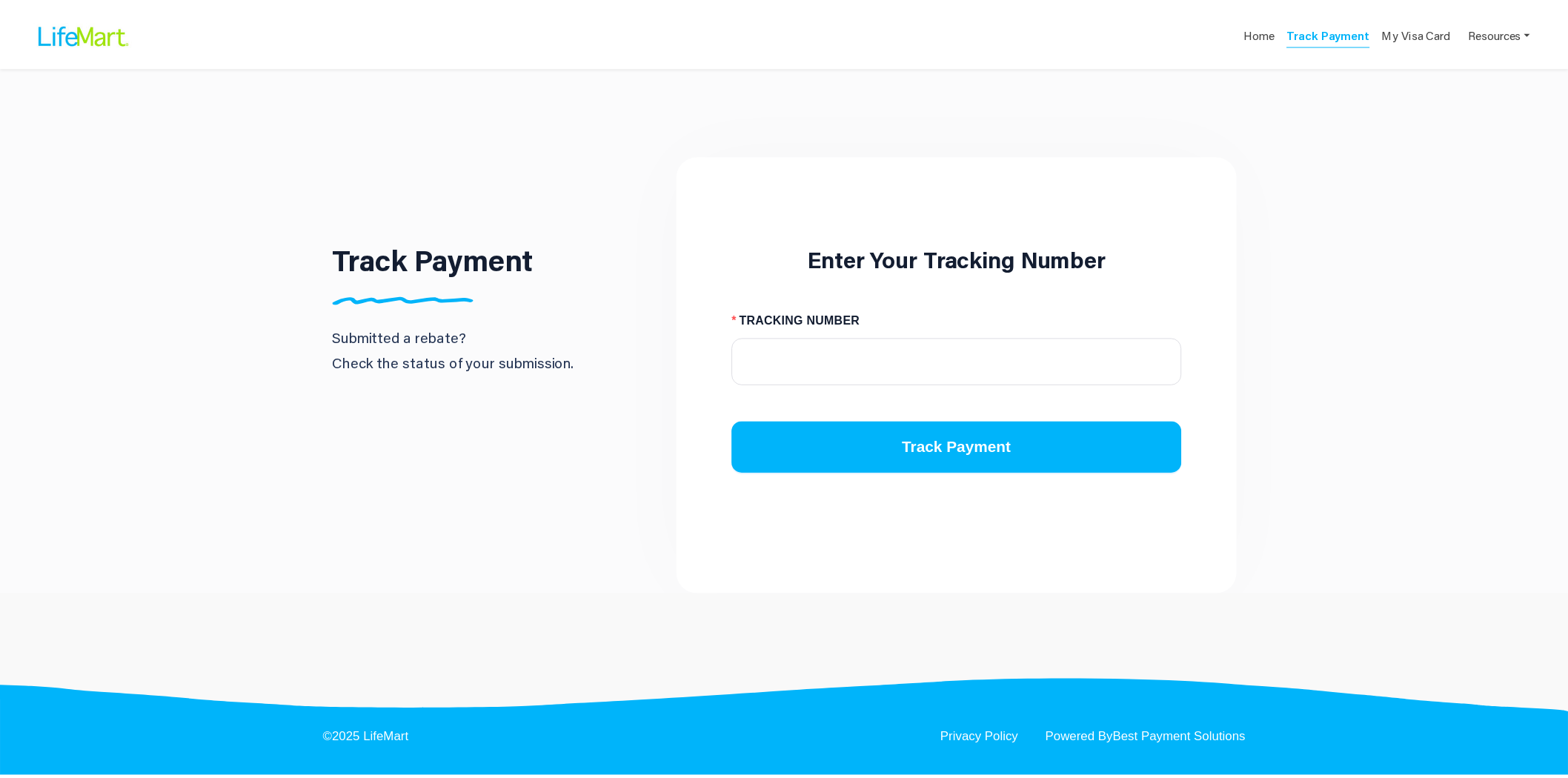 scroll, scrollTop: 0, scrollLeft: 0, axis: both 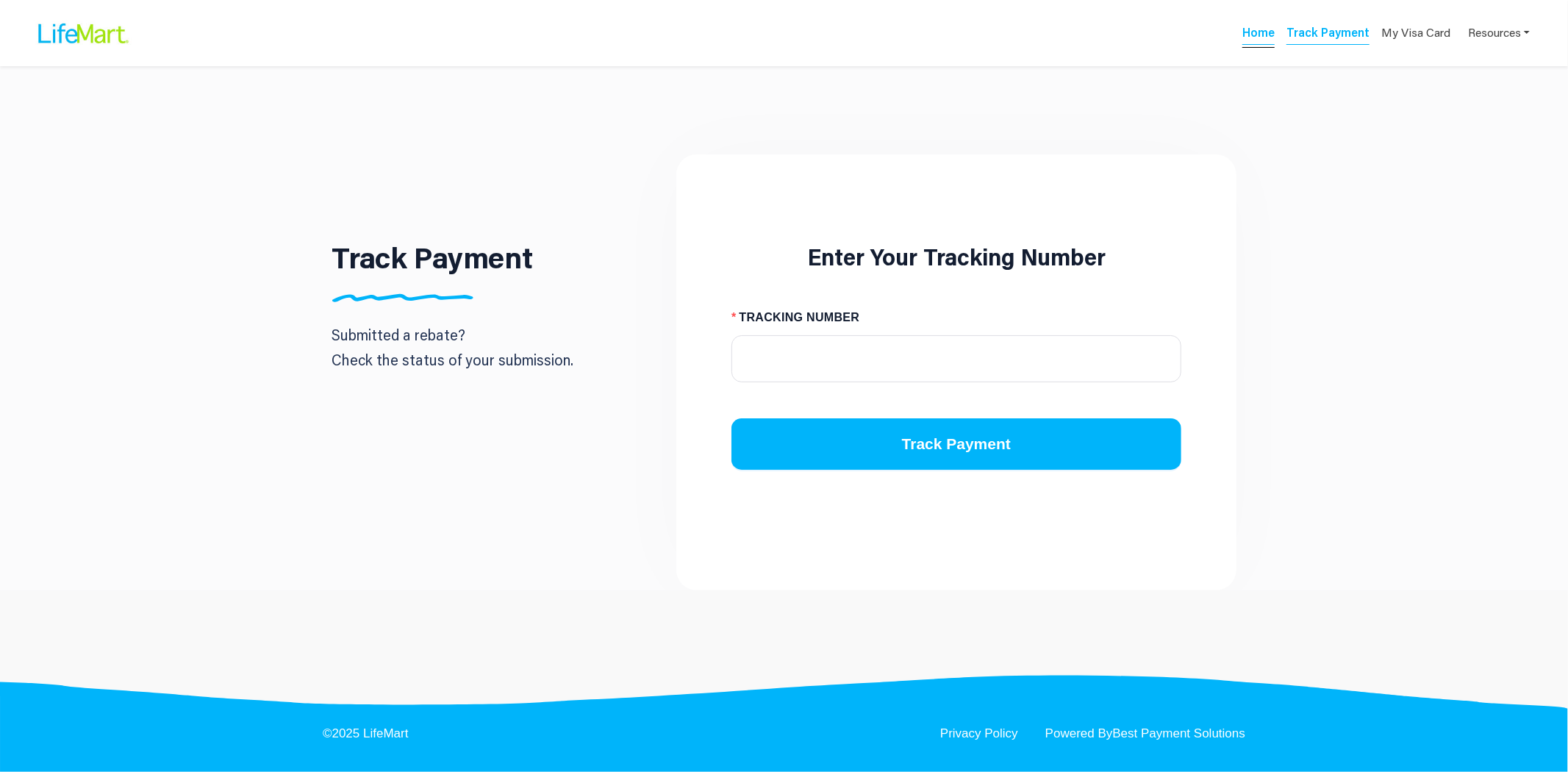 click on "Home" at bounding box center [1259, 35] 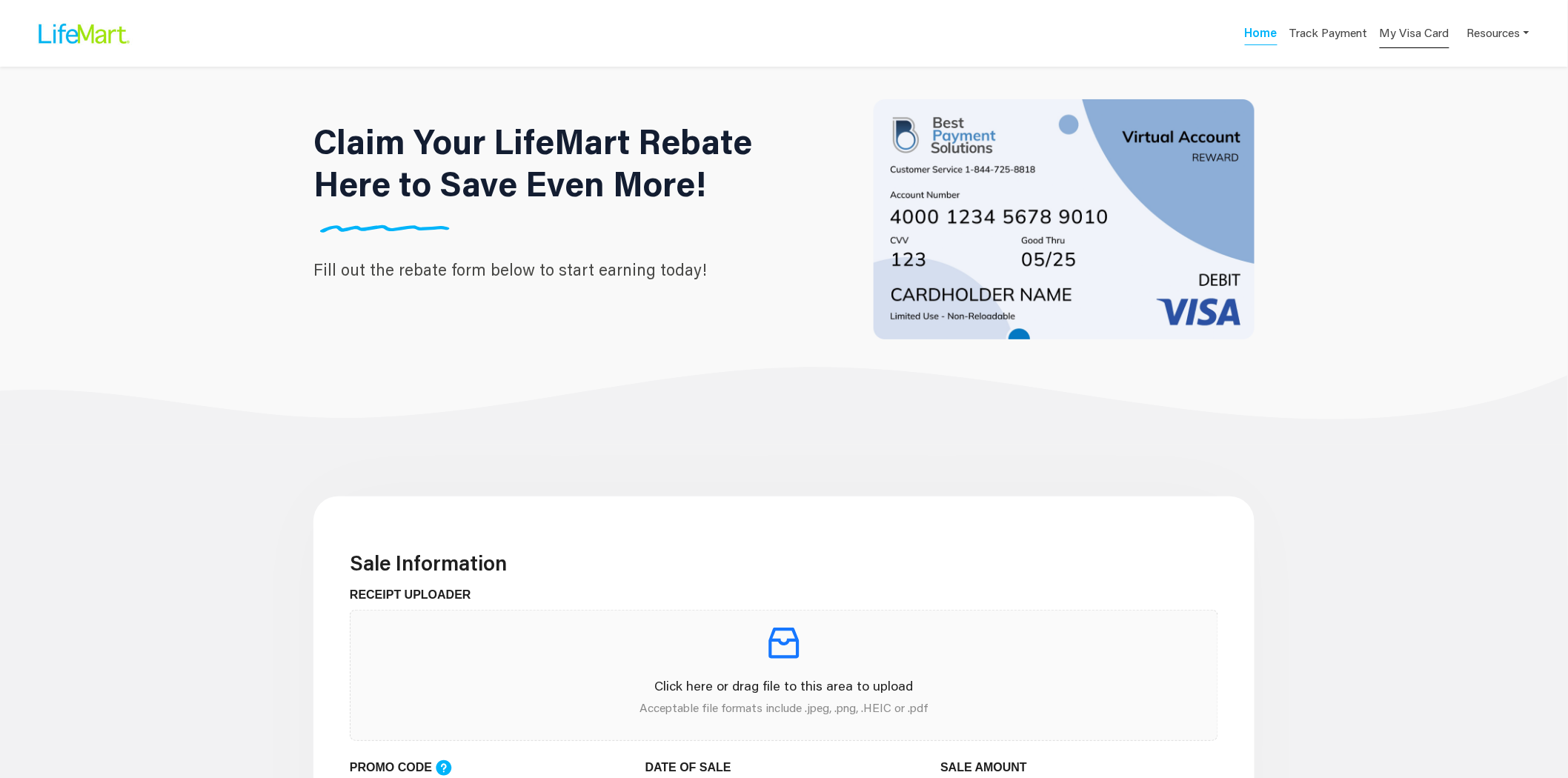 click on "My Visa Card" at bounding box center [1415, 33] 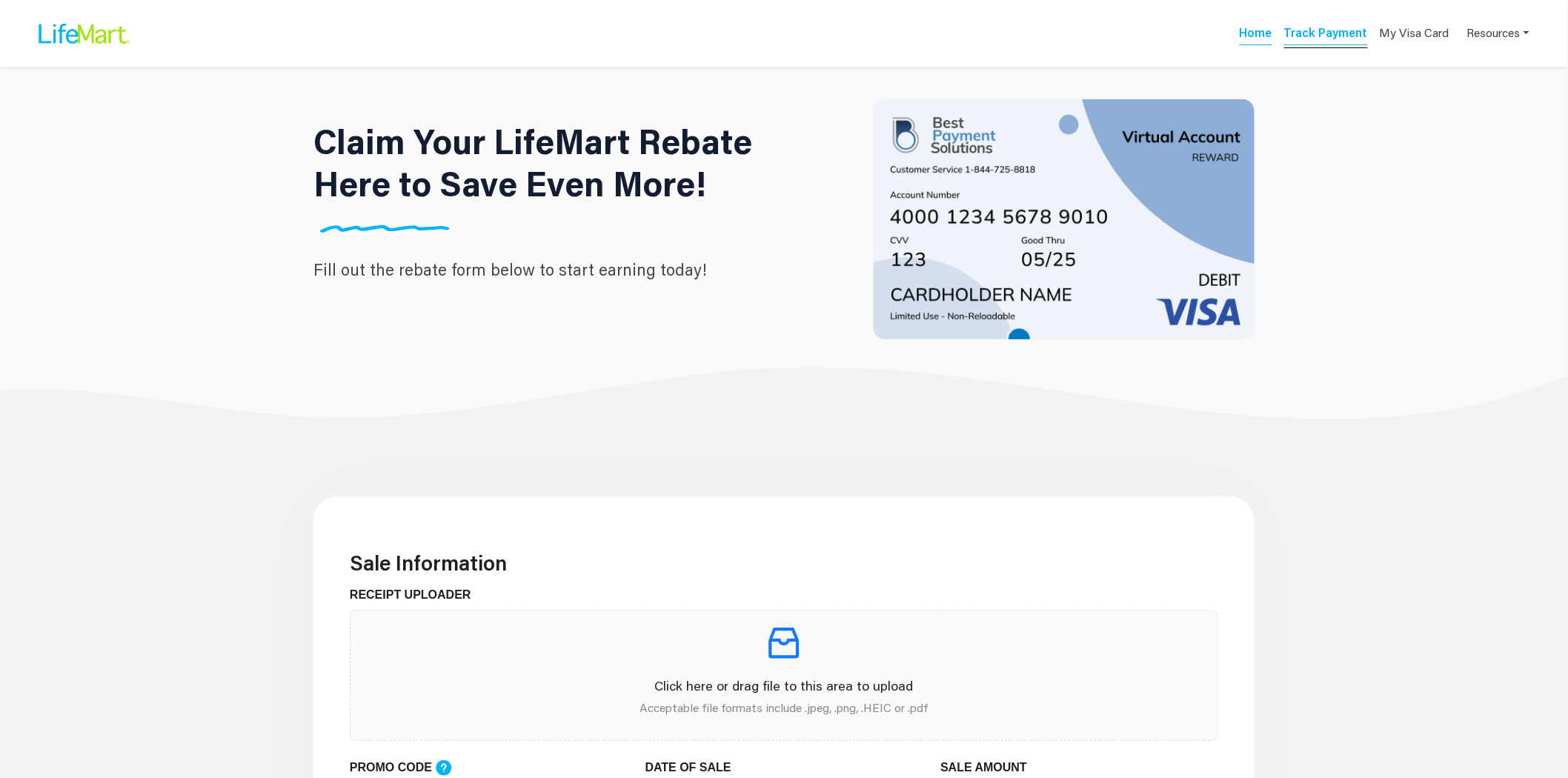 click on "Track Payment" at bounding box center (1326, 35) 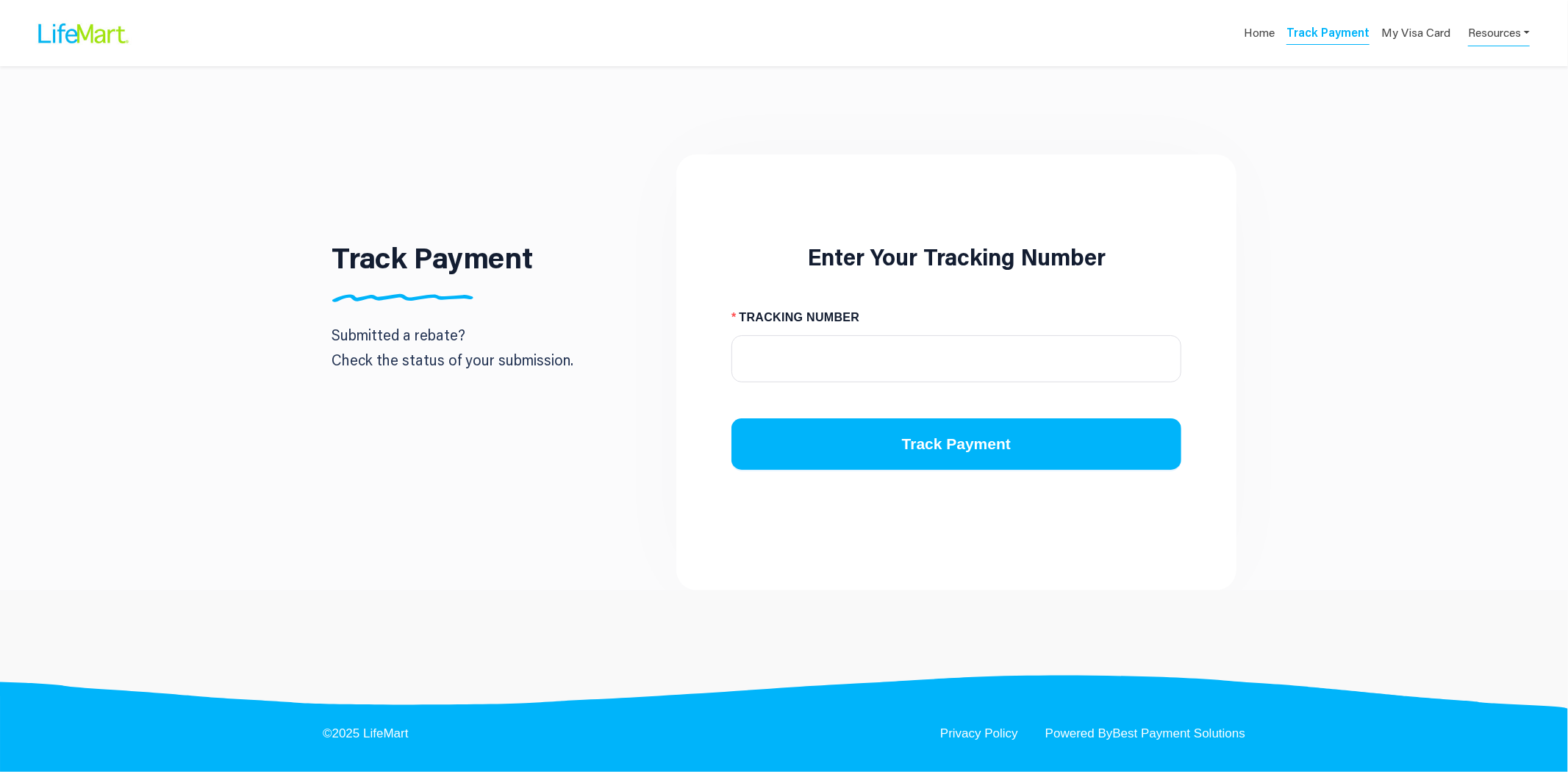 click on "Resources" at bounding box center (1499, 32) 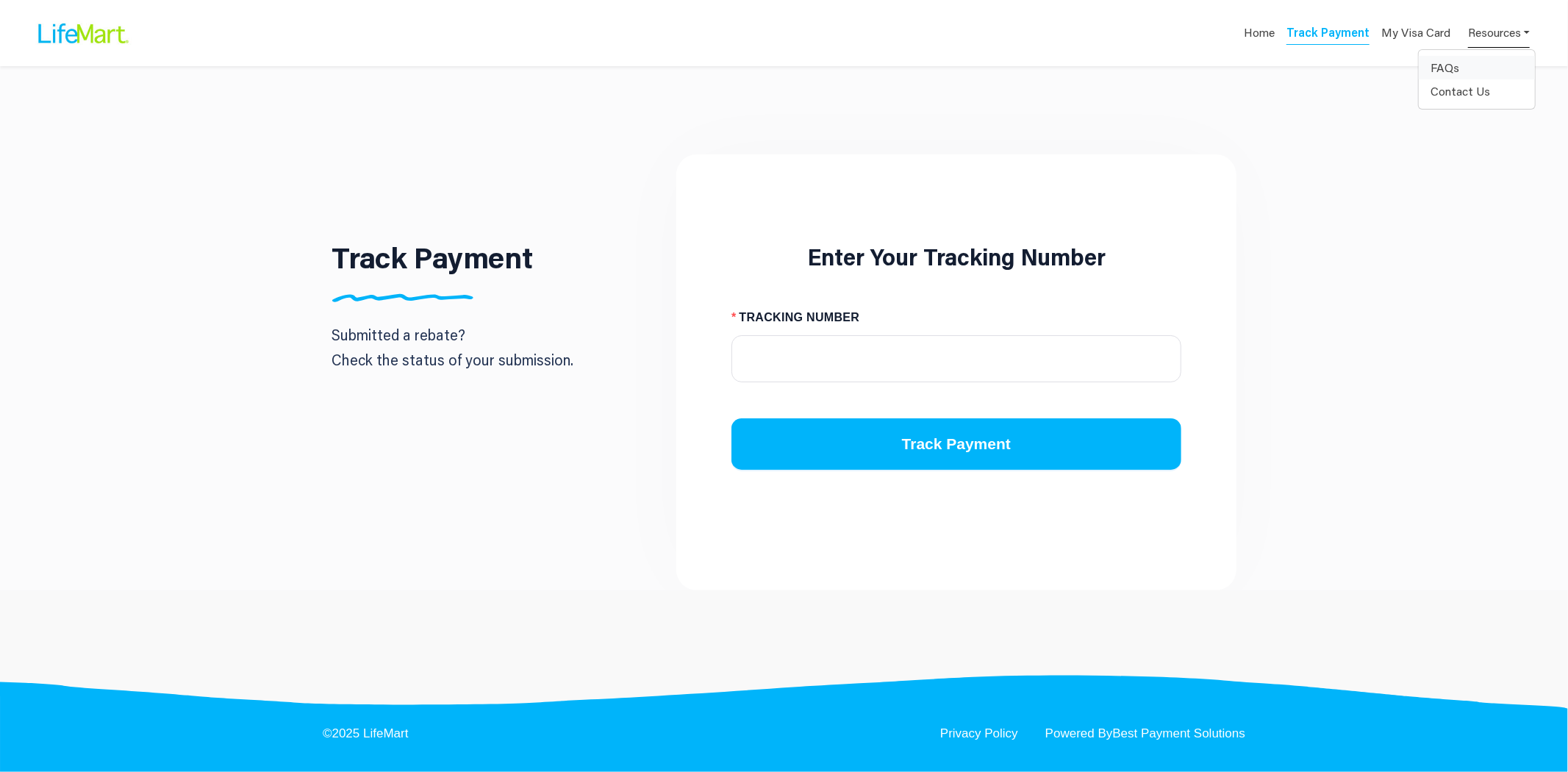 click on "FAQs" at bounding box center (1477, 68) 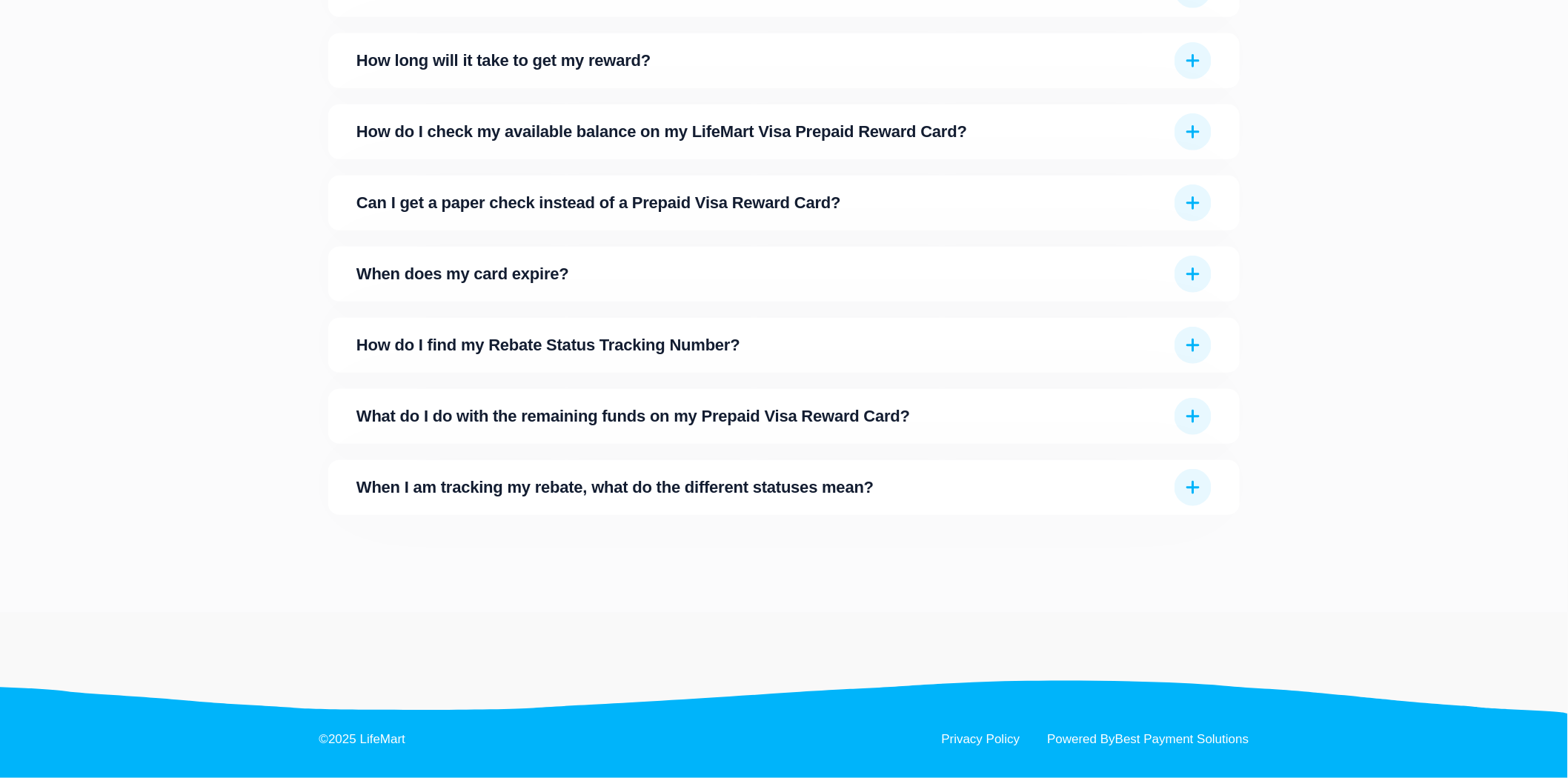 scroll, scrollTop: 0, scrollLeft: 0, axis: both 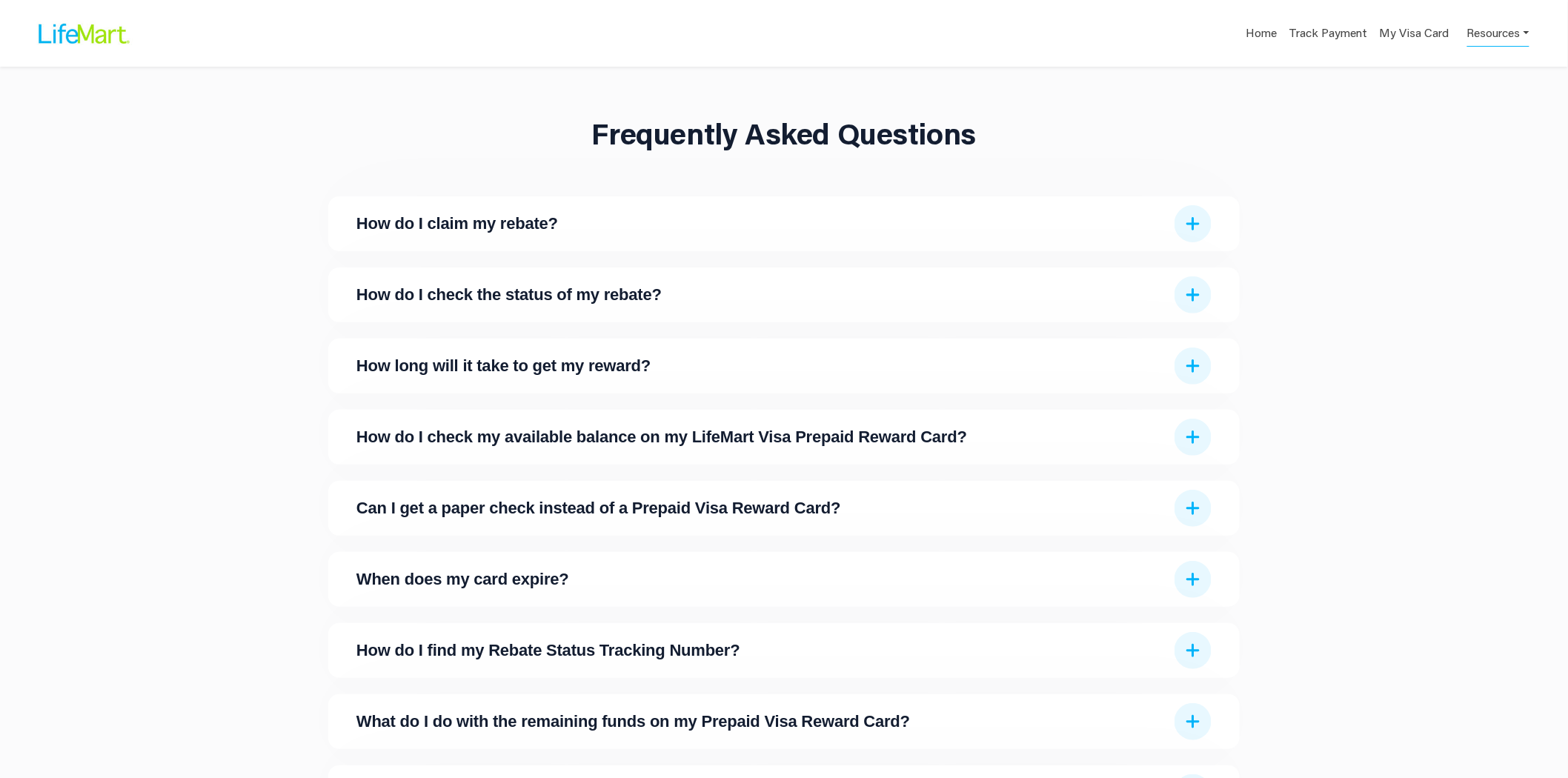 click on "Resources" at bounding box center [1498, 32] 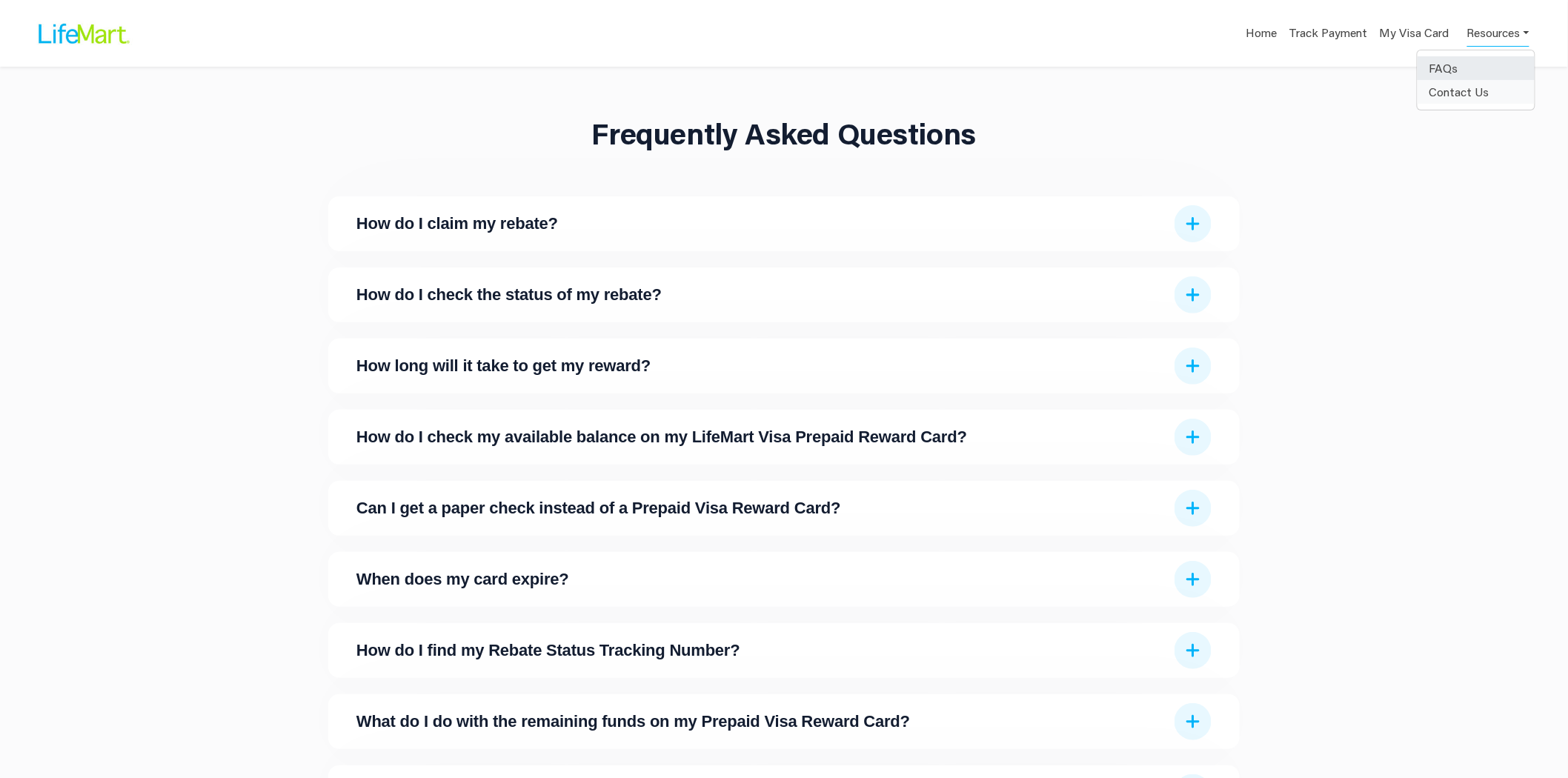 click on "Contact Us" at bounding box center (1476, 92) 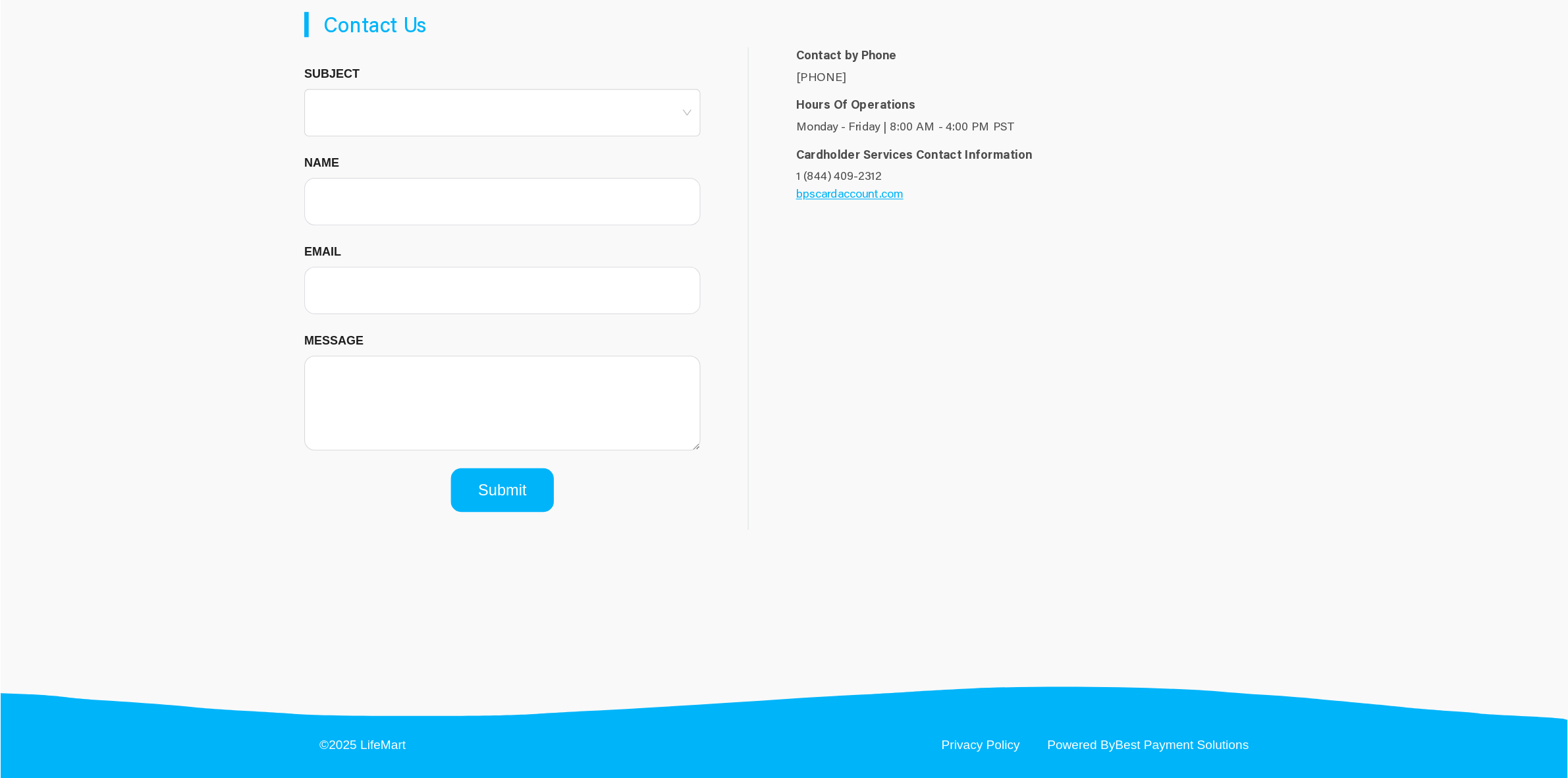 scroll, scrollTop: 0, scrollLeft: 0, axis: both 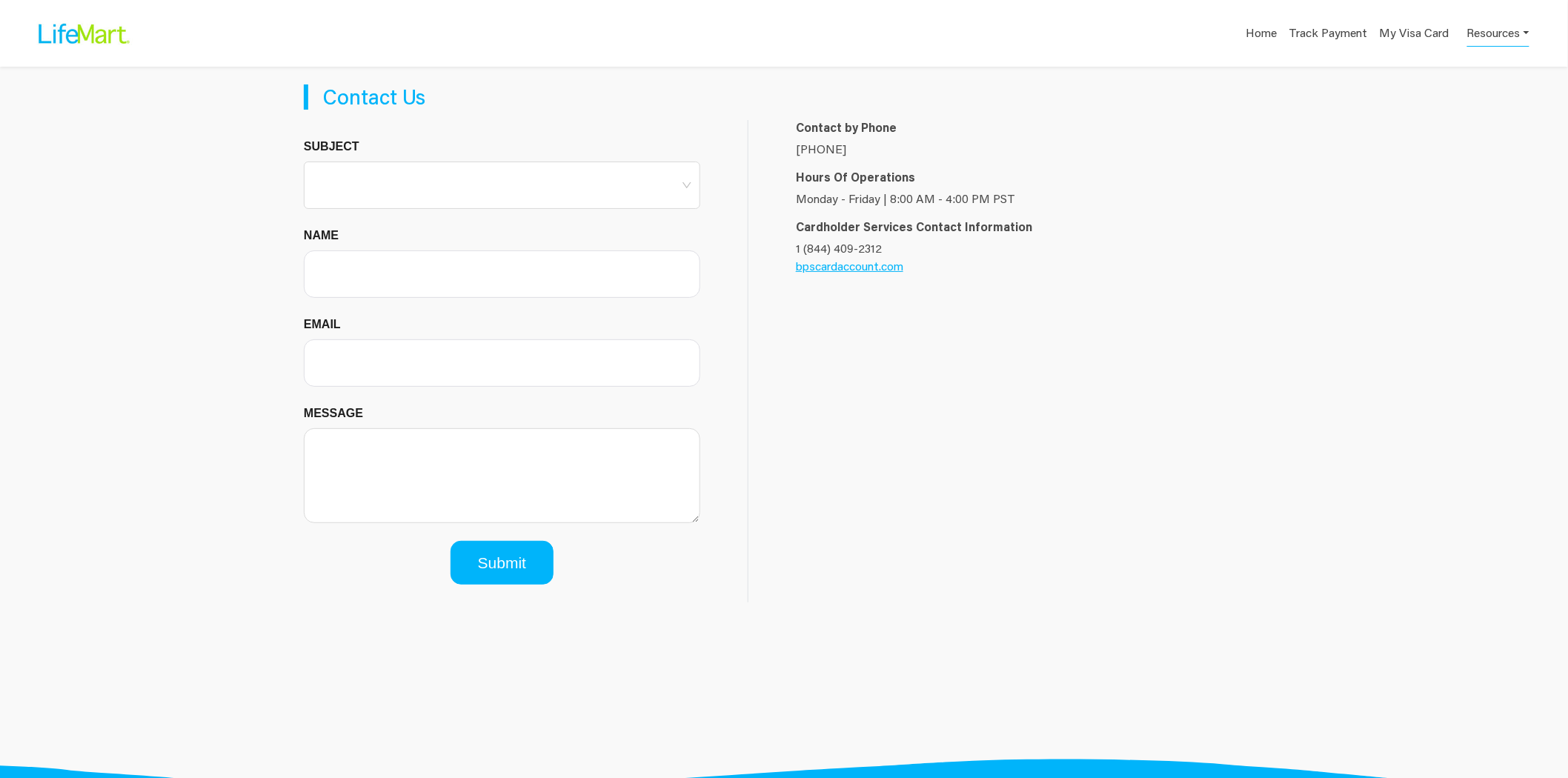 click on "Contact by Phone 1 (619) 775-1761 Hours Of Operations Monday - Friday | 8:00 AM - 4:00 PM PST Cardholder Services Contact Information 1 (844) 409-2312 bpscardaccount.com" at bounding box center (989, 362) 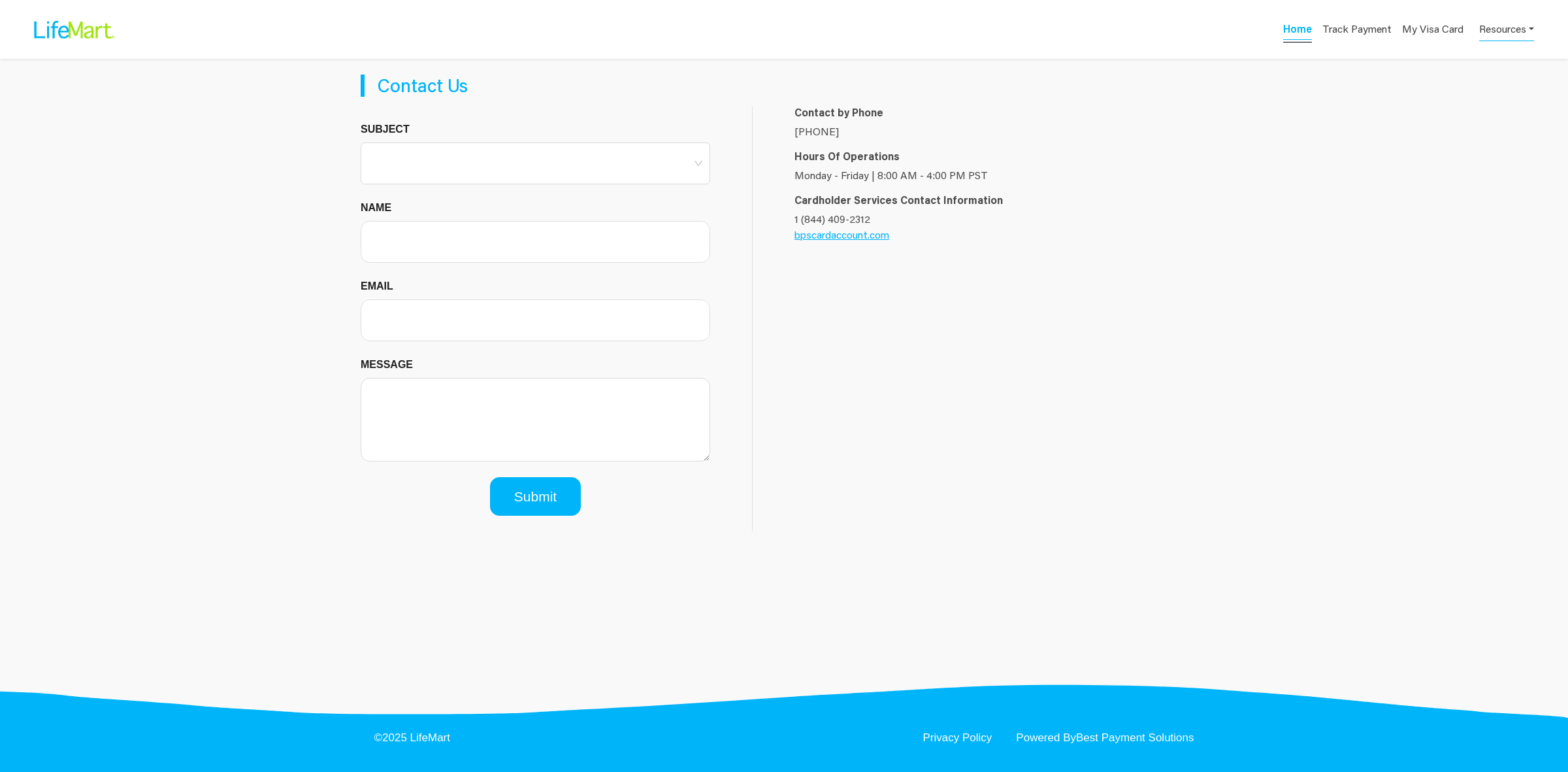 click on "Home" at bounding box center (1298, 31) 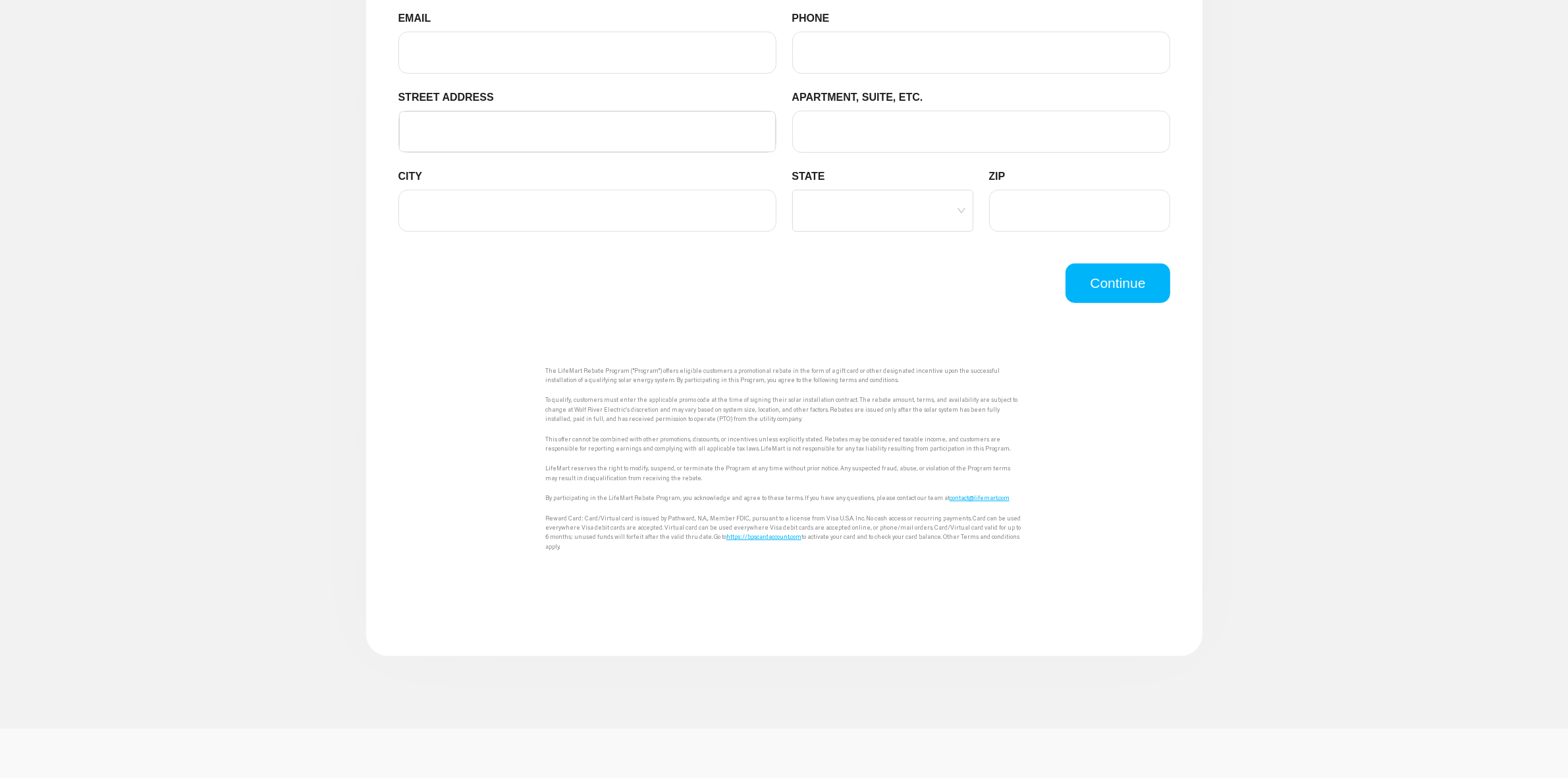 scroll, scrollTop: 913, scrollLeft: 0, axis: vertical 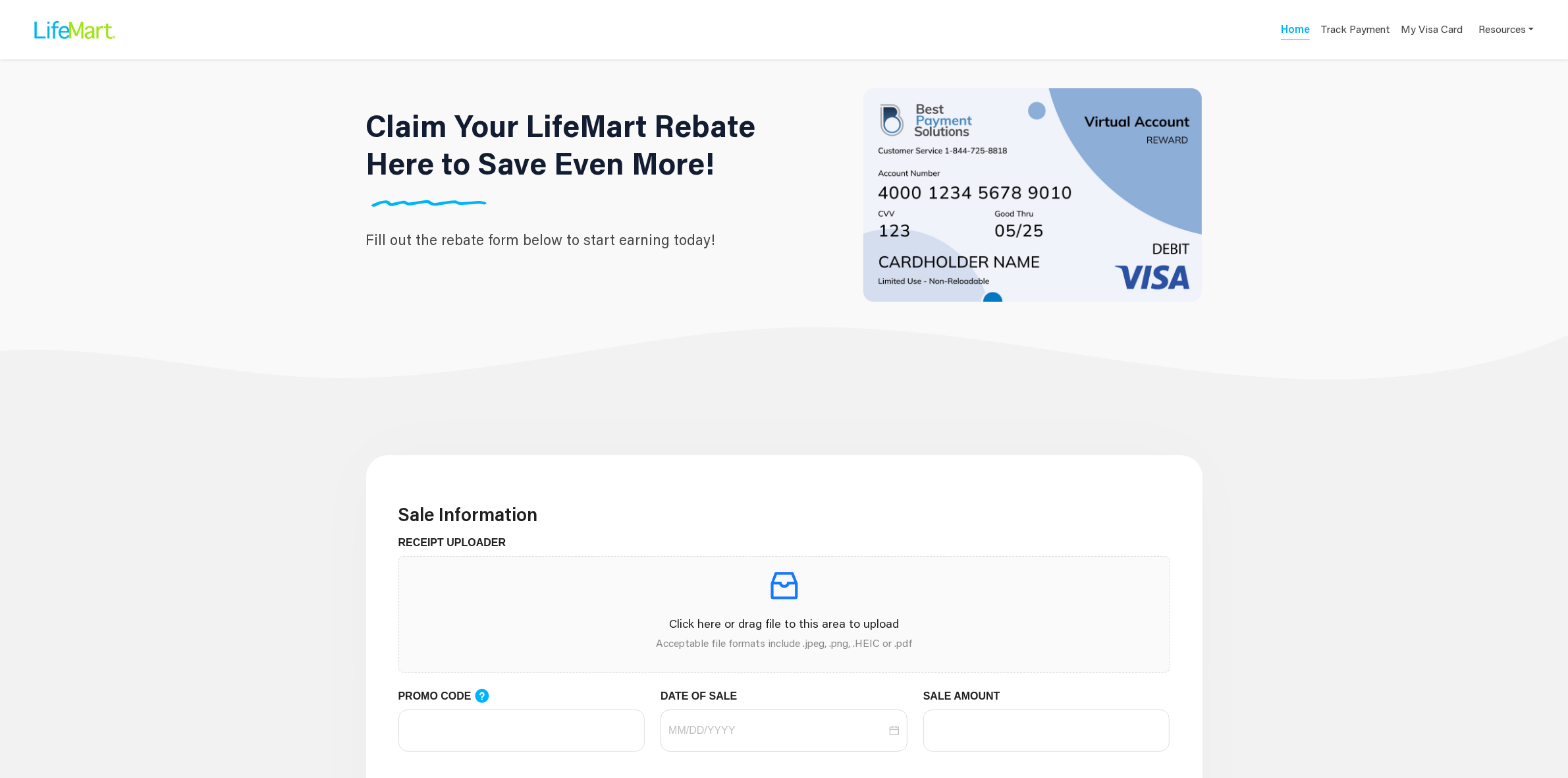 click on "Fill out the rebate form below to start earning today!" at bounding box center (589, 240) 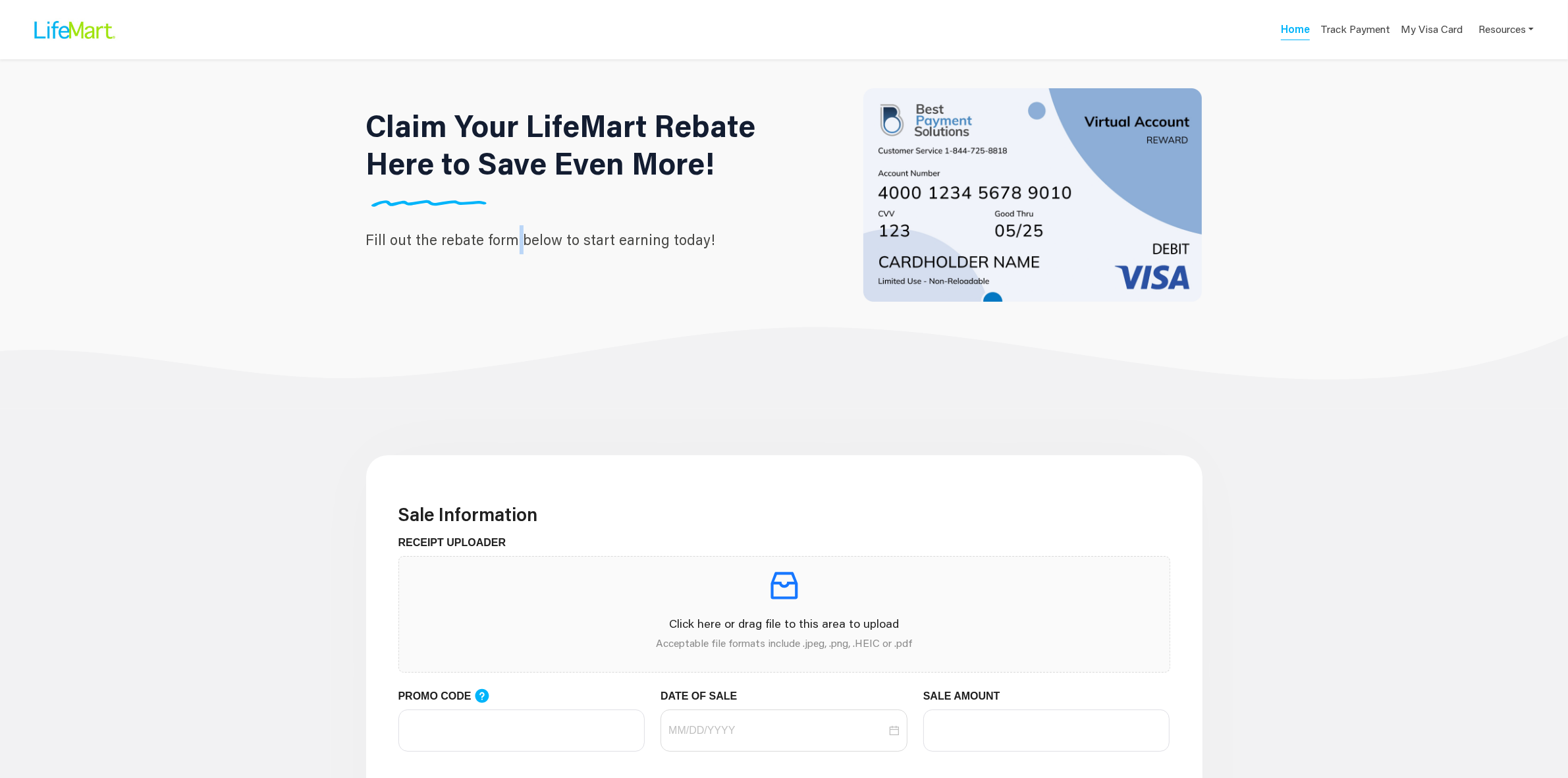 click on "Fill out the rebate form below to start earning today!" at bounding box center (589, 240) 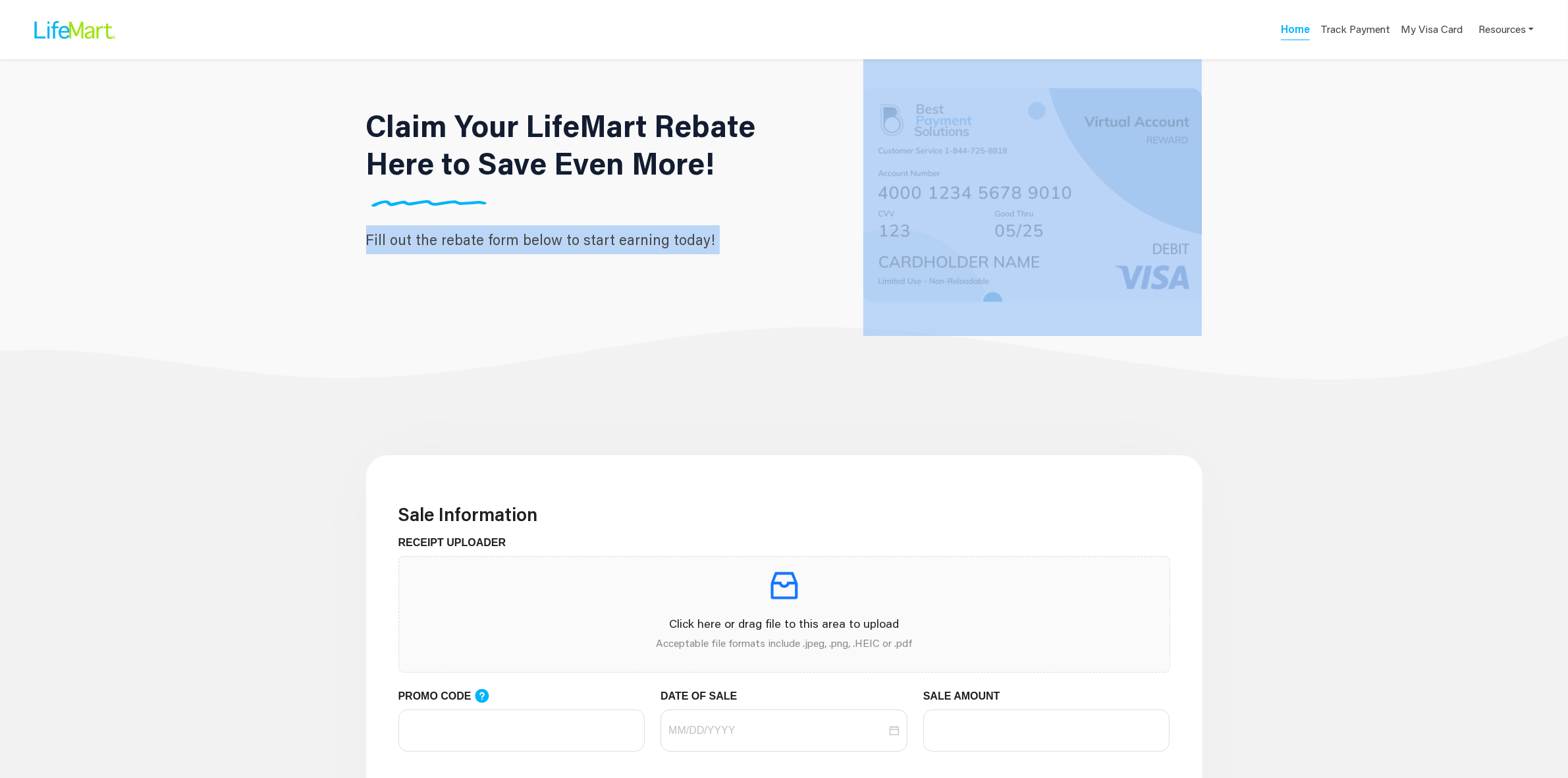 click on "Fill out the rebate form below to start earning today!" at bounding box center [589, 240] 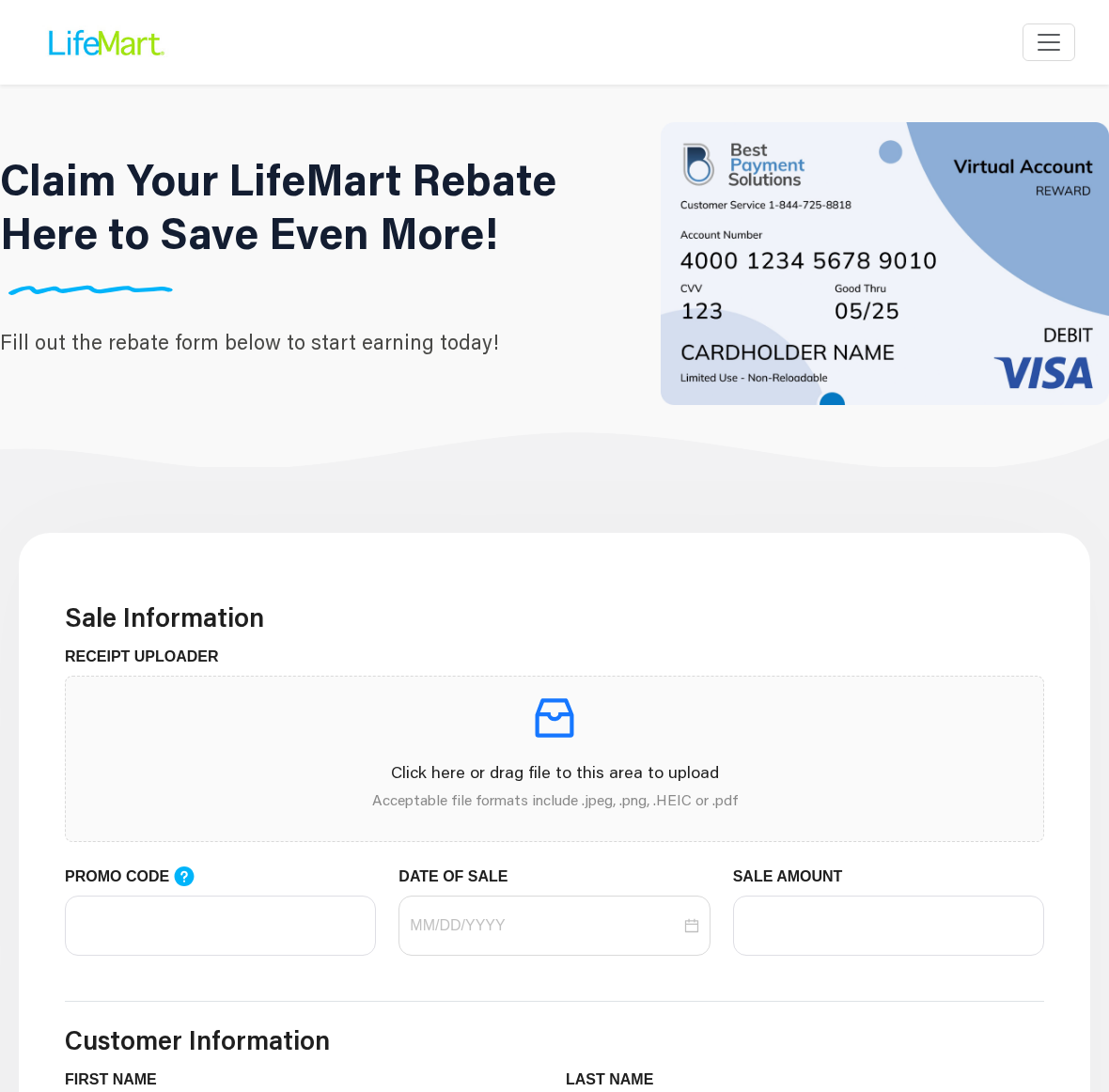click on "Sale Information" at bounding box center (554, 616) 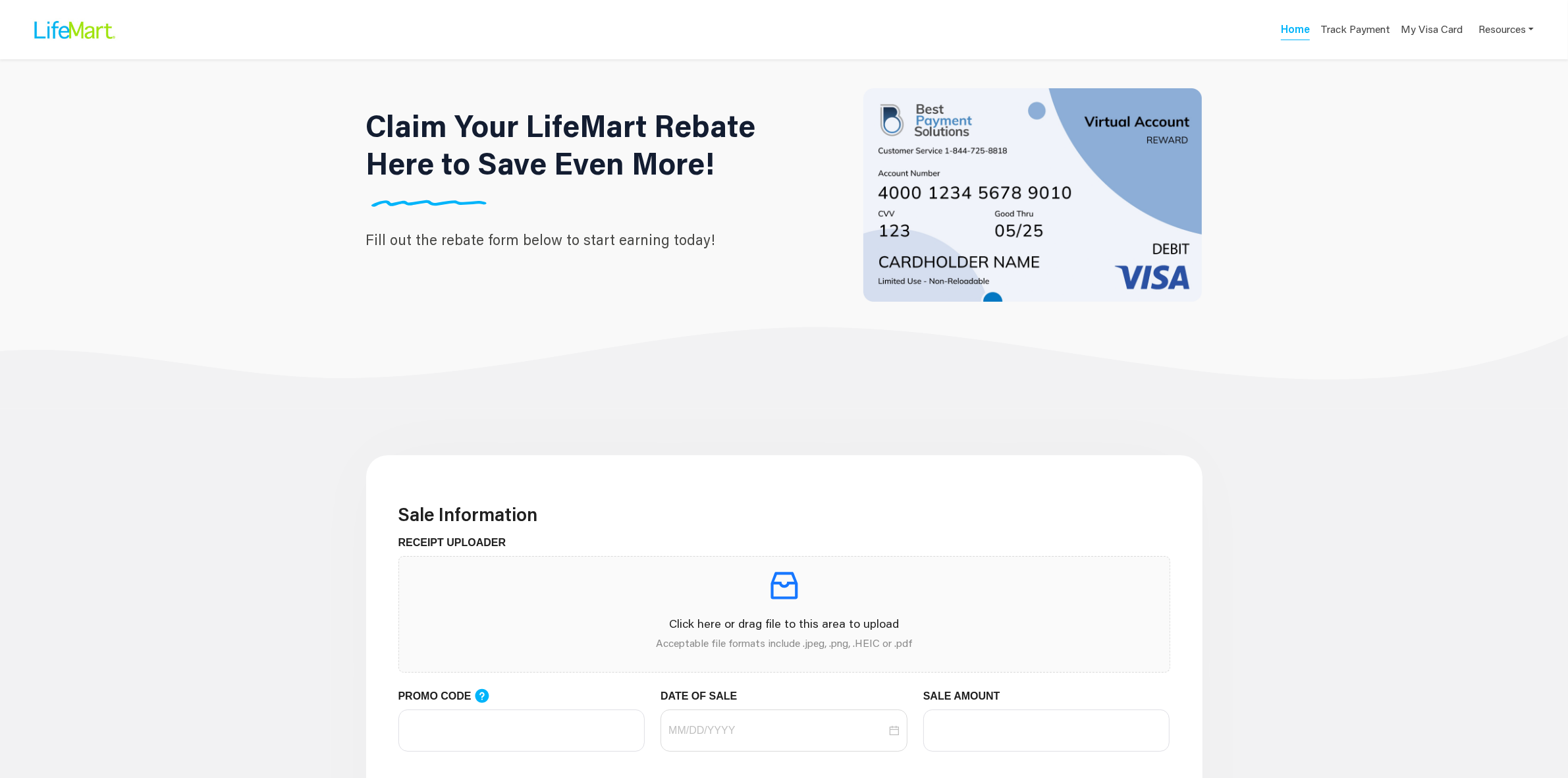 click on "PROMO CODE" at bounding box center [450, 696] 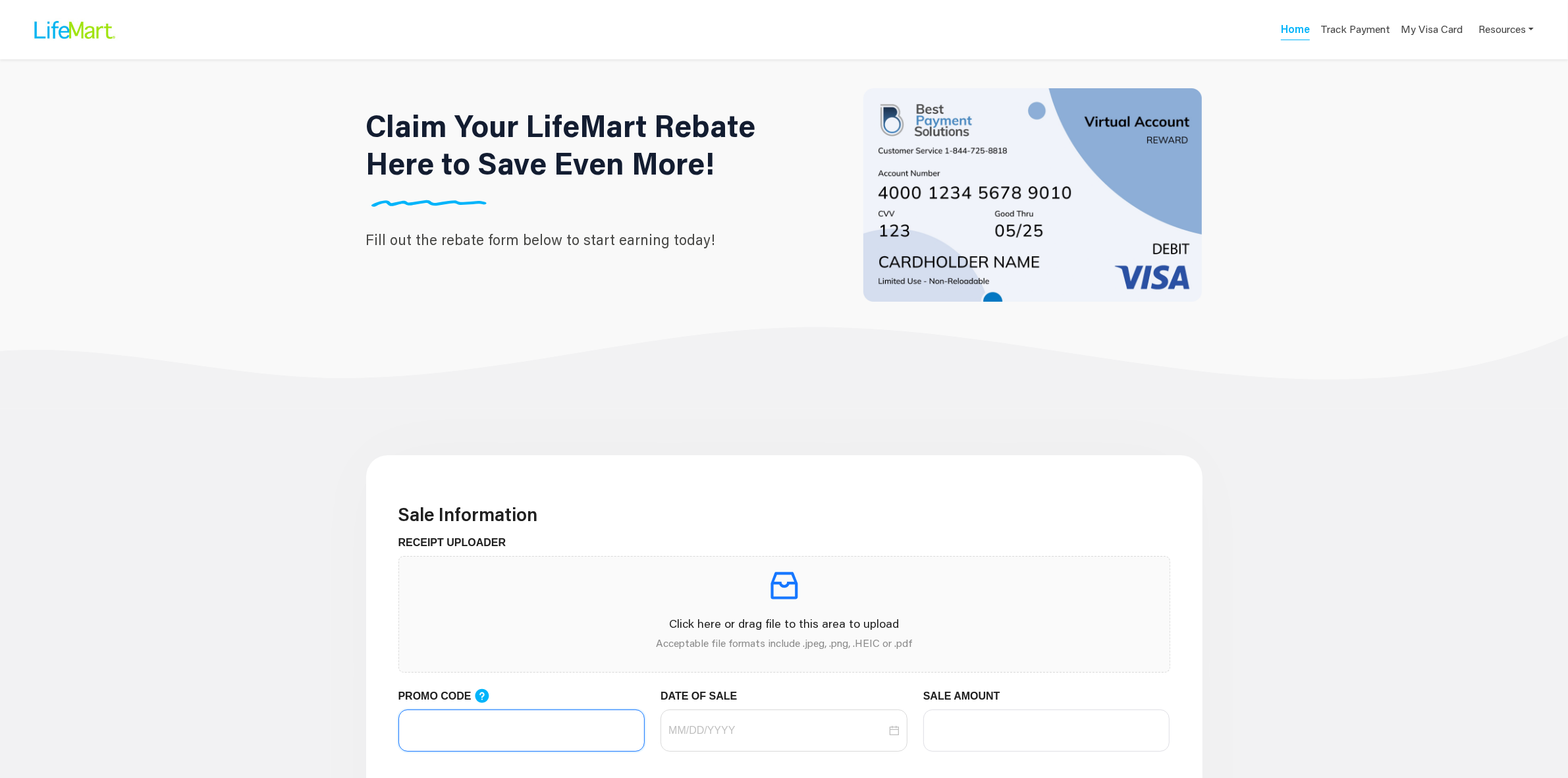 click on "PROMO CODE" at bounding box center (522, 731) 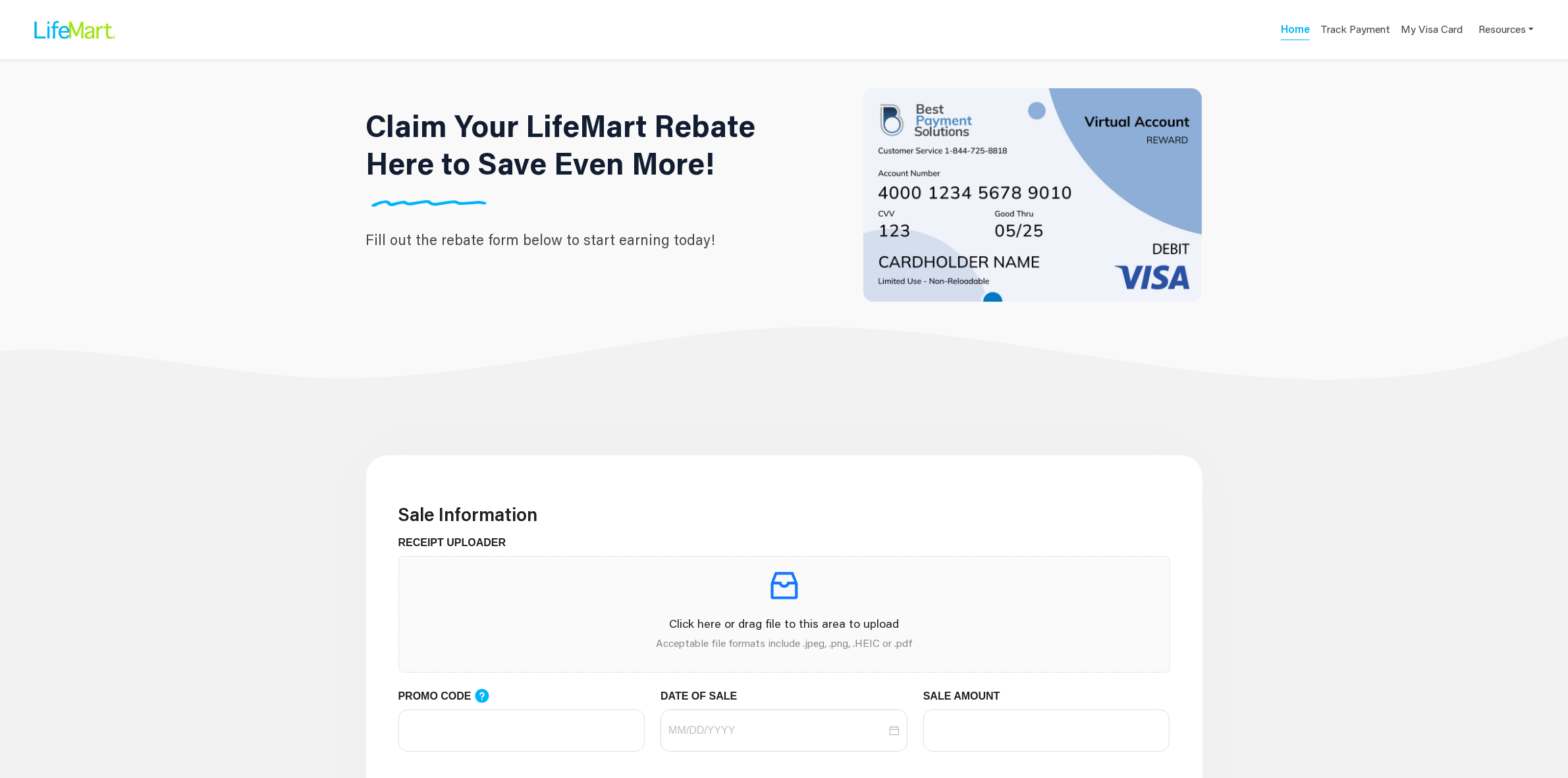 click on "PROMO CODE" at bounding box center (450, 696) 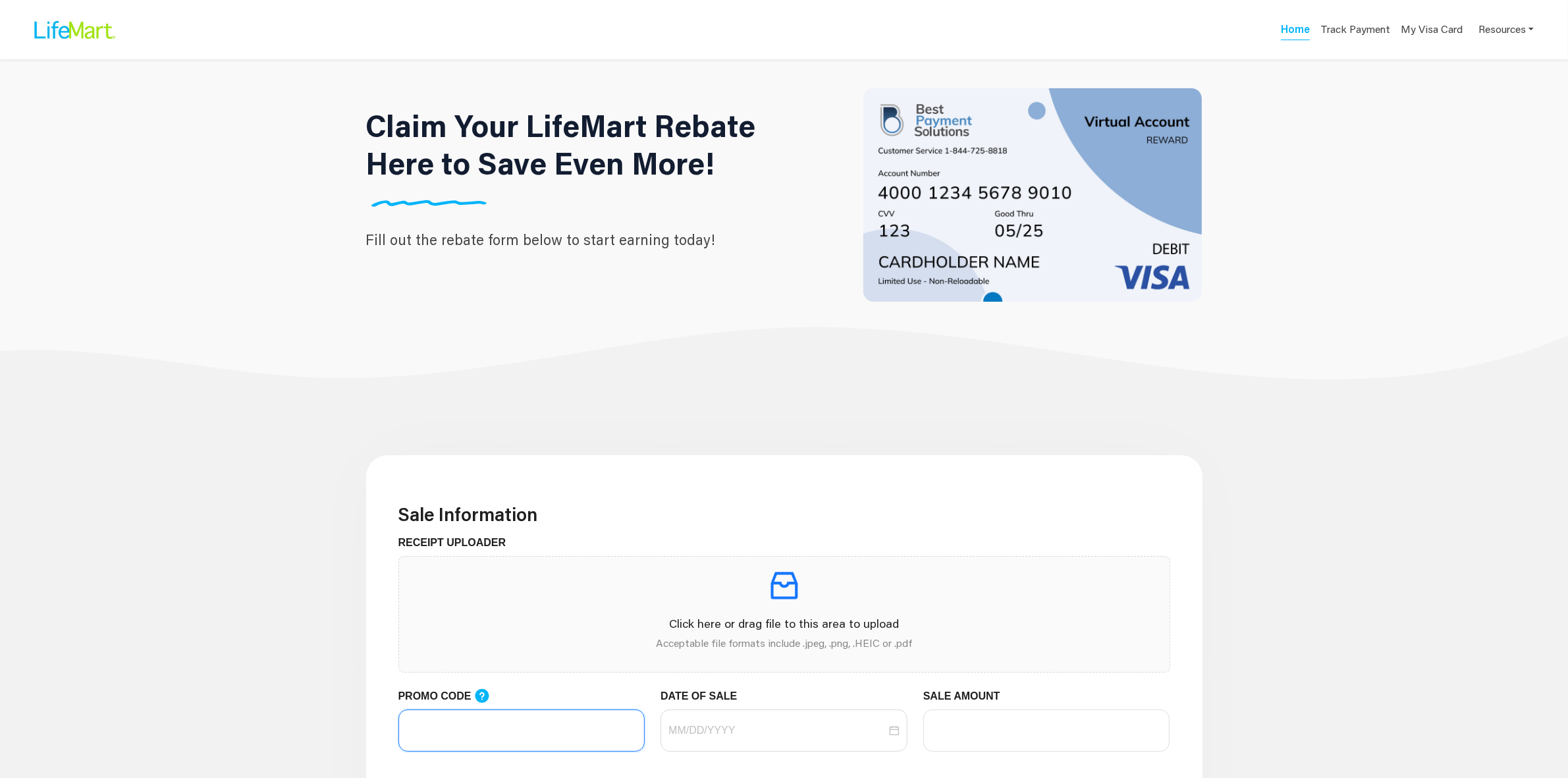 click on "PROMO CODE" at bounding box center (522, 731) 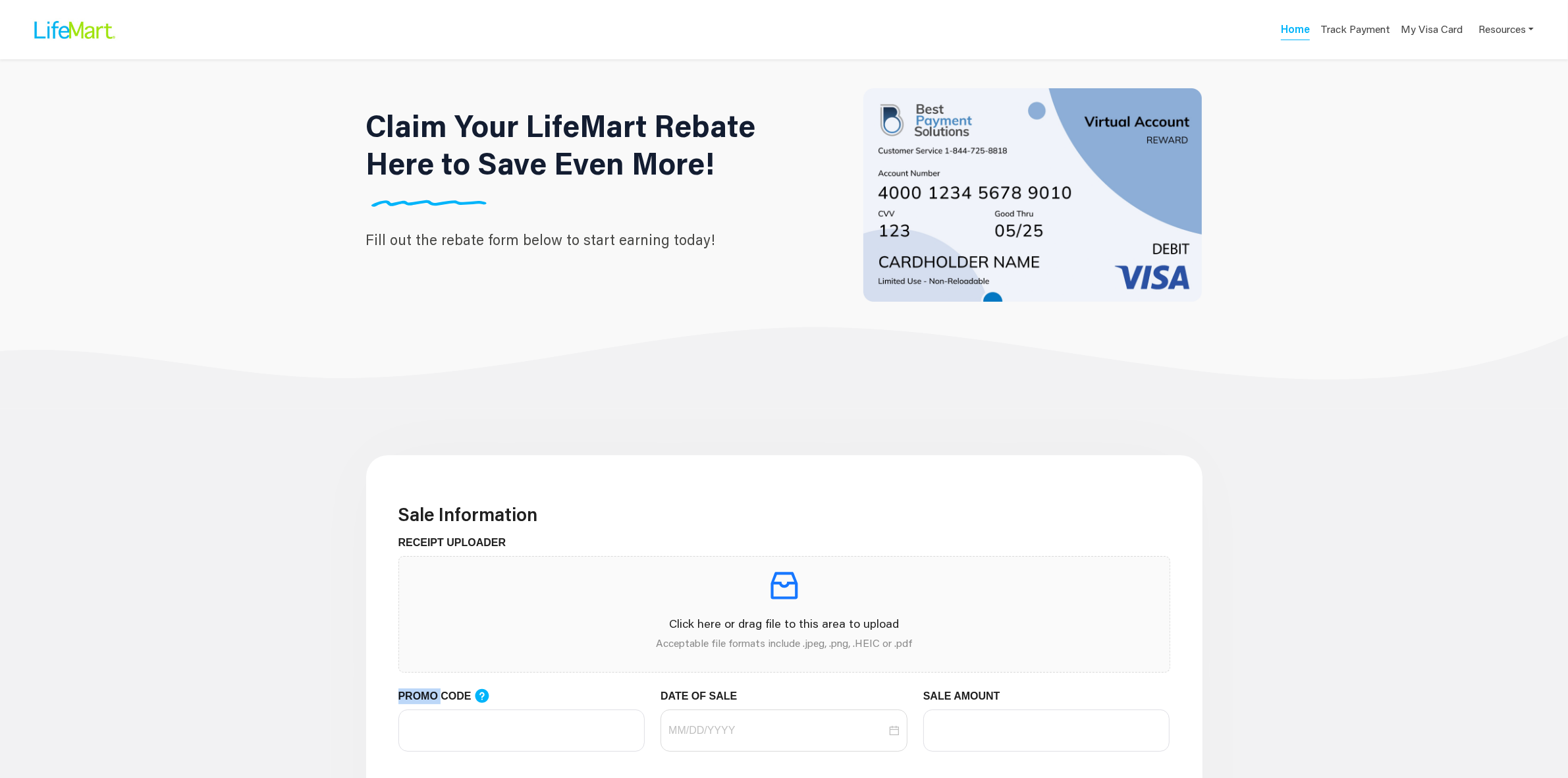 click on "PROMO CODE" at bounding box center [450, 696] 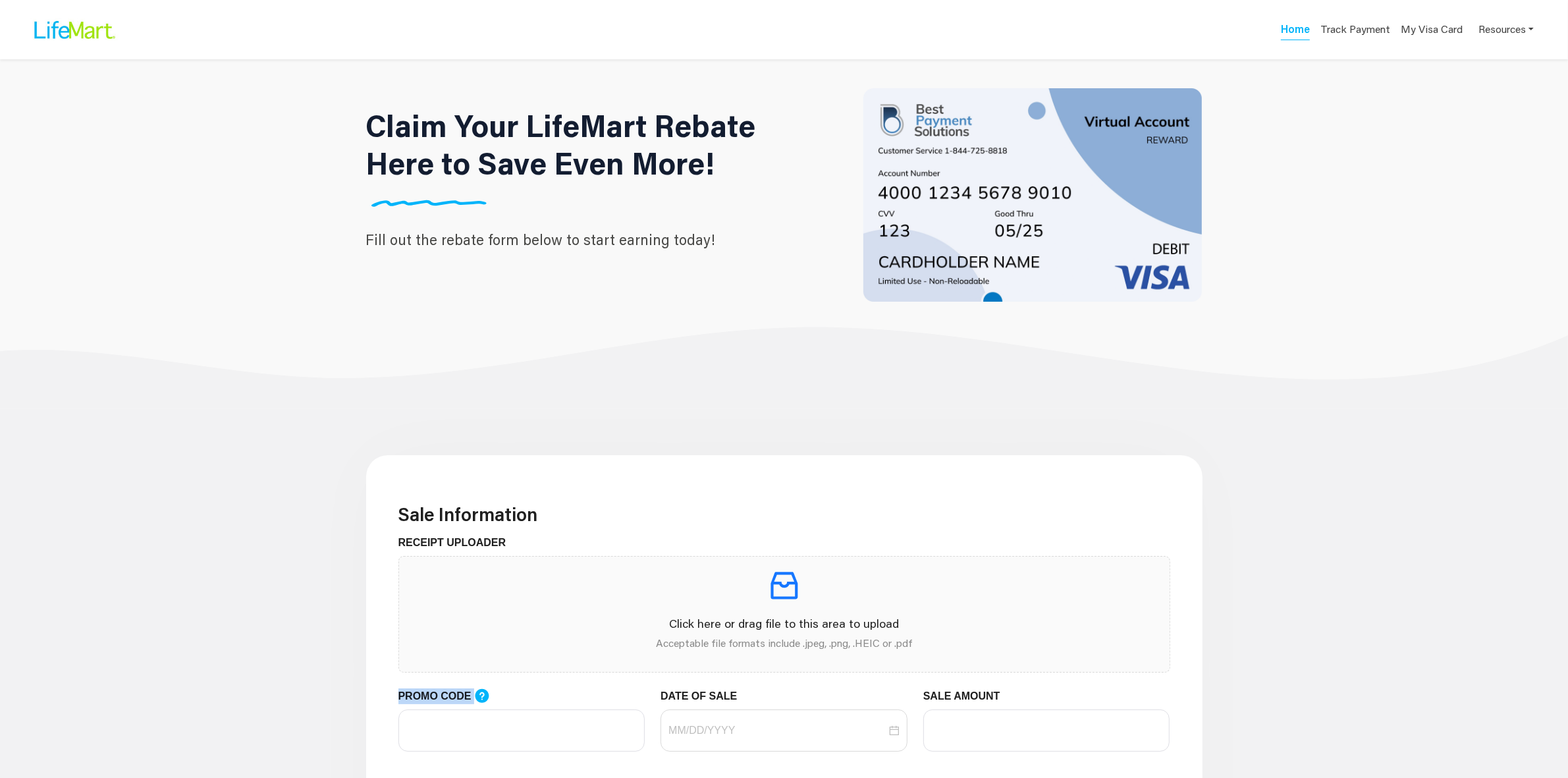 click on "PROMO CODE" at bounding box center [450, 696] 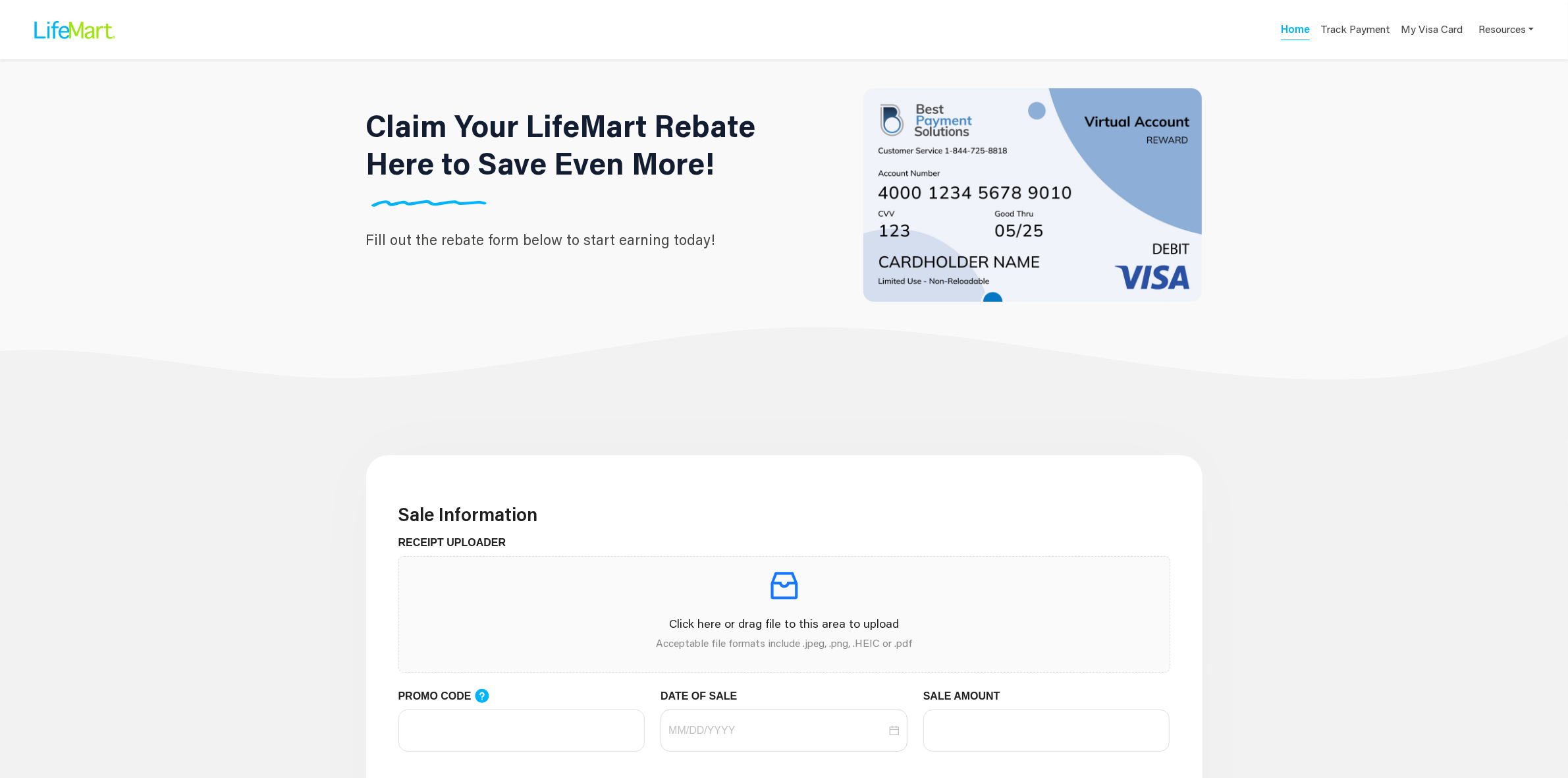 click on "Claim Your LifeMart Rebate Here to Save Even More! Fill out the rebate form below to start earning today! Sale Information RECEIPT UPLOADER Click here or drag file to this area to upload Acceptable file formats include .jpeg, .png, .HEIC or .pdf PROMO CODE     DATE OF SALE SALE AMOUNT Customer Information FIRST NAME LAST NAME EMAIL PHONE STREET ADDRESS APARTMENT, SUITE, ETC. CITY STATE ZIP Continue The LifeMart Rebate Program ("Program") offers eligible customers a promotional rebate in the form of a gift card or other designated incentive upon the successful installation of a qualifying solar energy system. By participating in this Program, you agree to the following terms and conditions. LifeMart reserves the right to modify, suspend, or terminate the Program at any time without prior notice. Any suspected fraud, abuse, or violation of the Program terms may result in disqualification from receiving the rebate. contact@lifemart.com https://bpscardaccount.com" at bounding box center [784, 844] 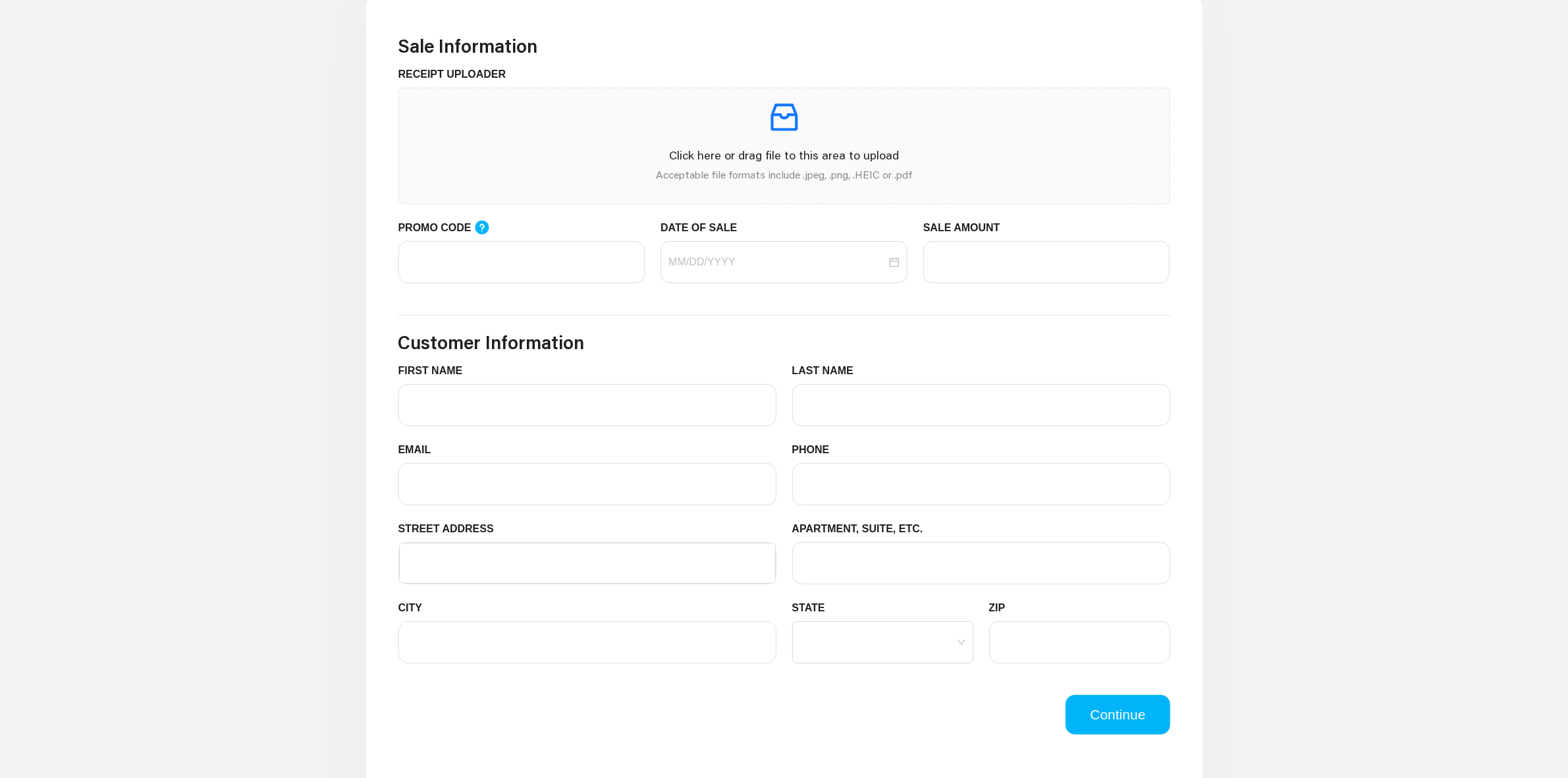 scroll, scrollTop: 469, scrollLeft: 0, axis: vertical 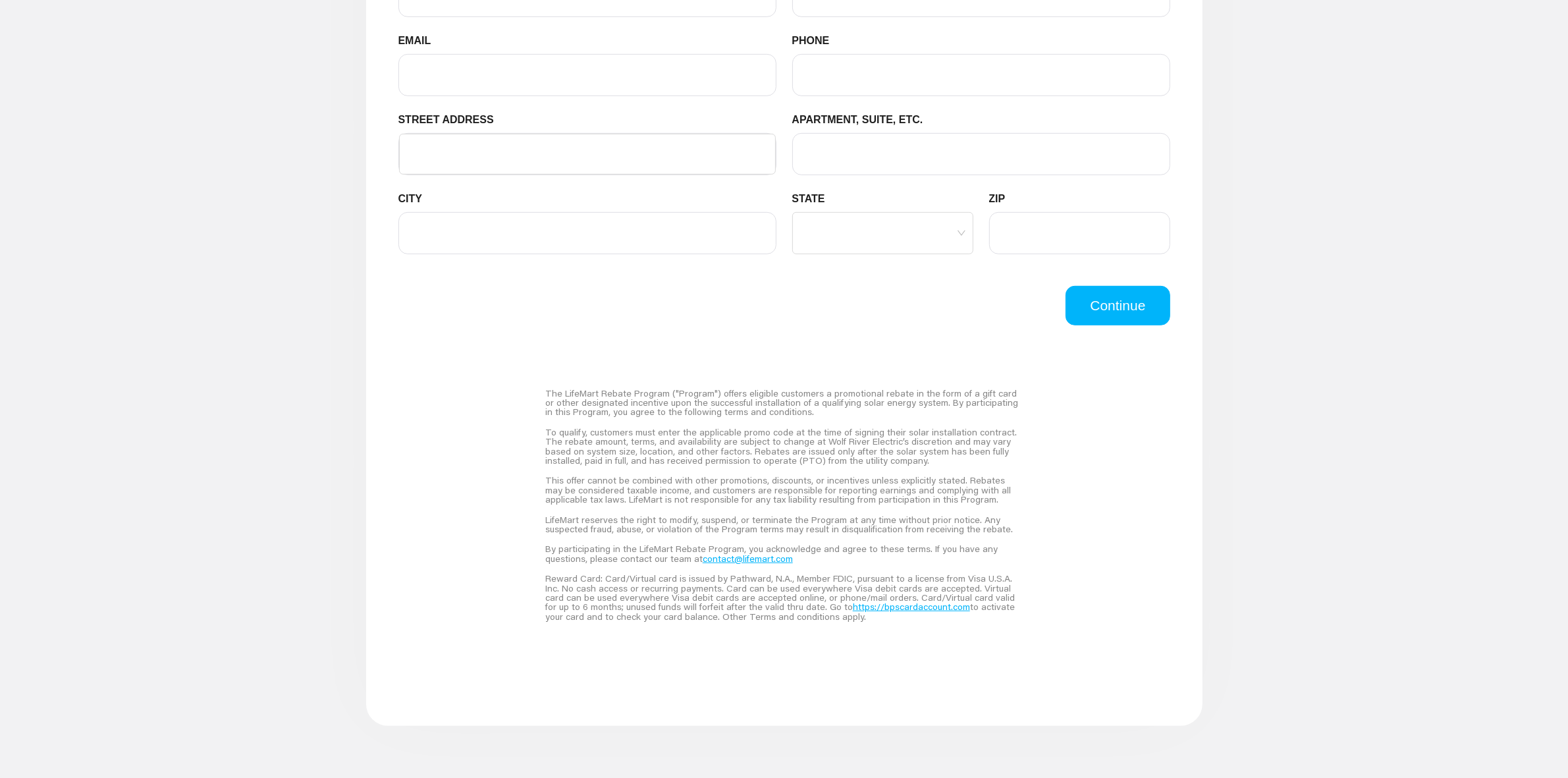 click on "This offer cannot be combined with other promotions, discounts, or incentives unless explicitly stated. Rebates may be considered taxable income, and customers are responsible for reporting earnings and complying with all applicable tax laws. LifeMart is not responsible for any tax liability resulting from participation in this Program." at bounding box center [784, 489] 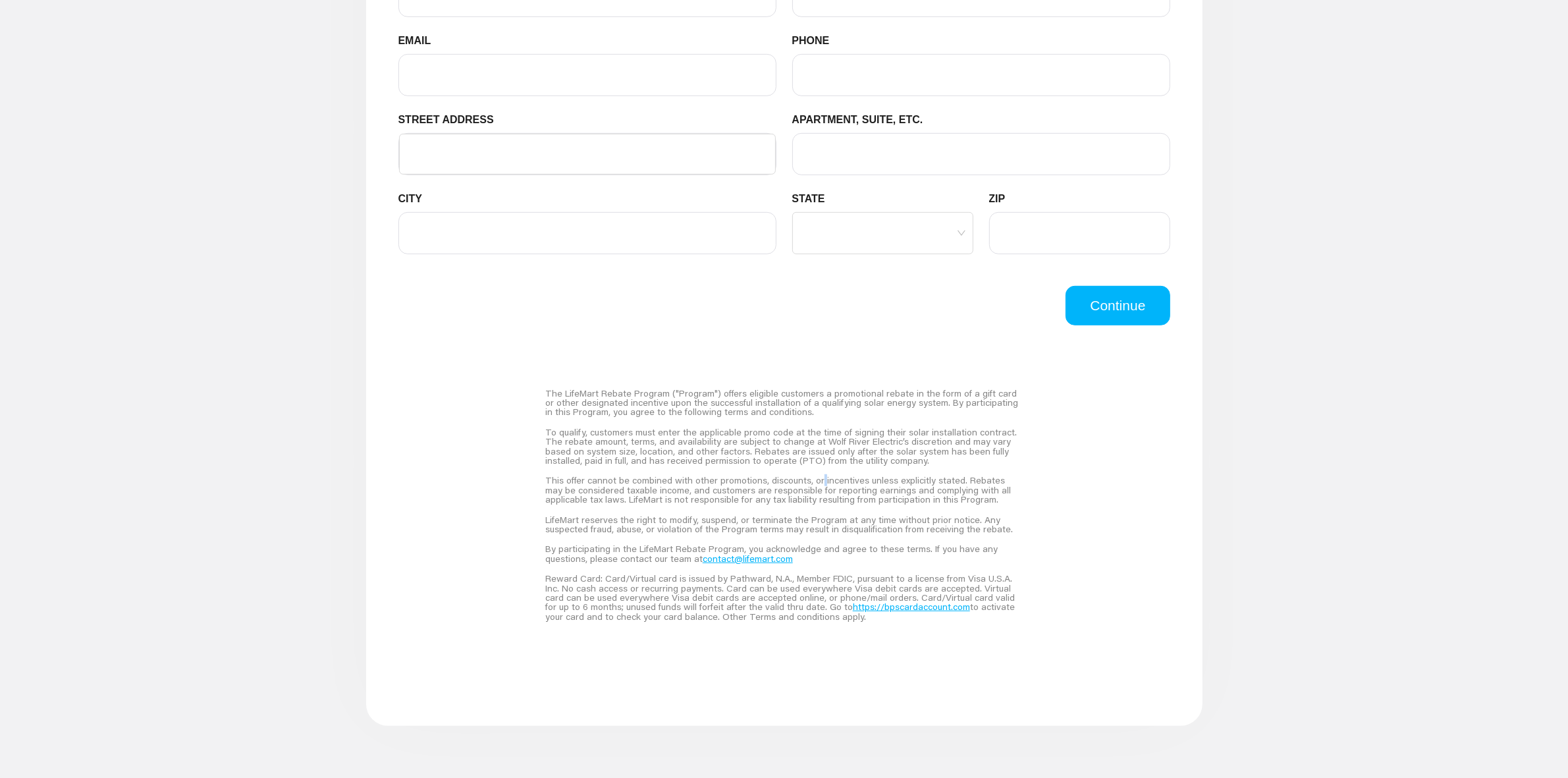 click on "This offer cannot be combined with other promotions, discounts, or incentives unless explicitly stated. Rebates may be considered taxable income, and customers are responsible for reporting earnings and complying with all applicable tax laws. LifeMart is not responsible for any tax liability resulting from participation in this Program." at bounding box center [784, 489] 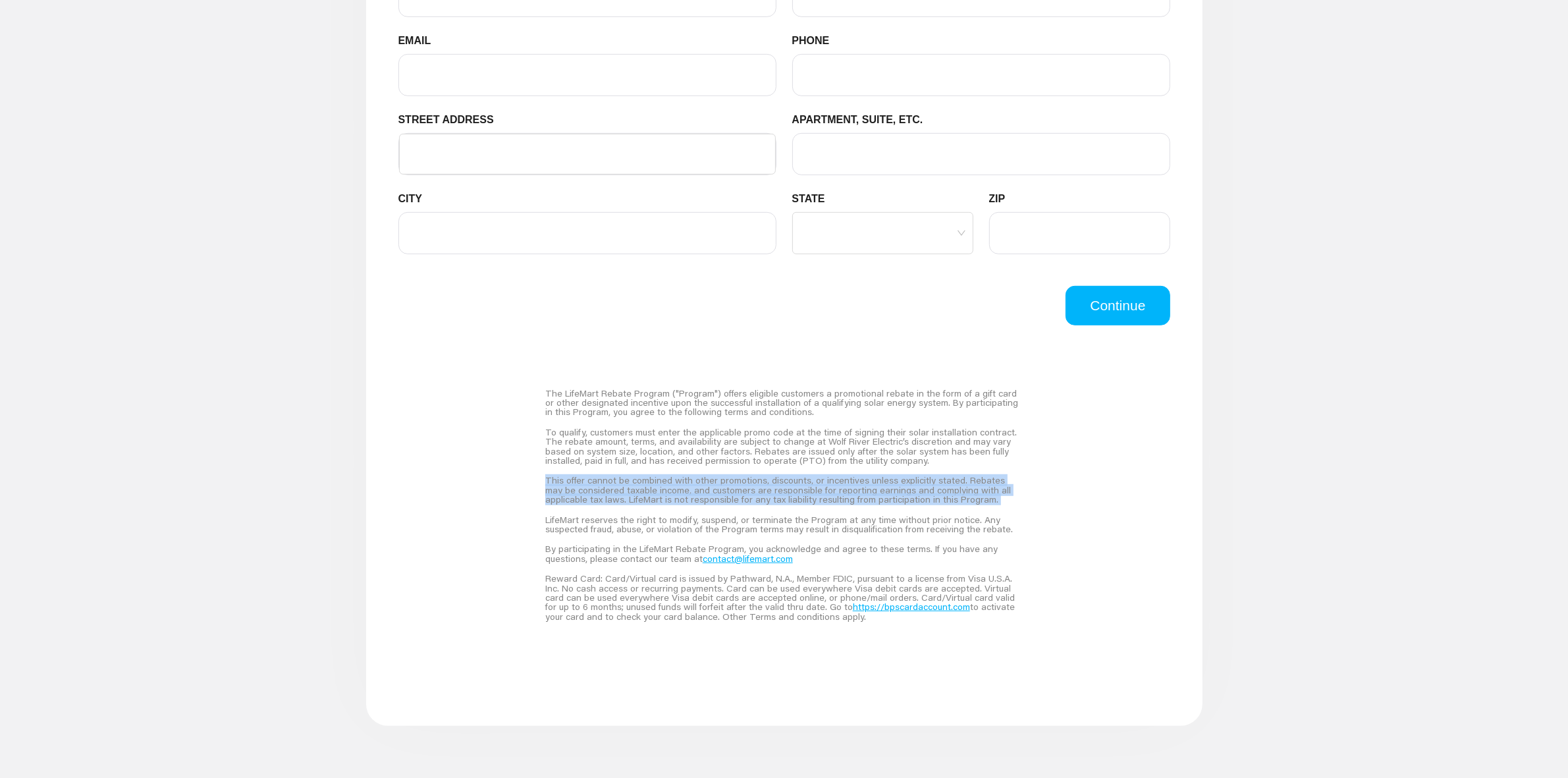 click on "This offer cannot be combined with other promotions, discounts, or incentives unless explicitly stated. Rebates may be considered taxable income, and customers are responsible for reporting earnings and complying with all applicable tax laws. LifeMart is not responsible for any tax liability resulting from participation in this Program." at bounding box center (784, 489) 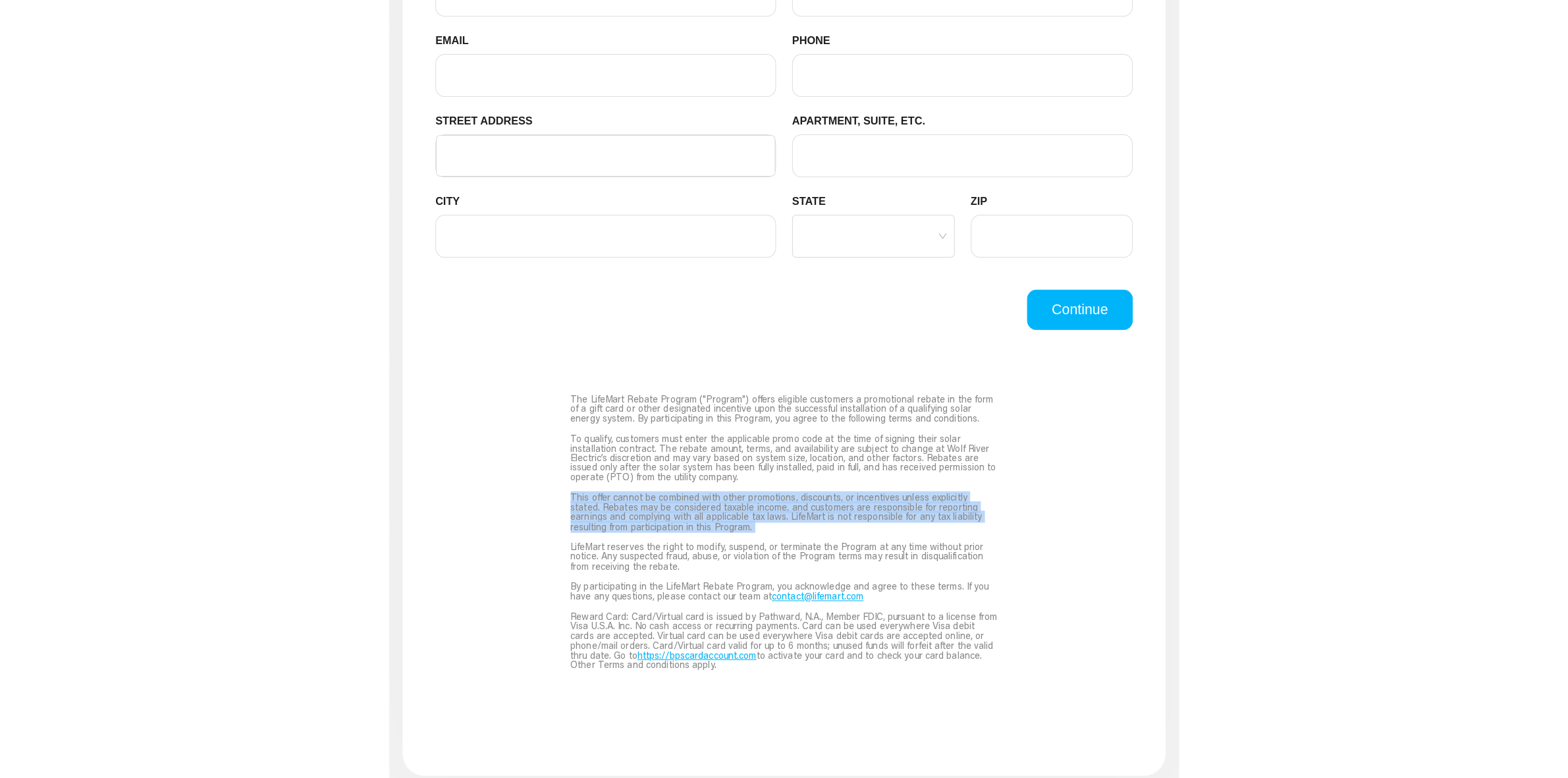 scroll, scrollTop: 877, scrollLeft: 0, axis: vertical 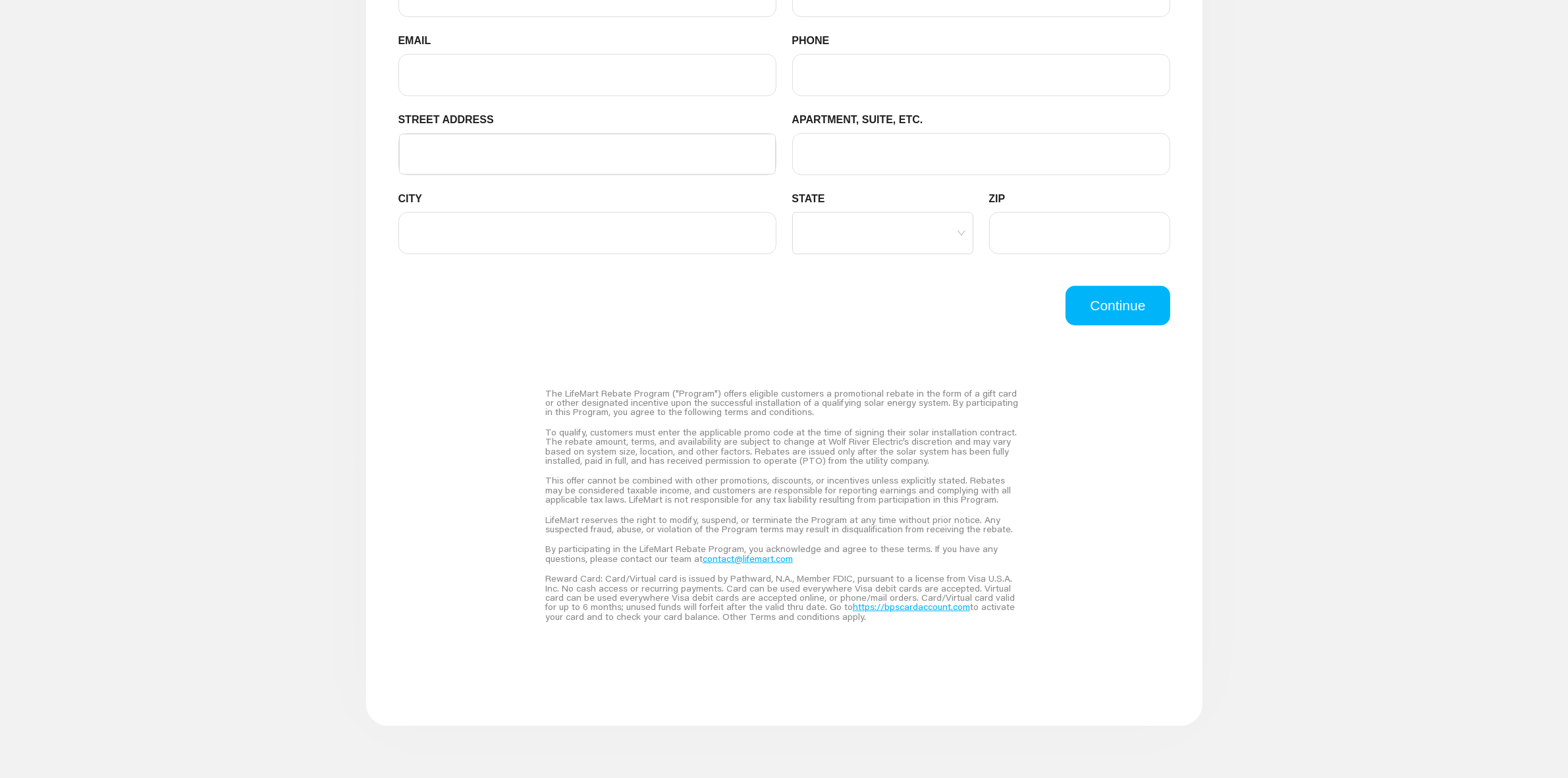 click on "The LifeMart Rebate Program ("Program") offers eligible customers a promotional rebate in the form of a gift card or other designated incentive upon the successful installation of a qualifying solar energy system. By participating in this Program, you agree to the following terms and conditions. To qualify, customers must enter the applicable promo code at the time of signing their solar installation contract. The rebate amount, terms, and availability are subject to change at Wolf River Electric’s discretion and may vary based on system size, location, and other factors. Rebates are issued only after the solar system has been fully installed, paid in full, and has received permission to operate (PTO) from the utility company. LifeMart reserves the right to modify, suspend, or terminate the Program at any time without prior notice. Any suspected fraud, abuse, or violation of the Program terms may result in disqualification from receiving the rebate. contact@lifemart.com https://bpscardaccount.com" at bounding box center (784, 505) 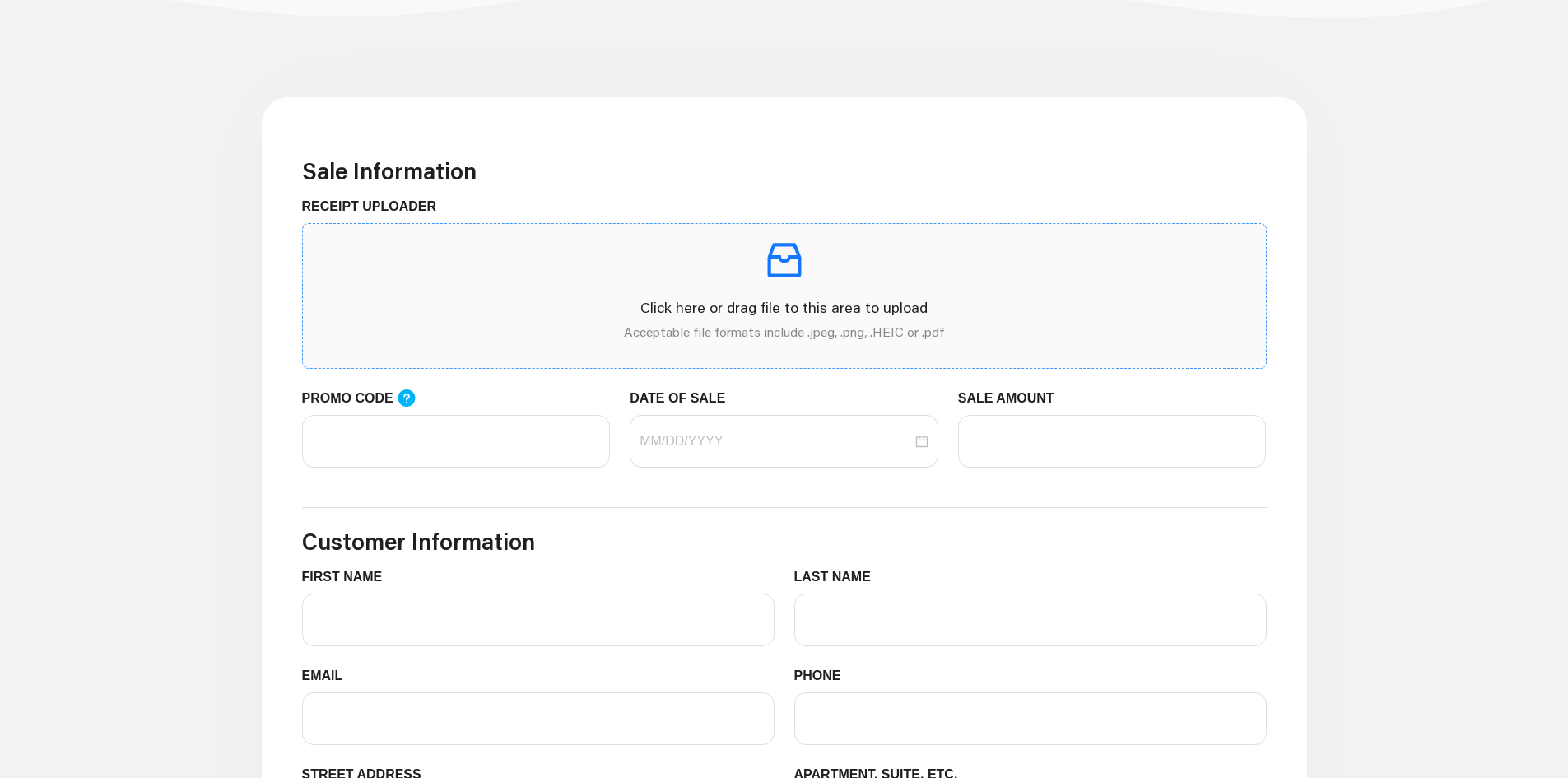 scroll, scrollTop: 440, scrollLeft: 0, axis: vertical 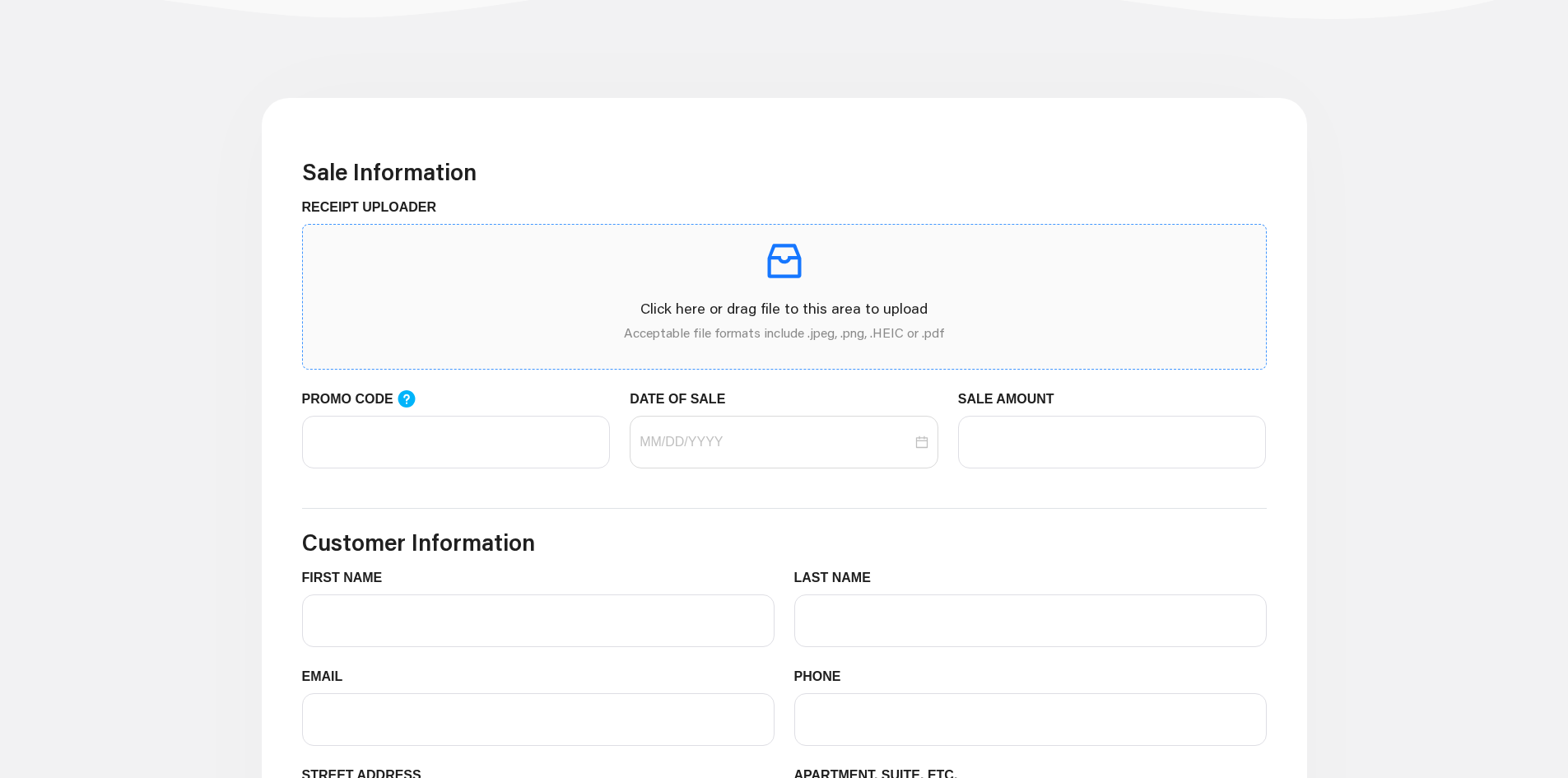 click on "Acceptable file formats include .jpeg, .png, .HEIC or .pdf" at bounding box center (784, 333) 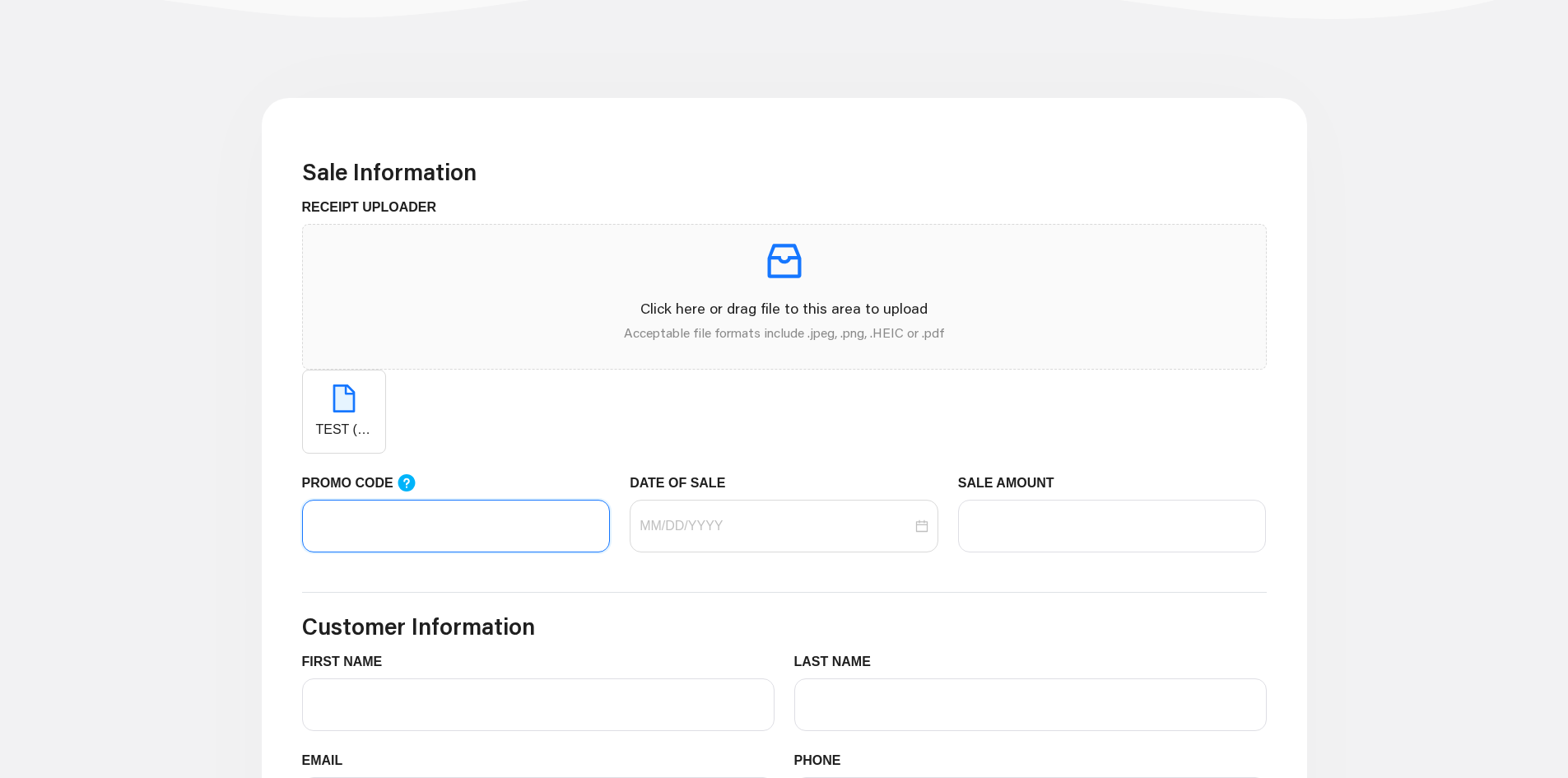 click on "PROMO CODE" at bounding box center (456, 526) 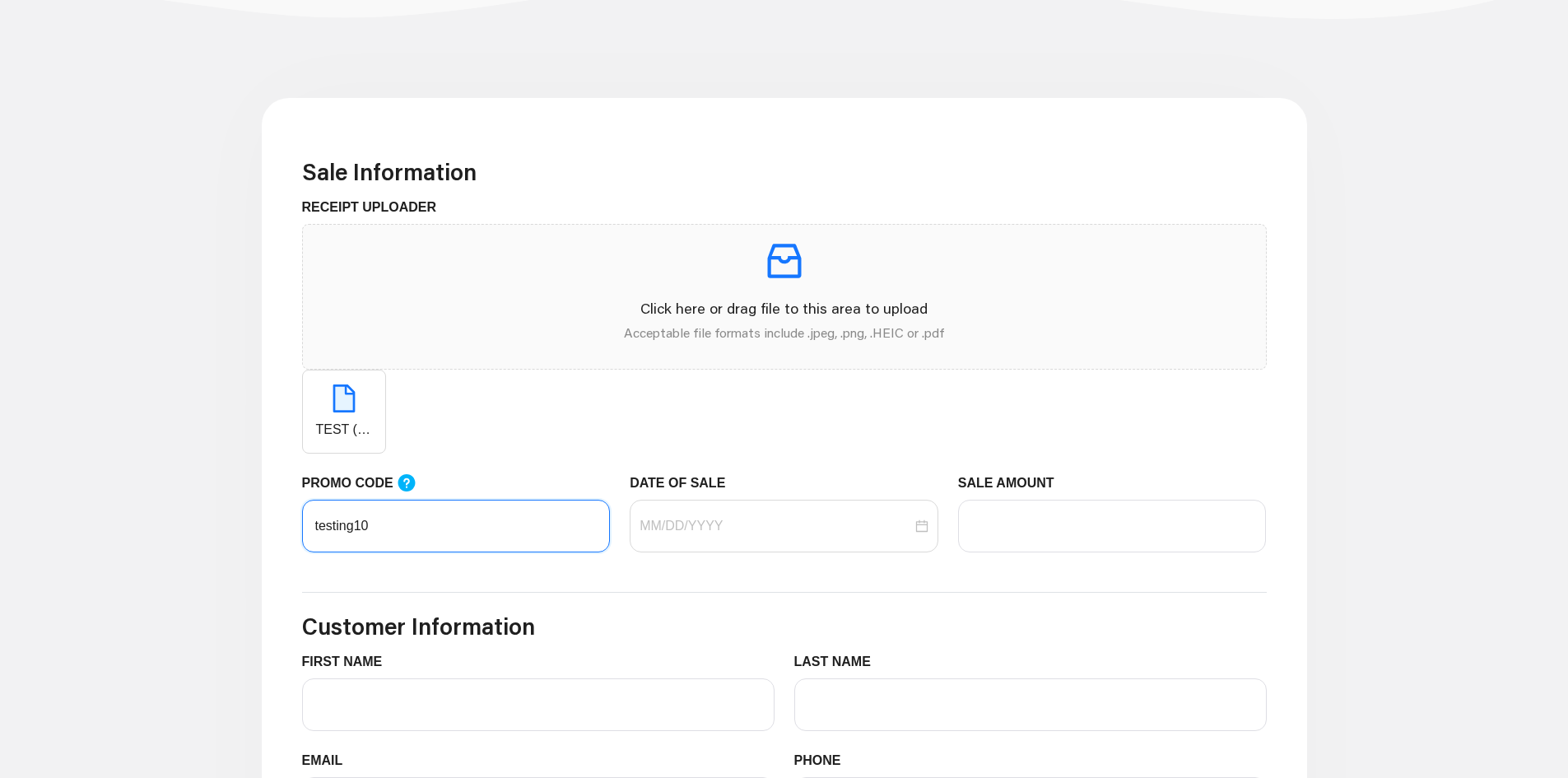 type on "testing10" 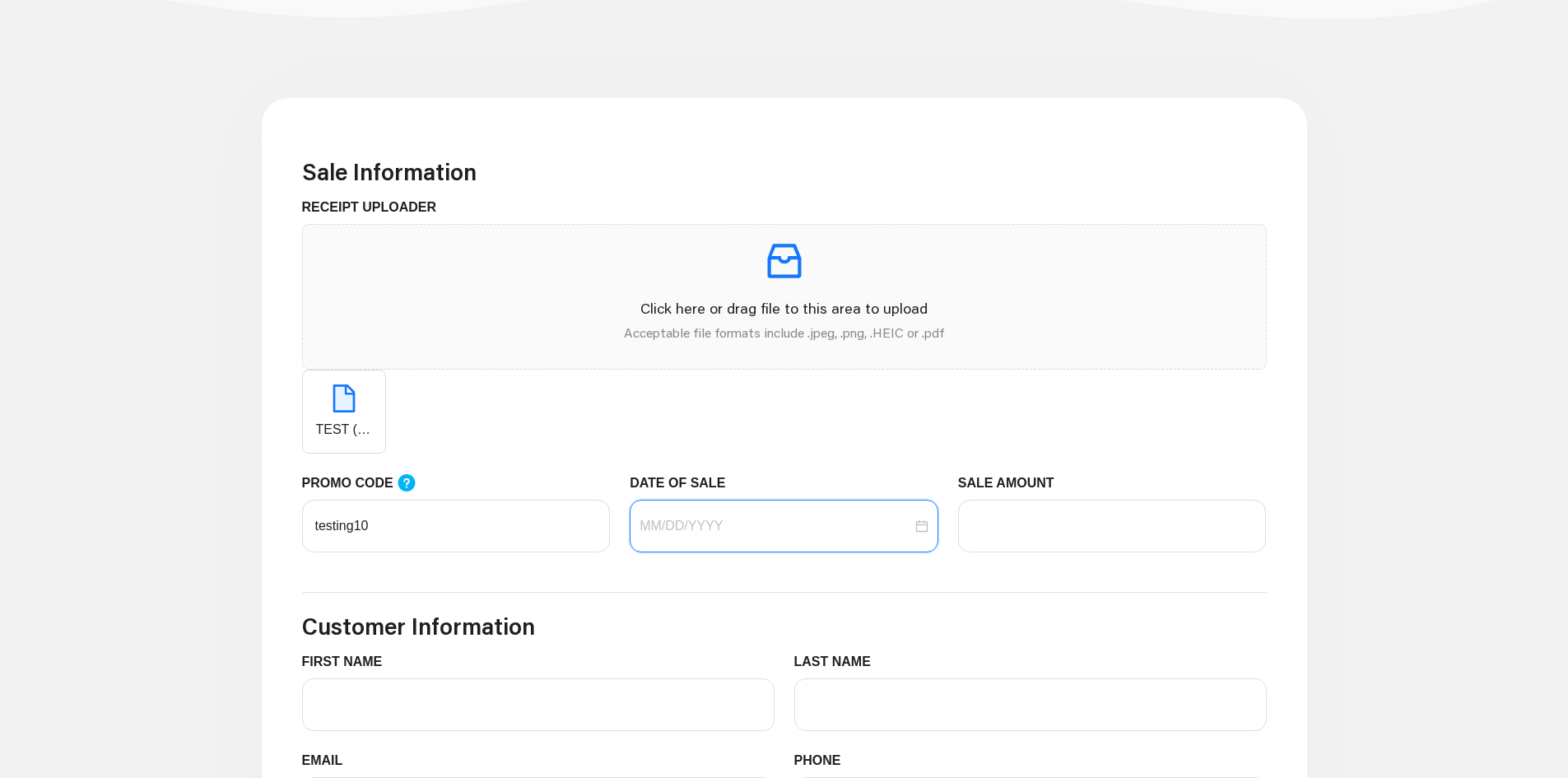 click on "DATE OF SALE" at bounding box center [775, 526] 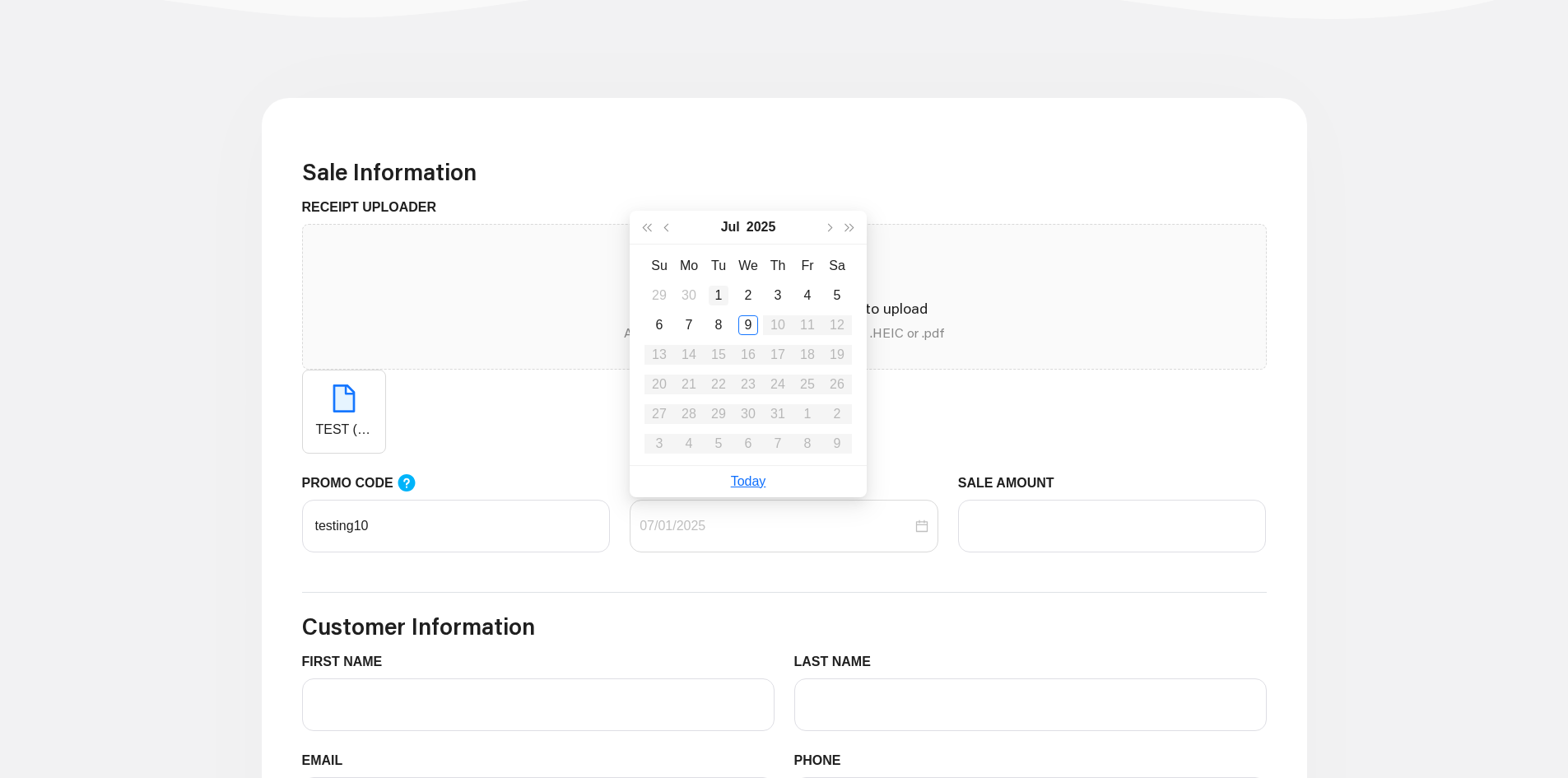click on "1" at bounding box center (719, 296) 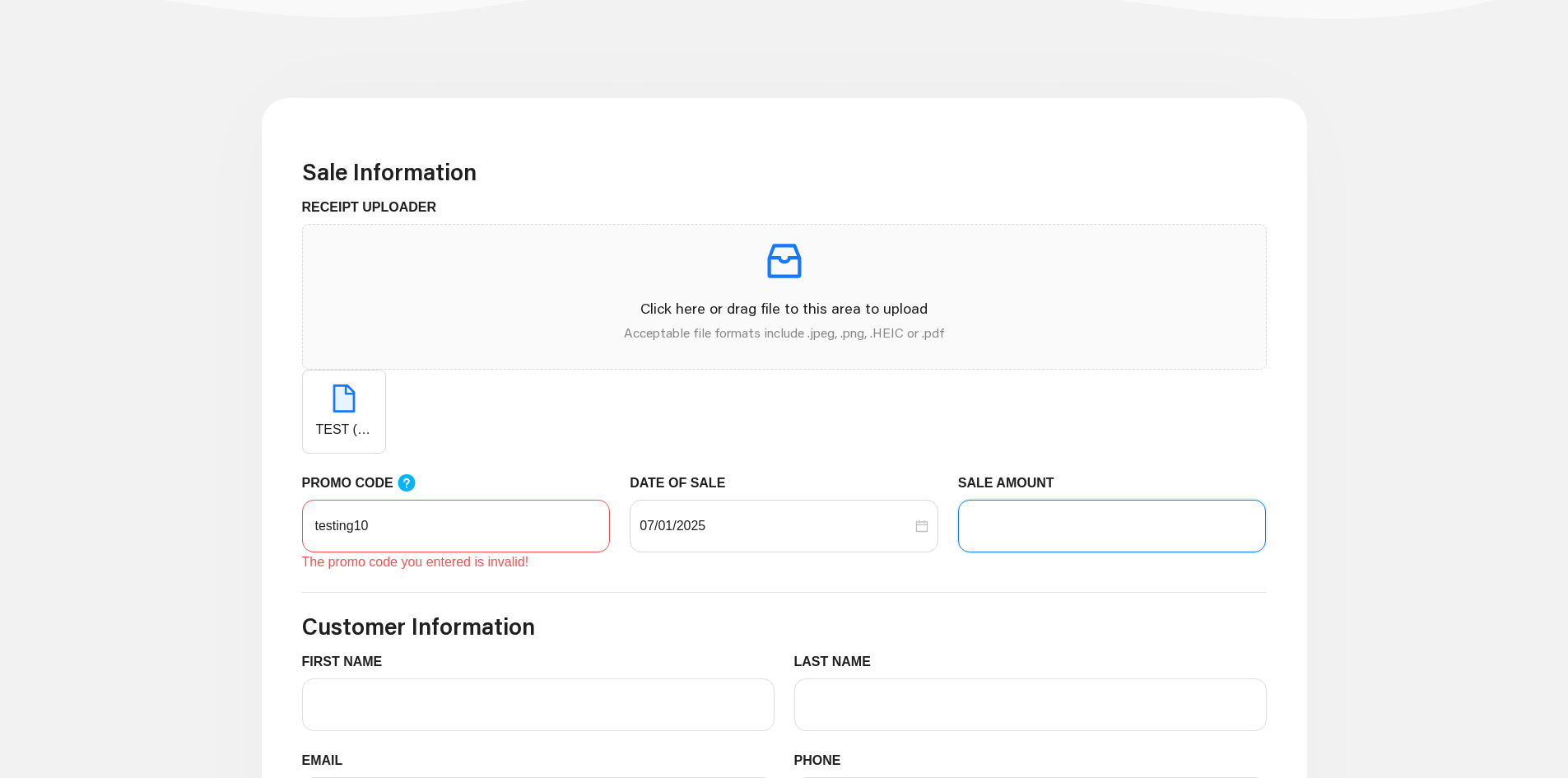 click on "SALE AMOUNT" at bounding box center (1112, 526) 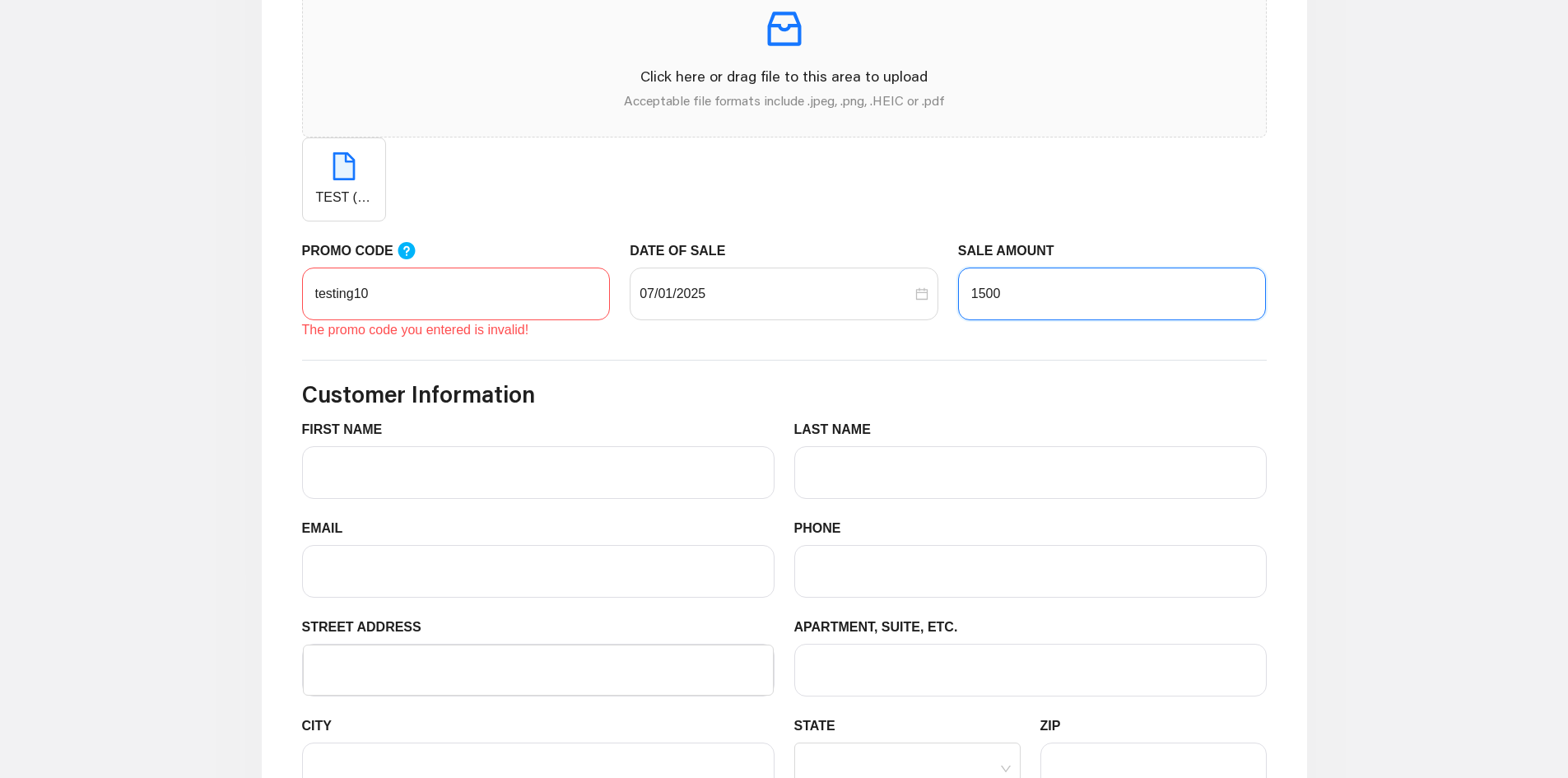 scroll, scrollTop: 673, scrollLeft: 0, axis: vertical 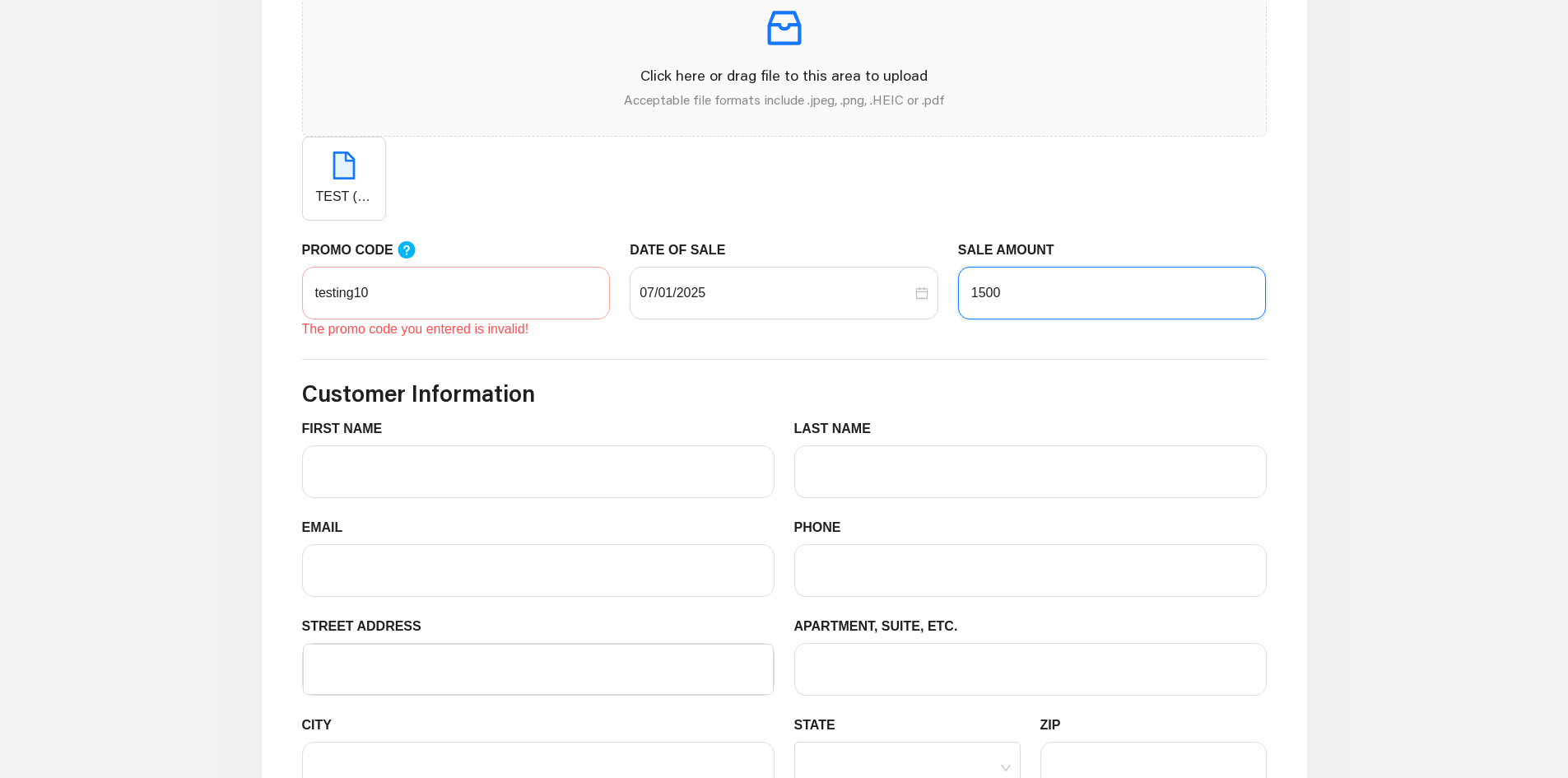 type on "1500" 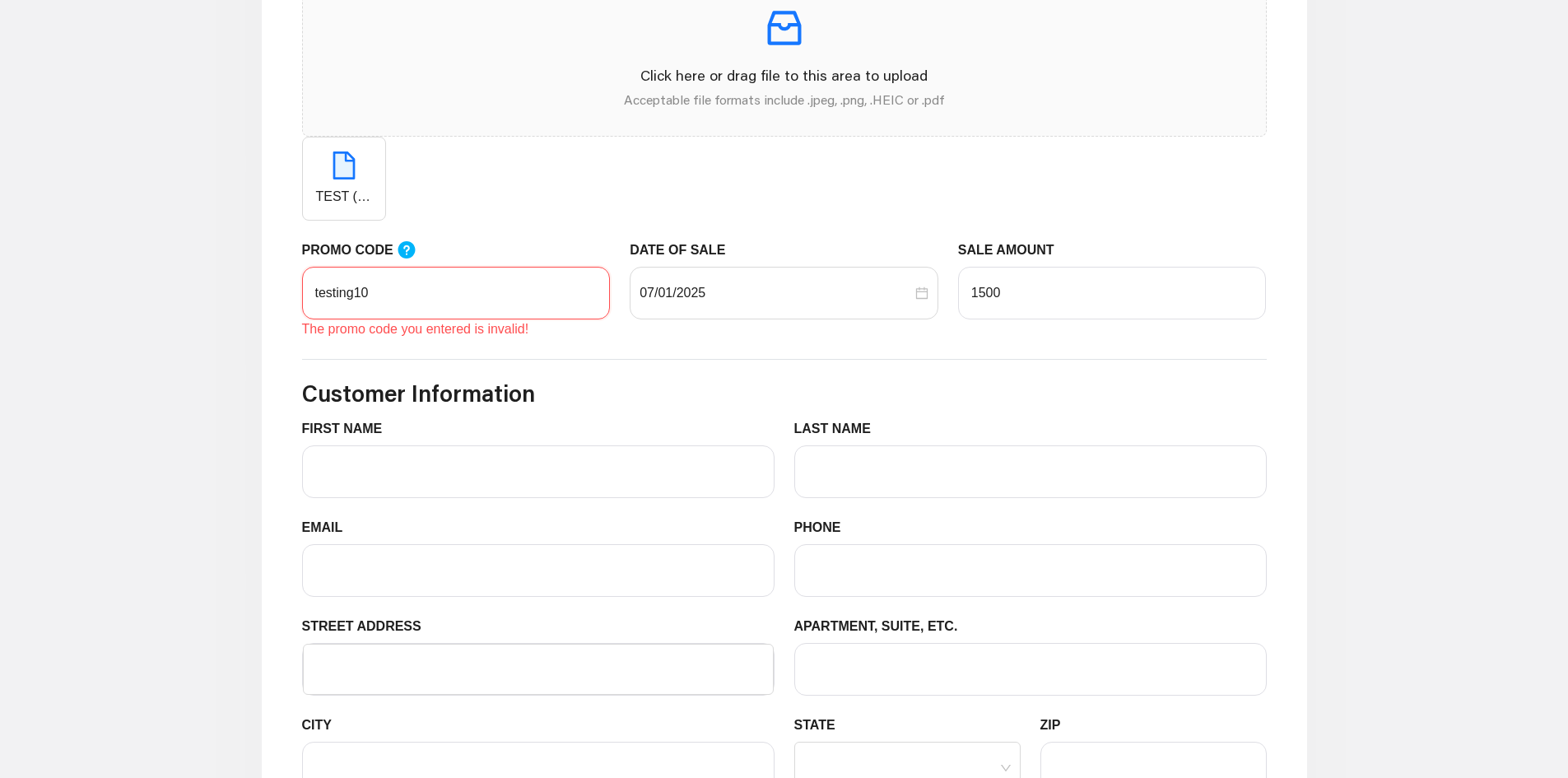 click on "testing10" at bounding box center [456, 293] 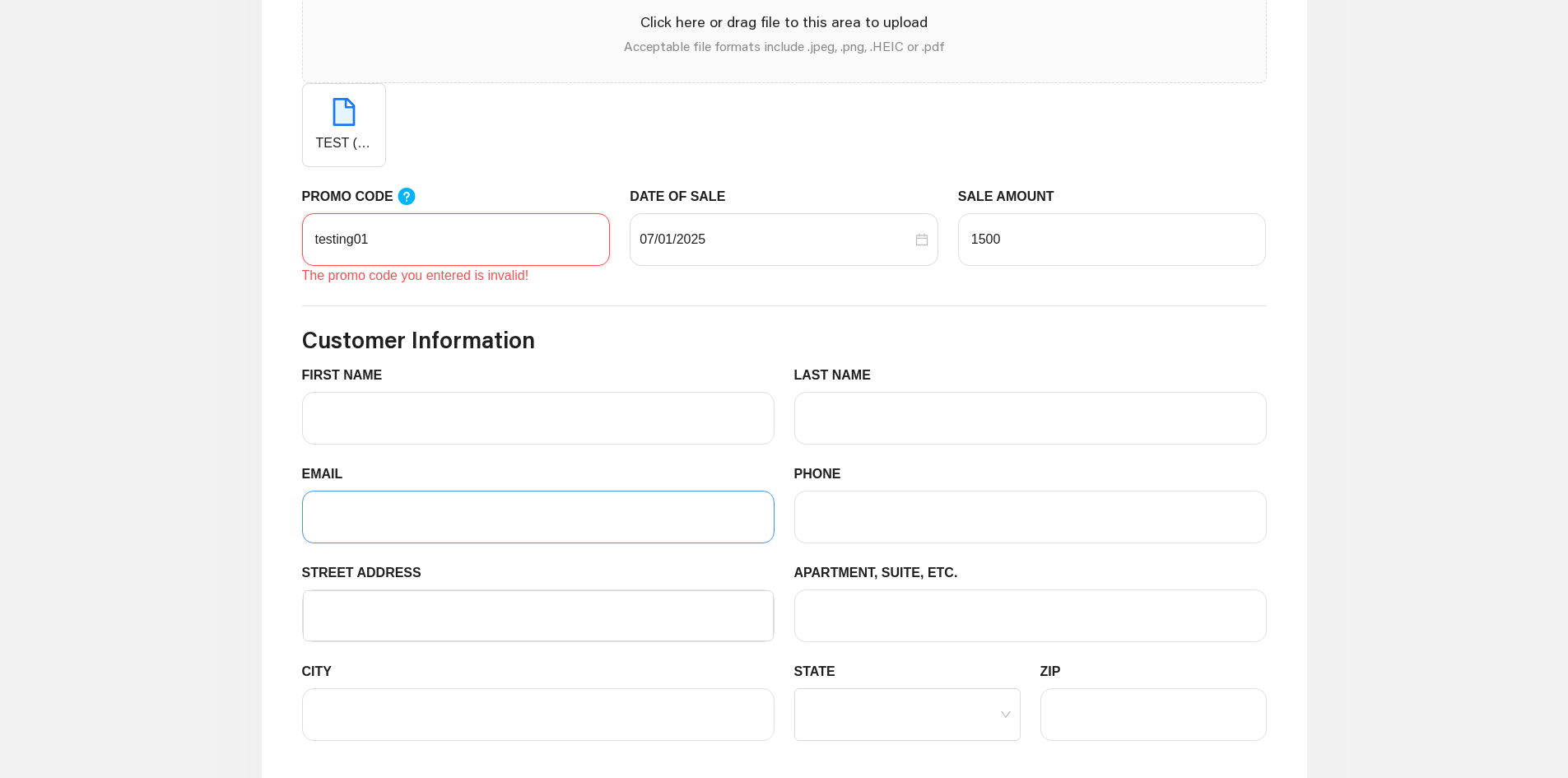 scroll, scrollTop: 756, scrollLeft: 0, axis: vertical 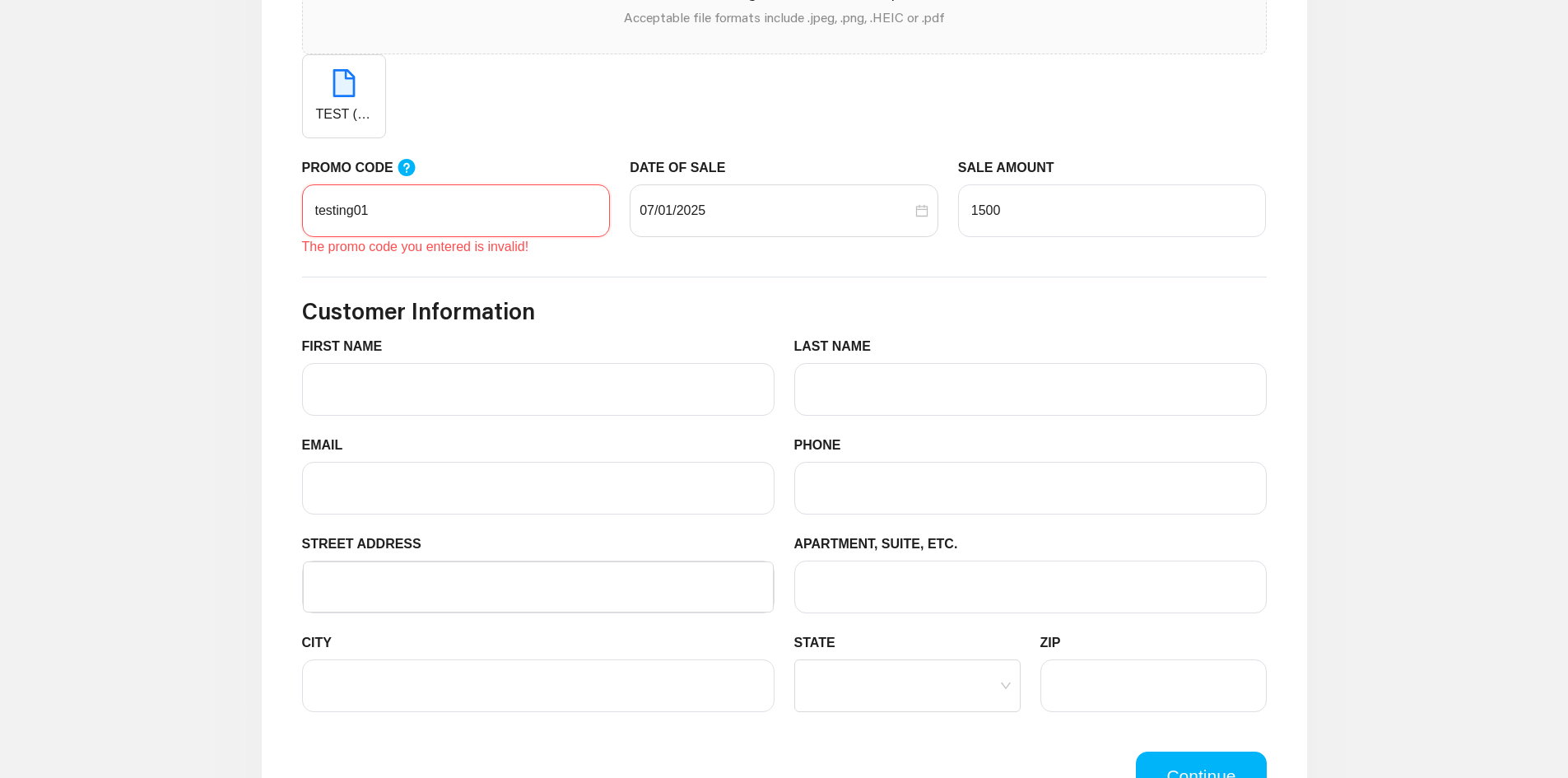 click on "testing01" at bounding box center [456, 211] 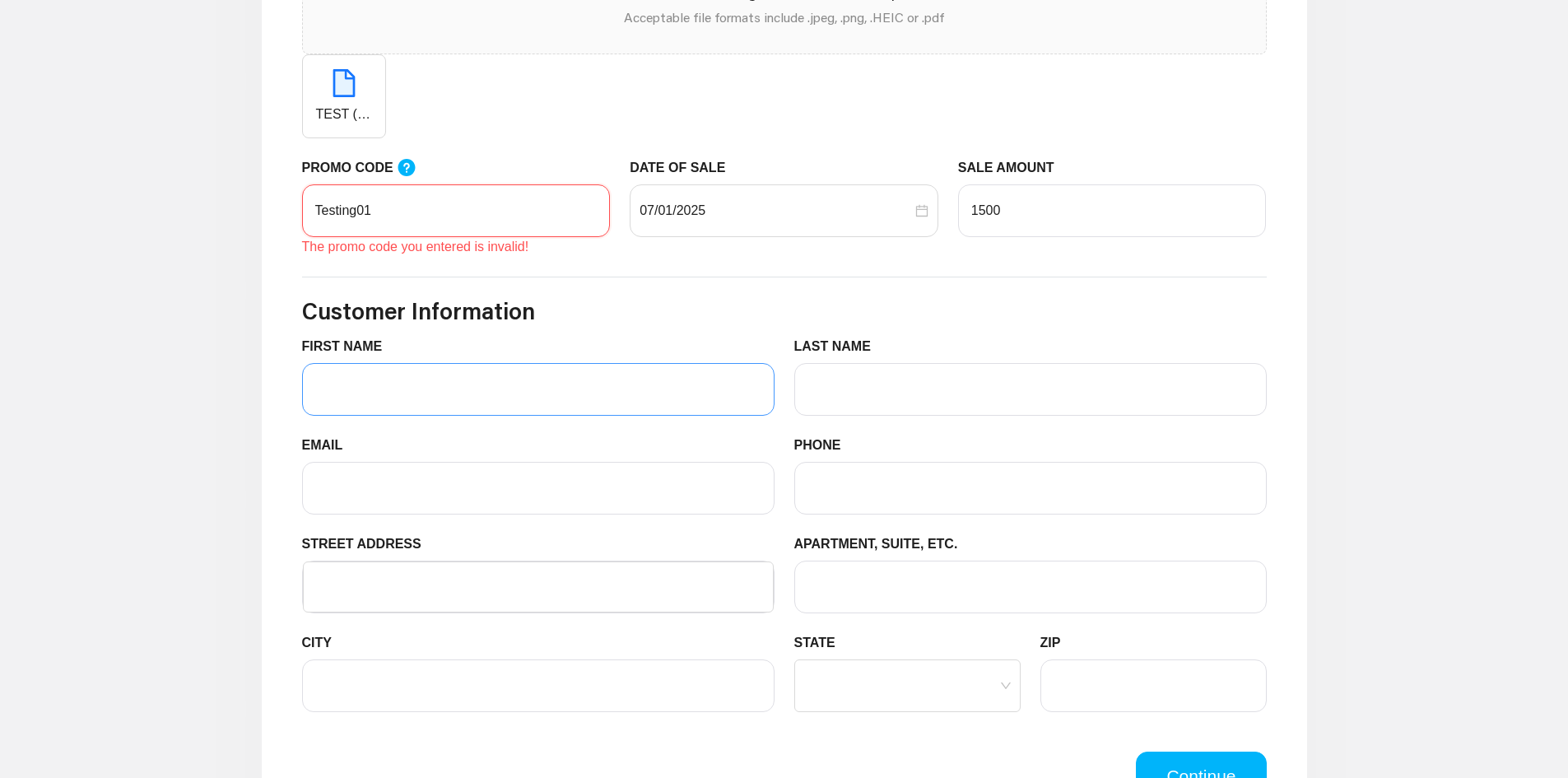 type on "Testing01" 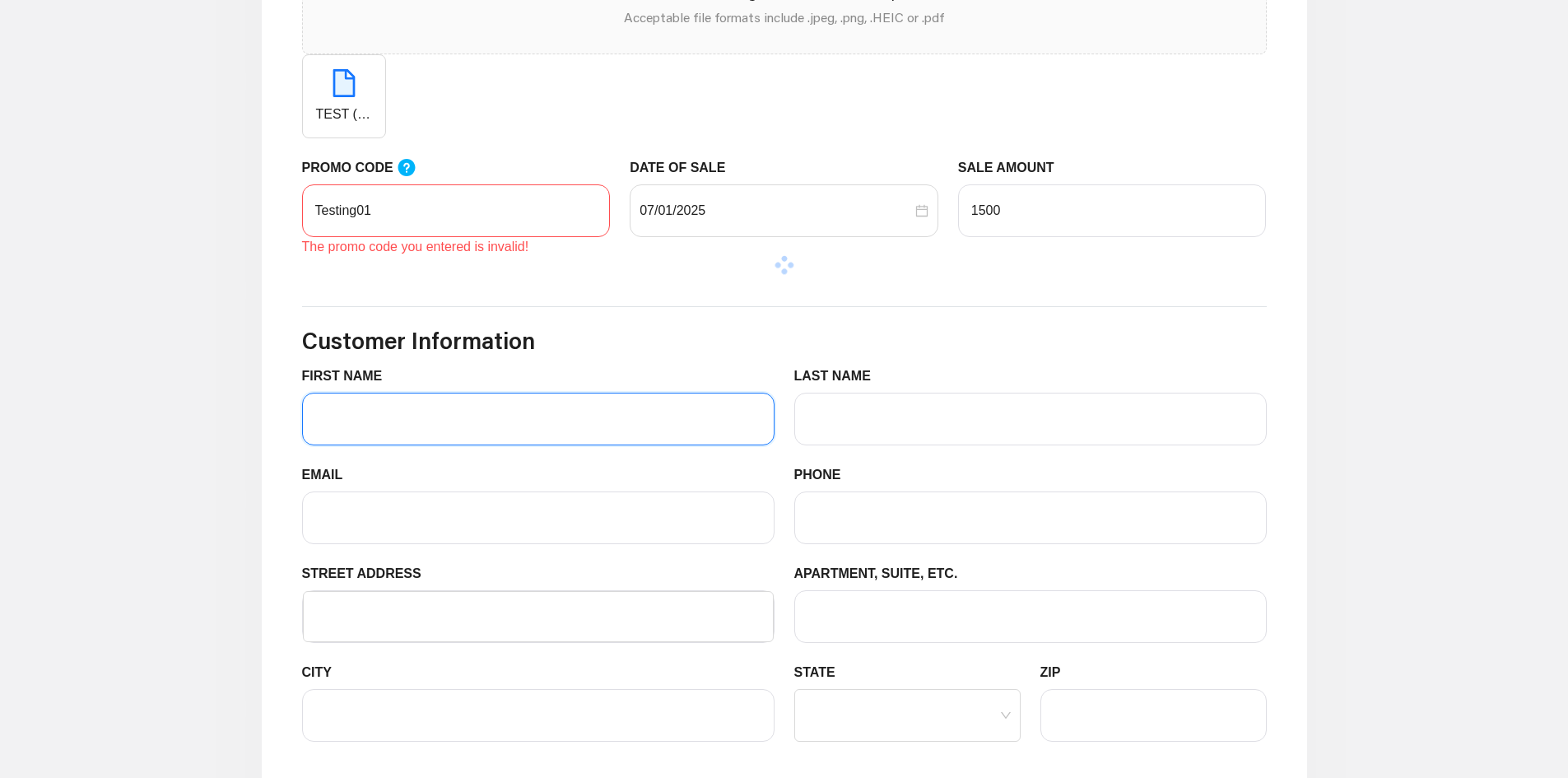 click on "FIRST NAME" at bounding box center [538, 419] 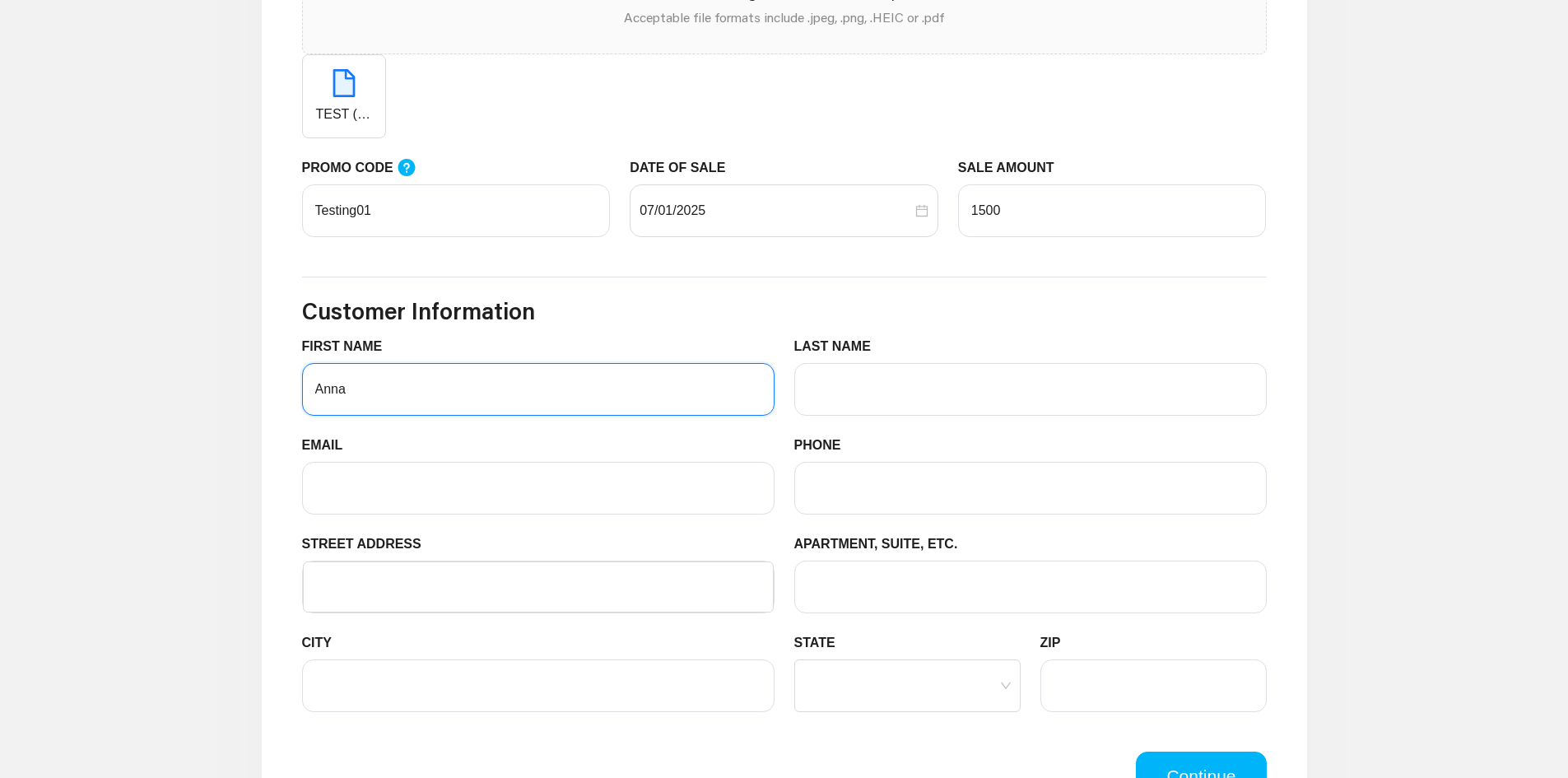 type on "Anna" 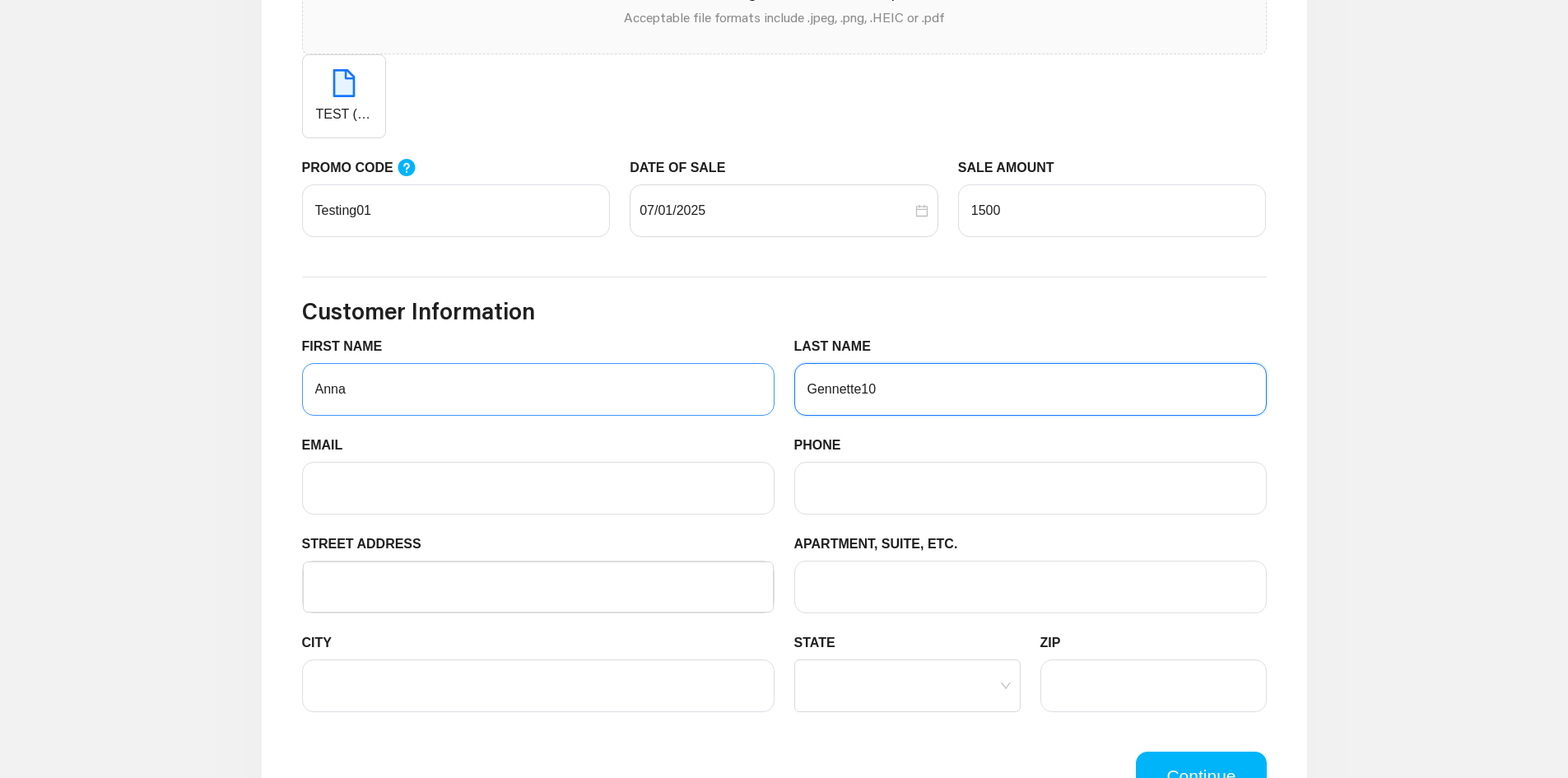 type on "Gennette10" 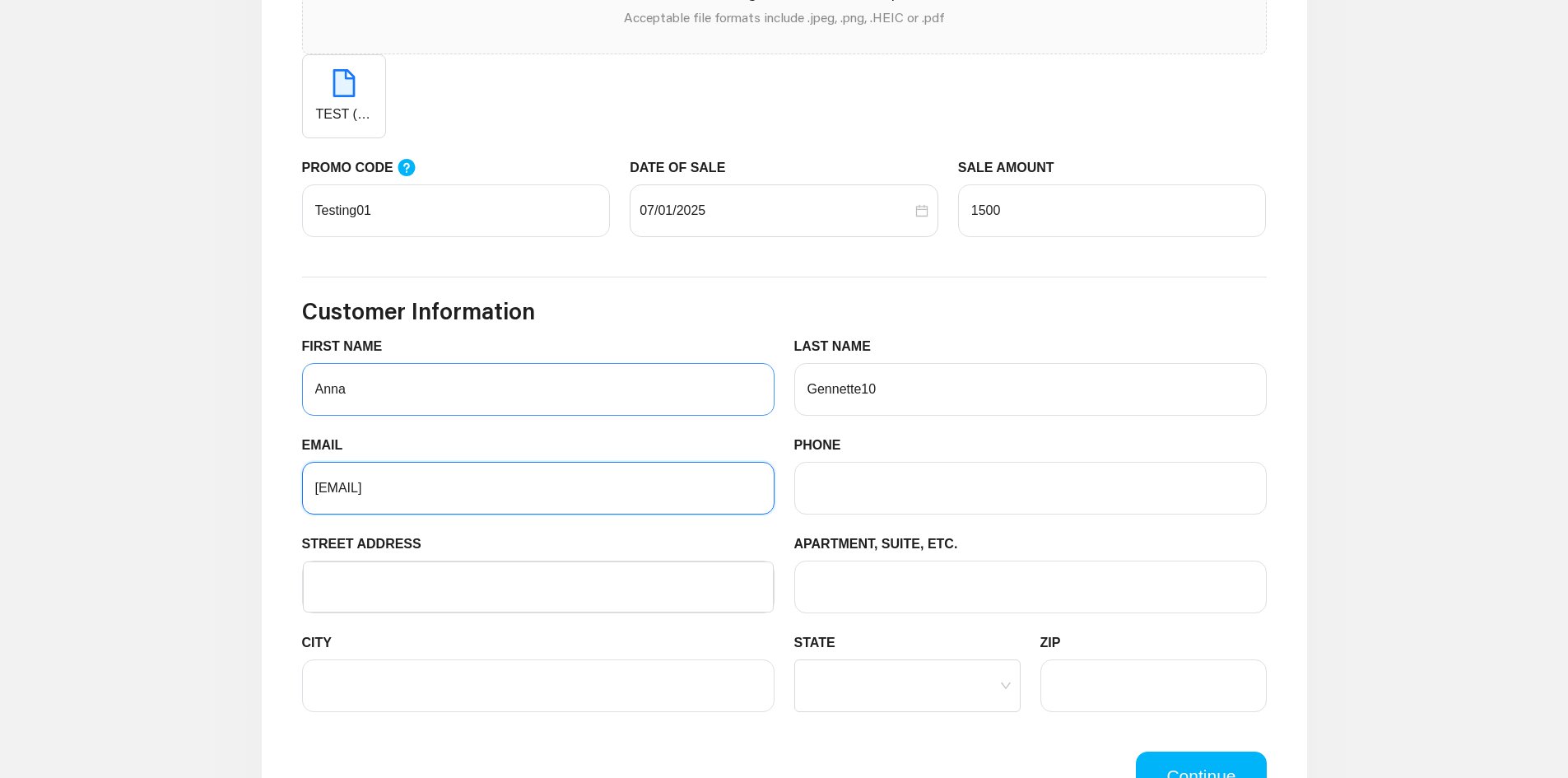 type on "annag+10@bestpayment.solutions" 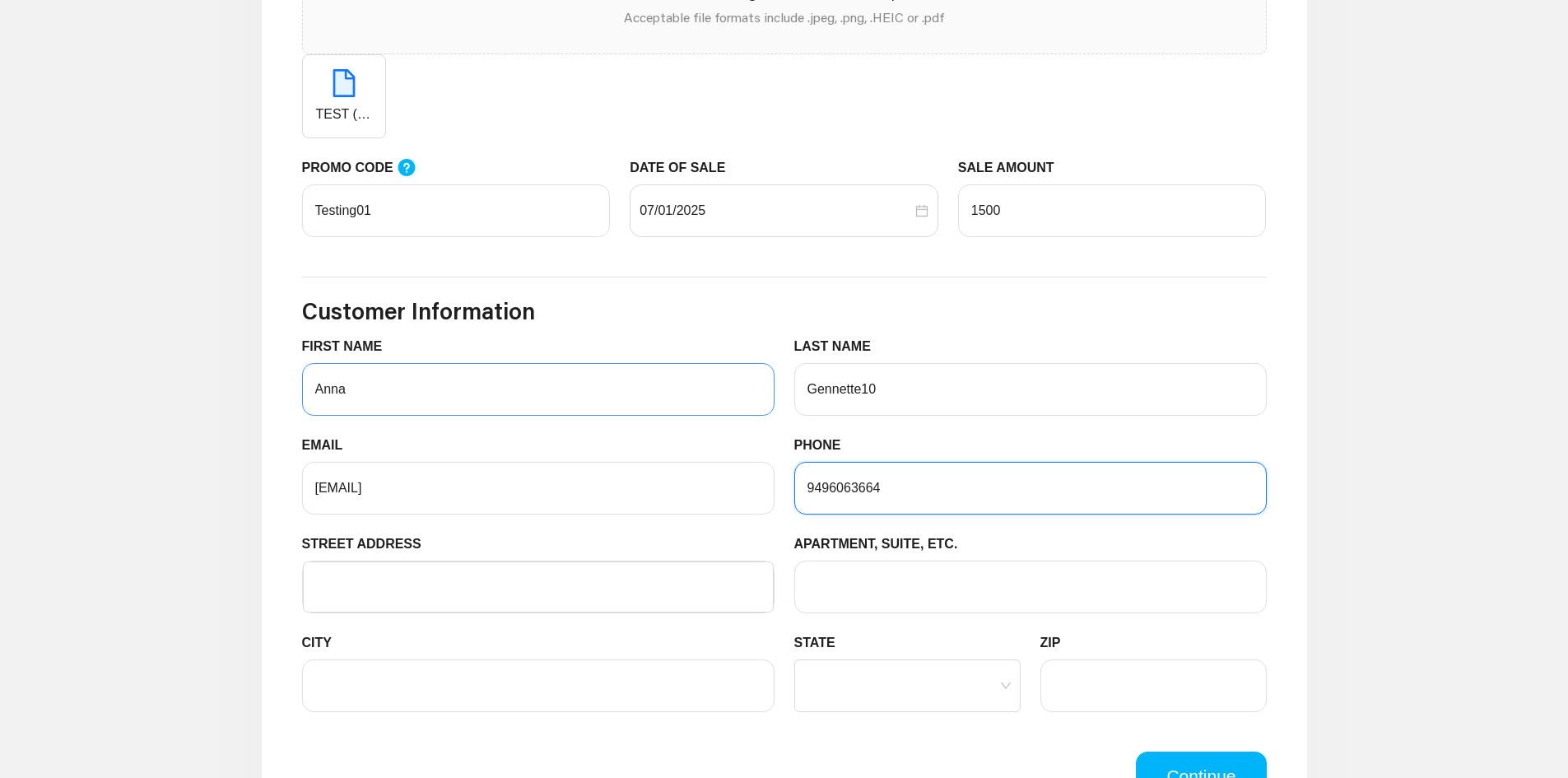 type on "9496063664" 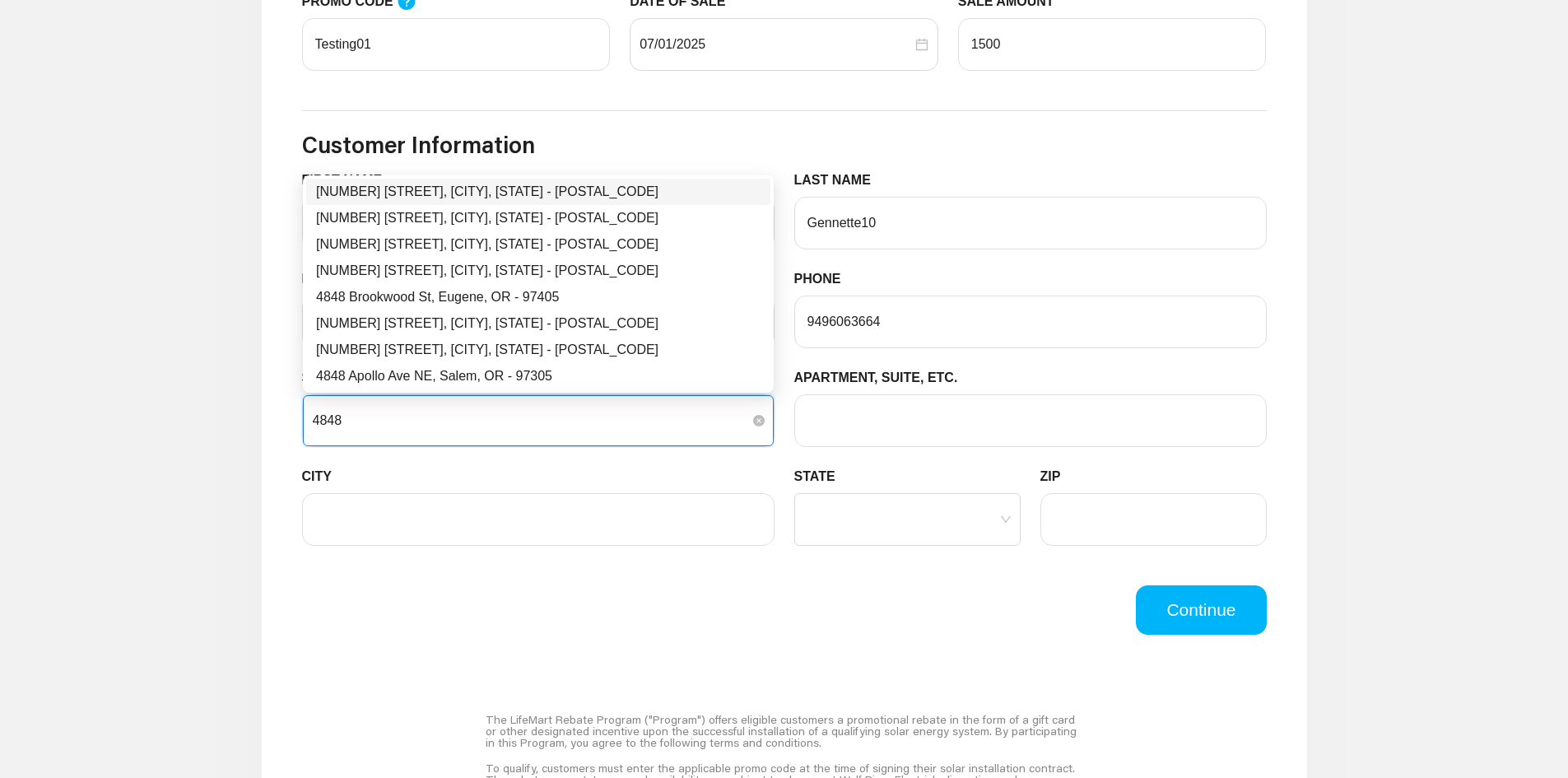 scroll, scrollTop: 945, scrollLeft: 0, axis: vertical 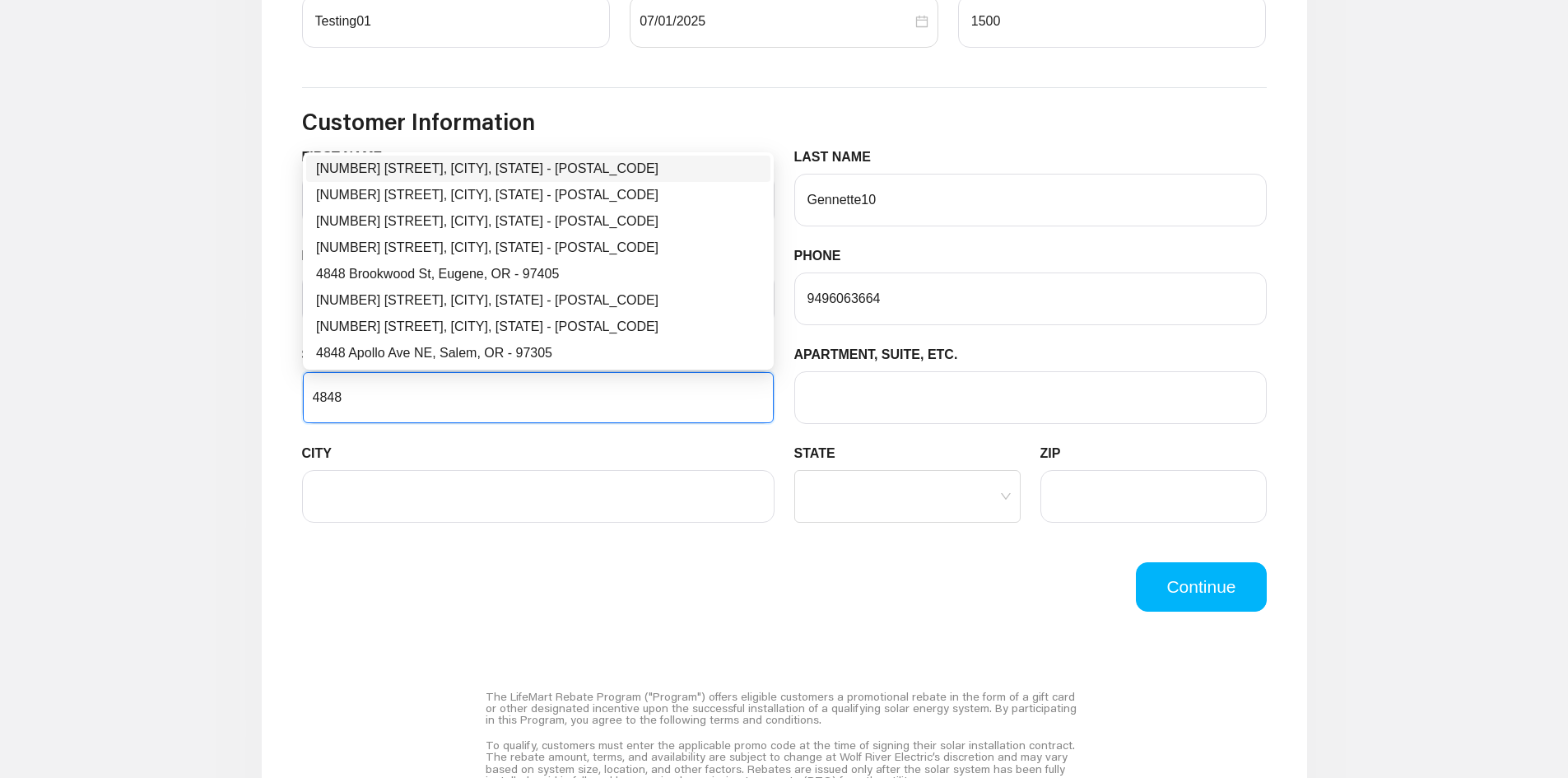 drag, startPoint x: 560, startPoint y: 398, endPoint x: 558, endPoint y: 340, distance: 58.034473 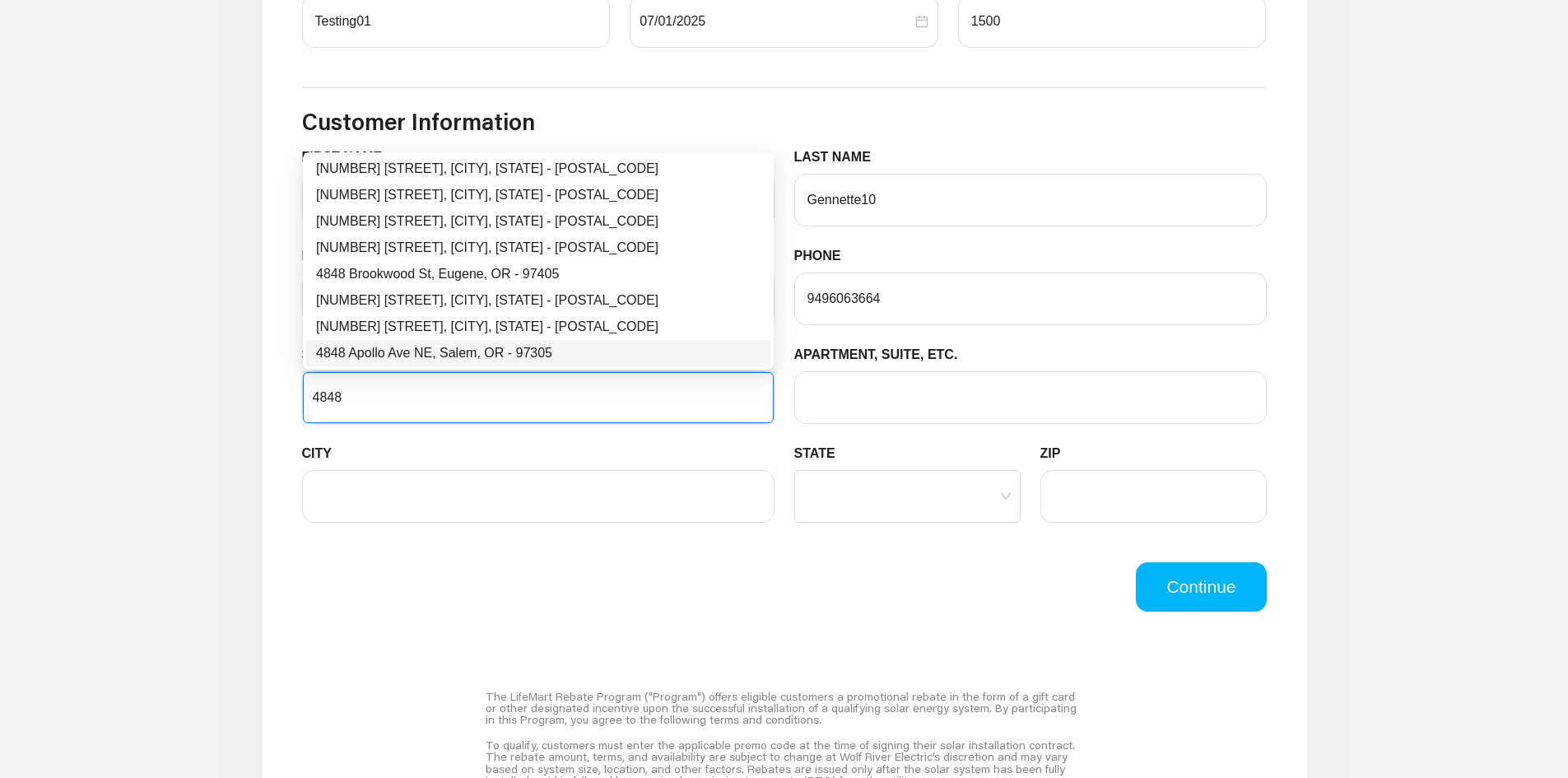 click on "4848 Bisbee St, Klamath Falls, OR - 97603" at bounding box center [538, 327] 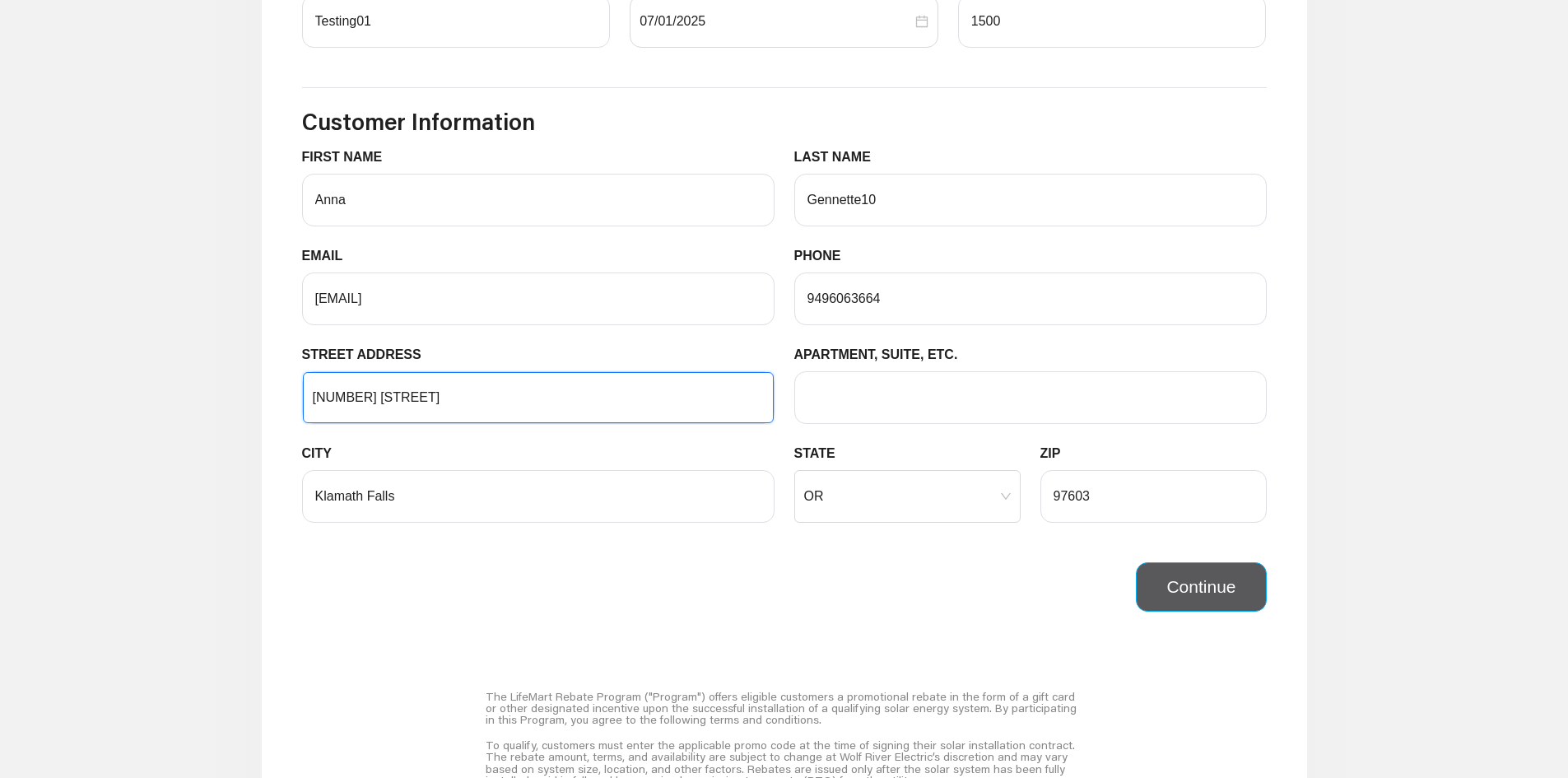 type on "4848 Bisbee St" 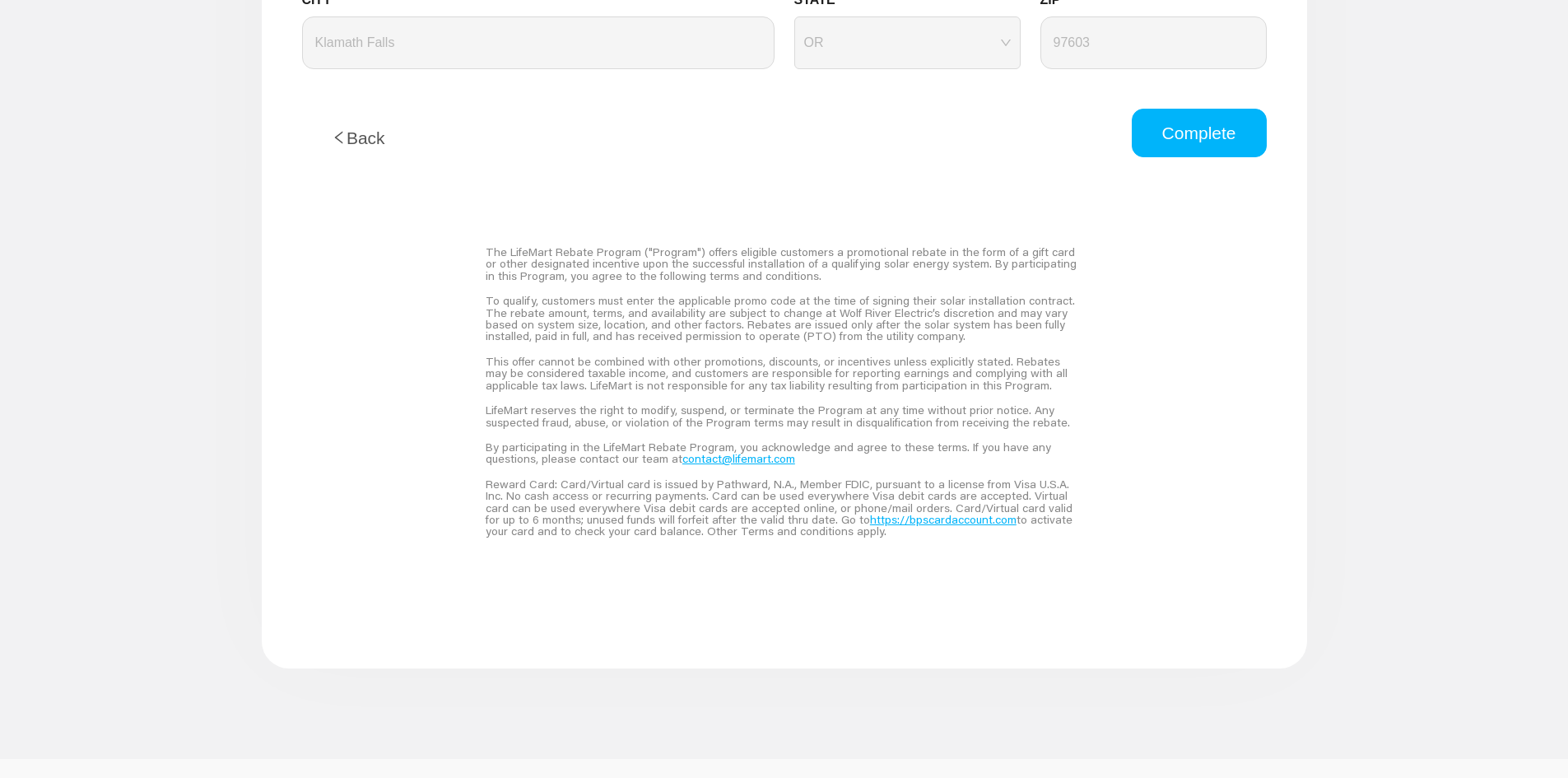 scroll, scrollTop: 1302, scrollLeft: 0, axis: vertical 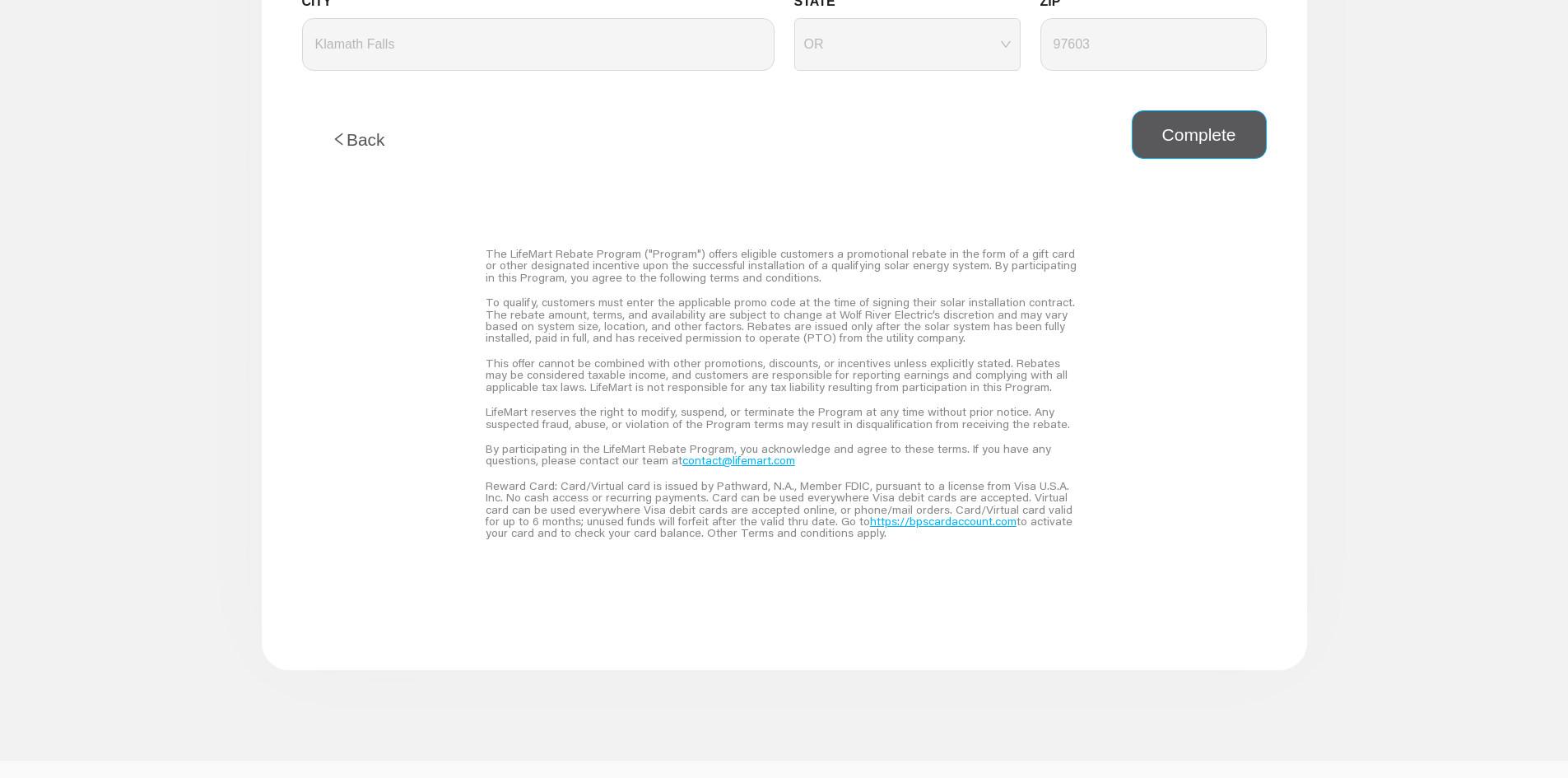 click on "Complete" at bounding box center (1199, 135) 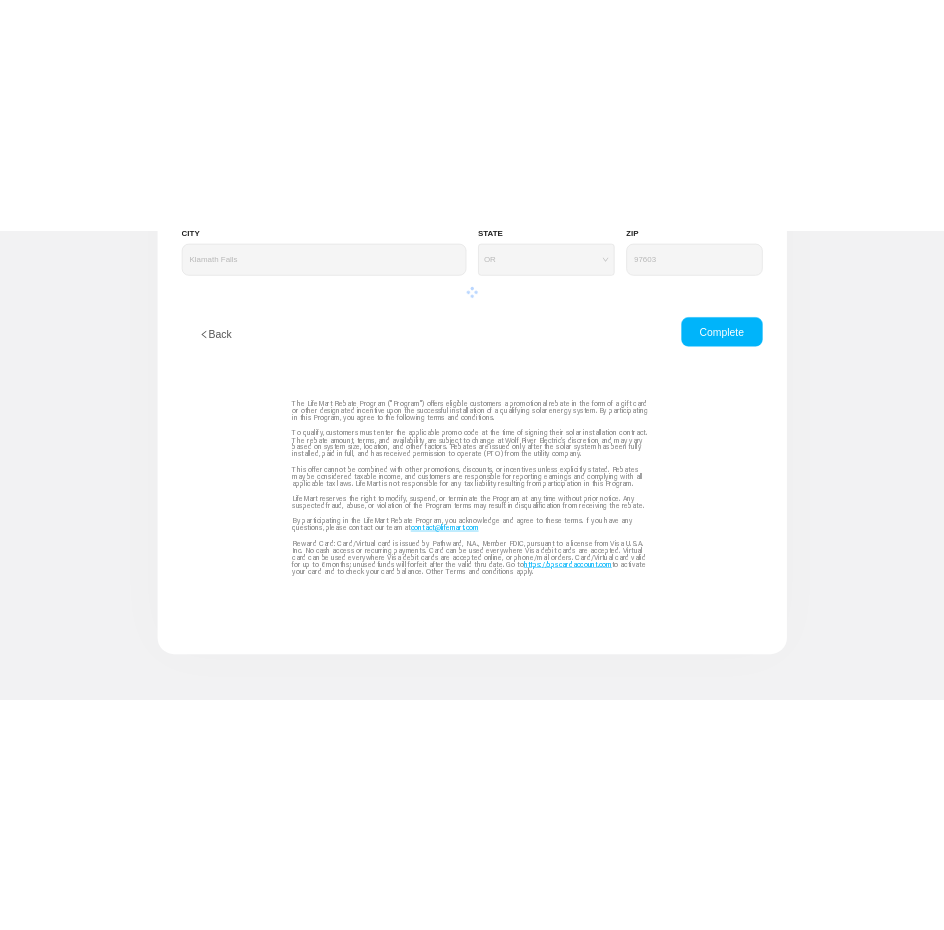 scroll, scrollTop: 0, scrollLeft: 0, axis: both 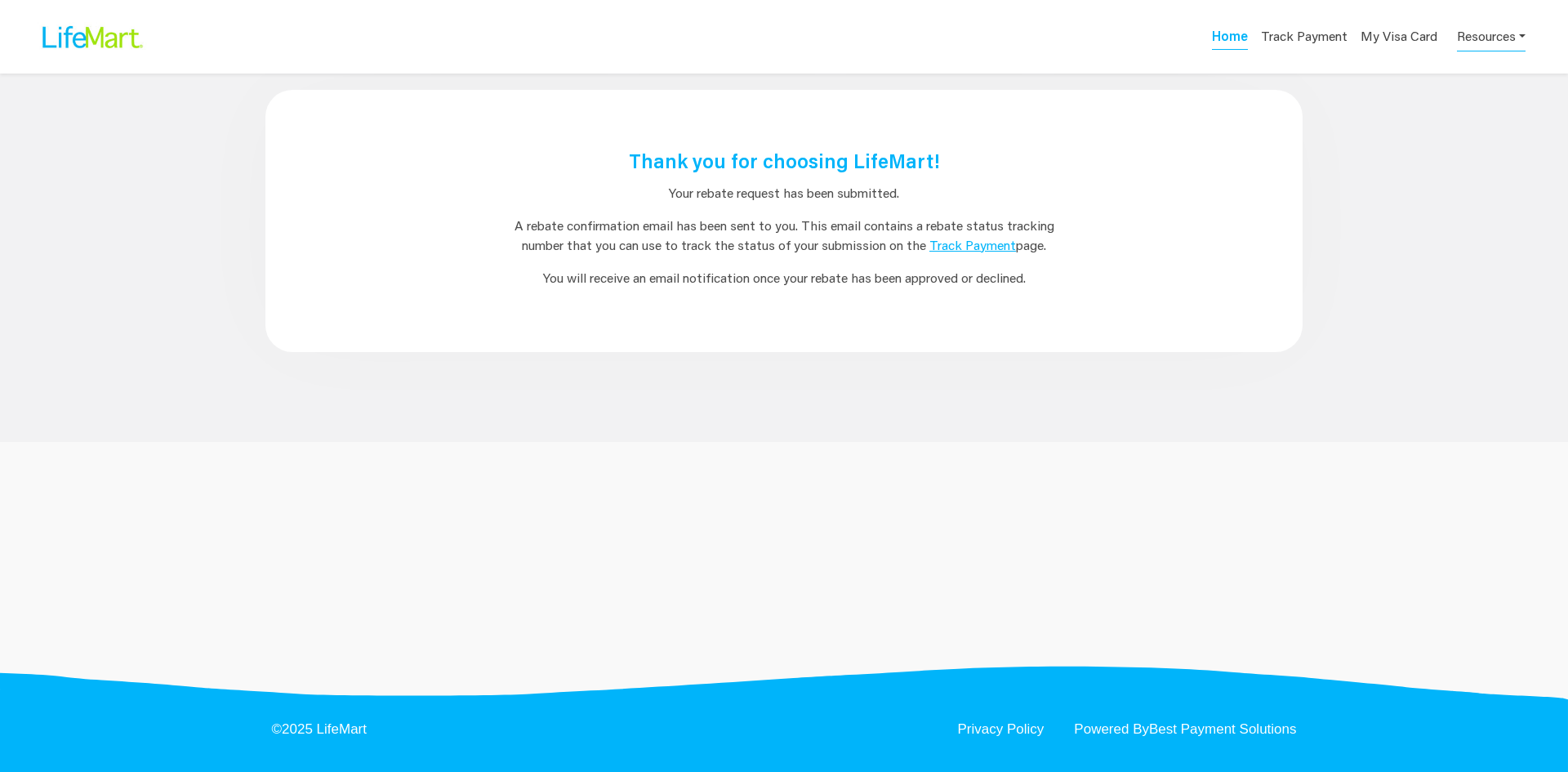 click on "Resources" at bounding box center [1491, 35] 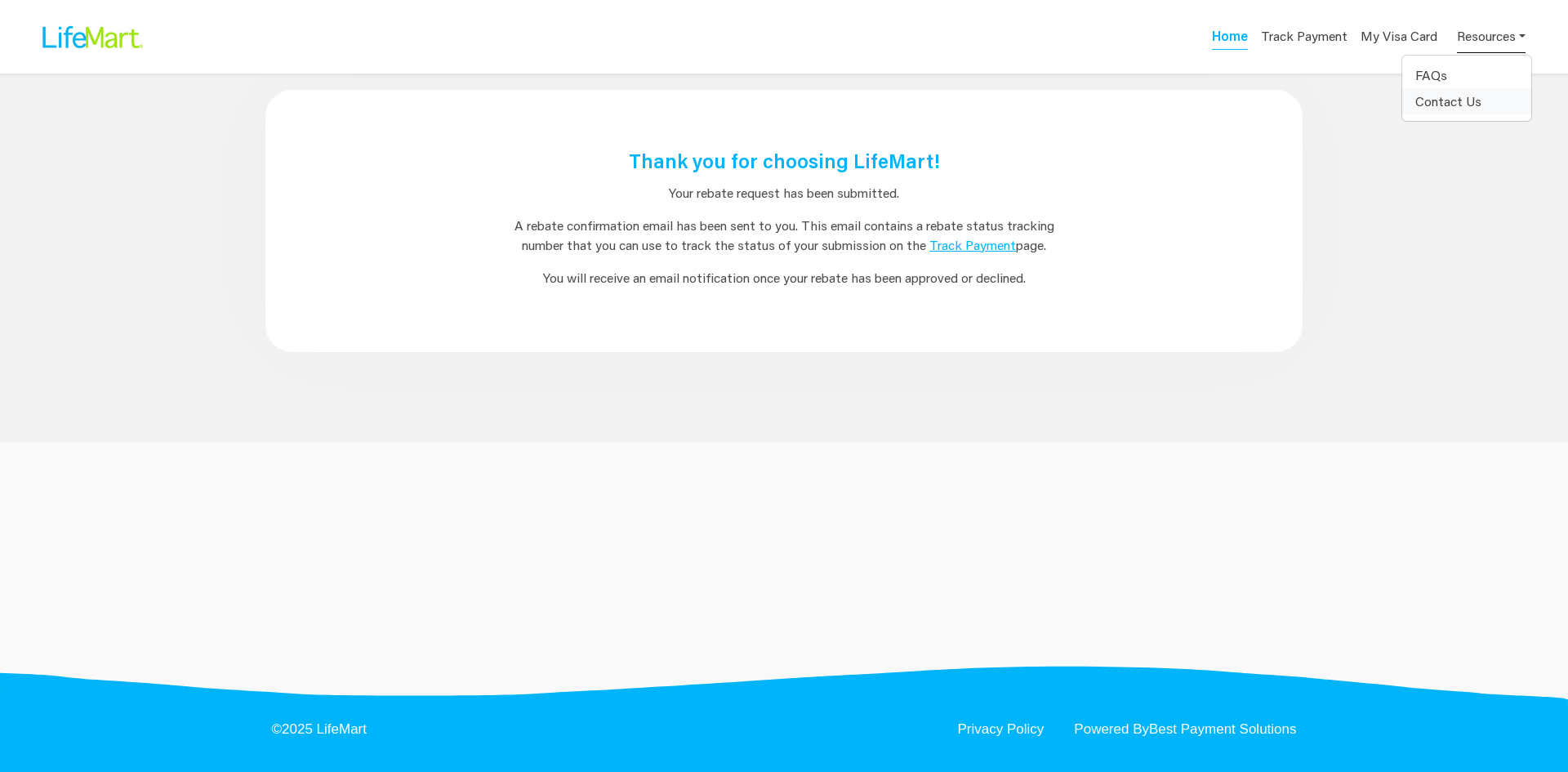click on "Contact Us" at bounding box center [1467, 101] 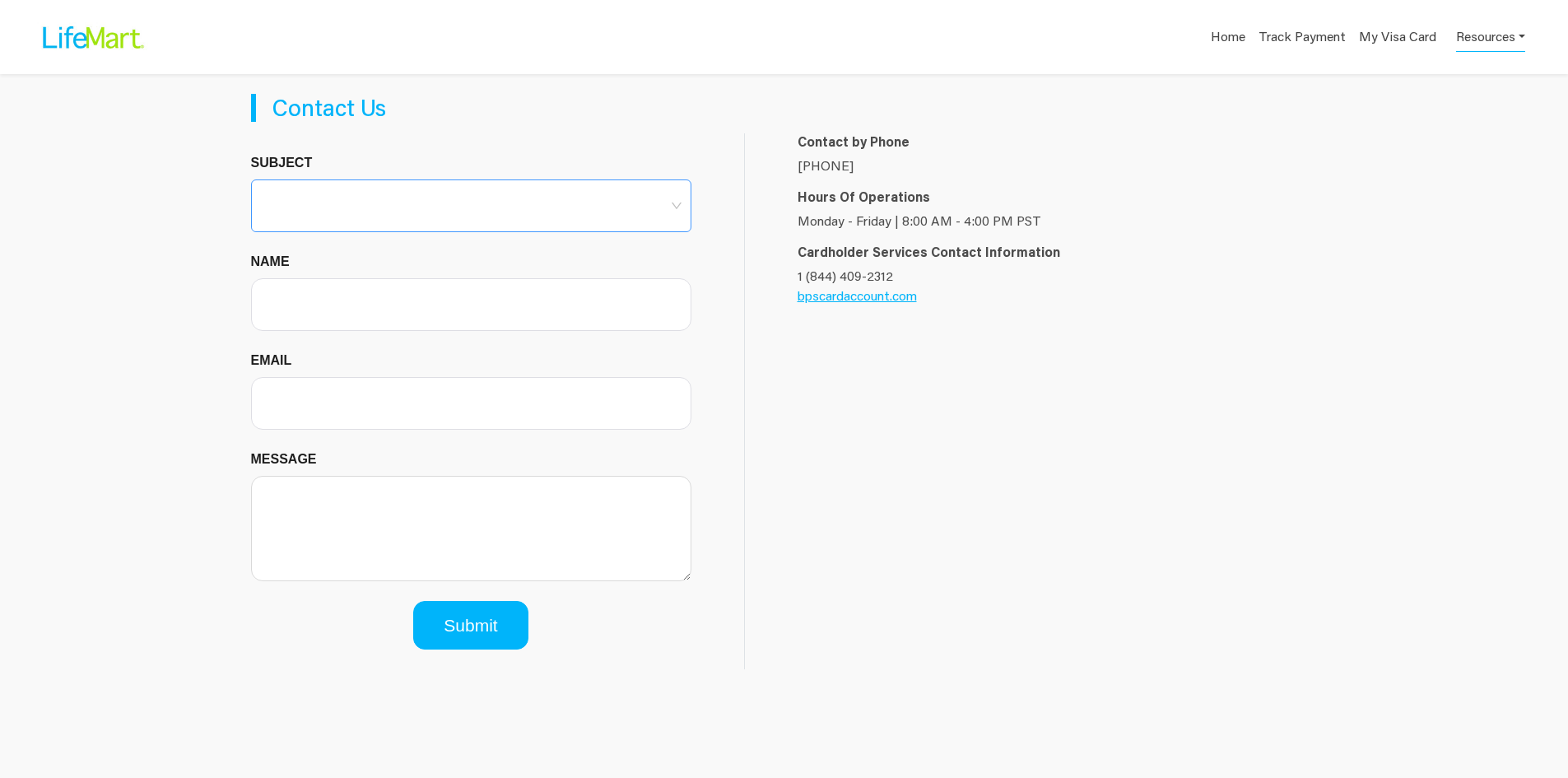 click on "Subject" at bounding box center (471, 193) 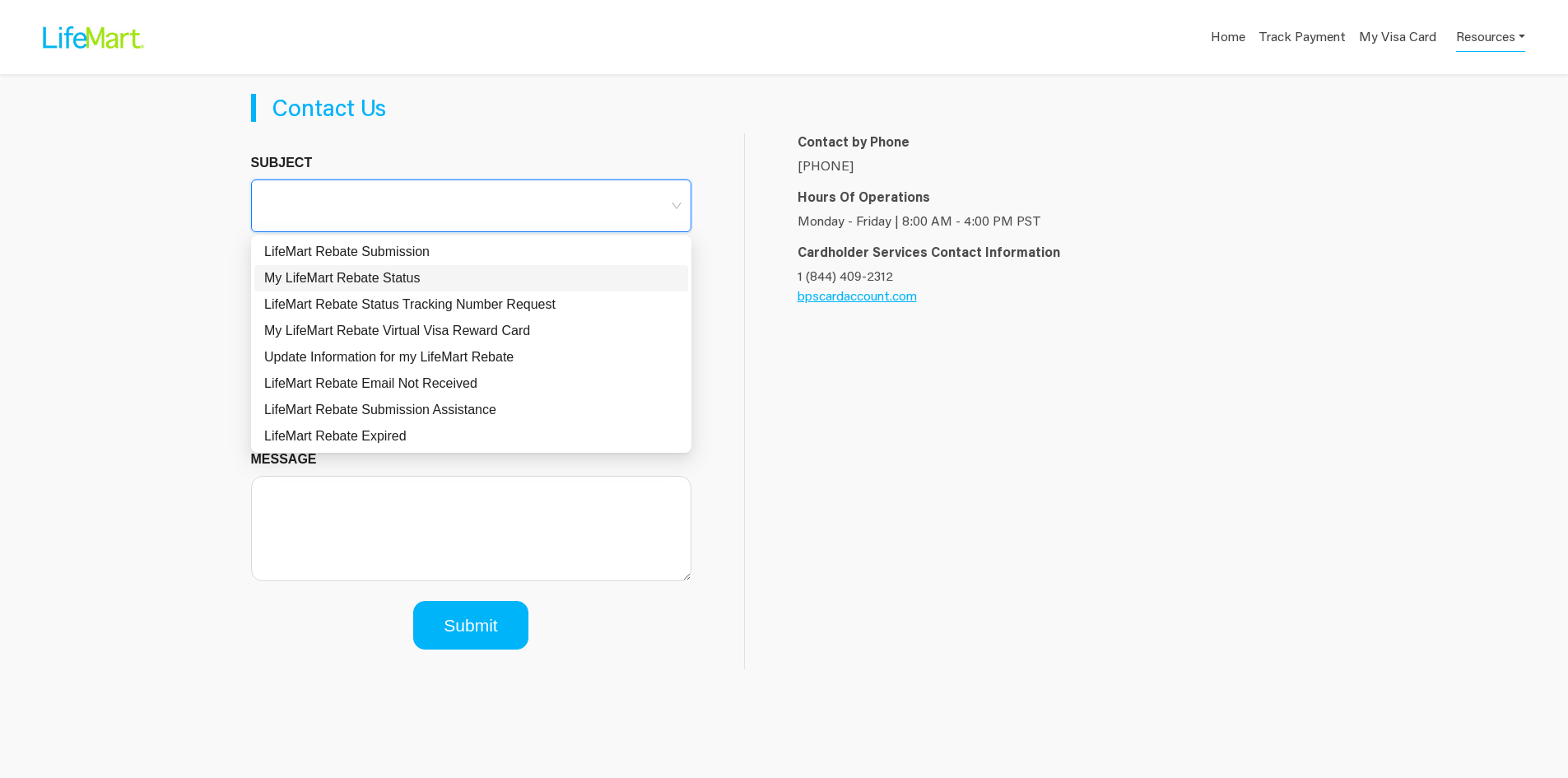 click on "My LifeMart Rebate Status" at bounding box center [471, 278] 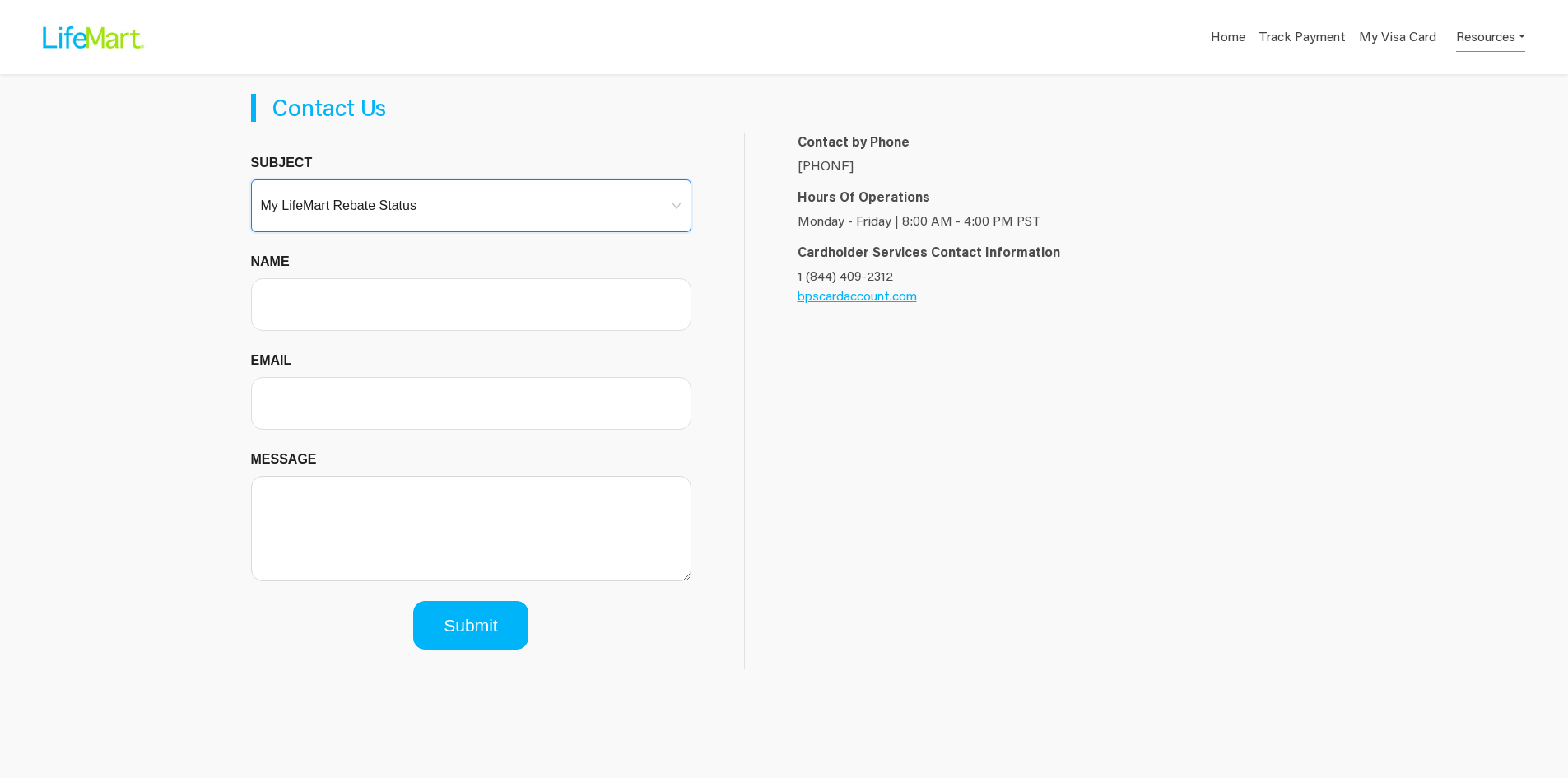 click on "Name" at bounding box center [471, 166] 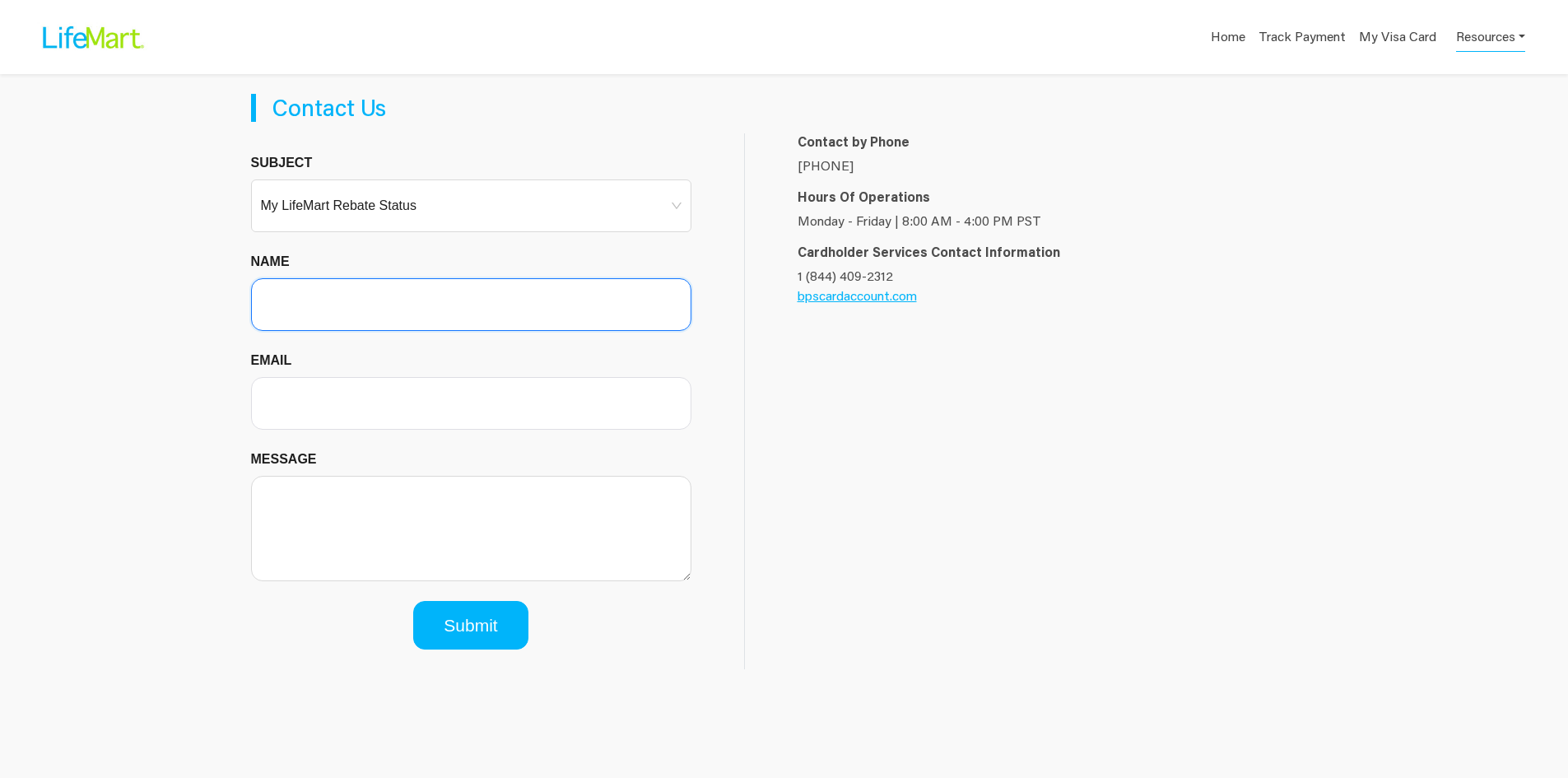 click on "Name" at bounding box center (471, 305) 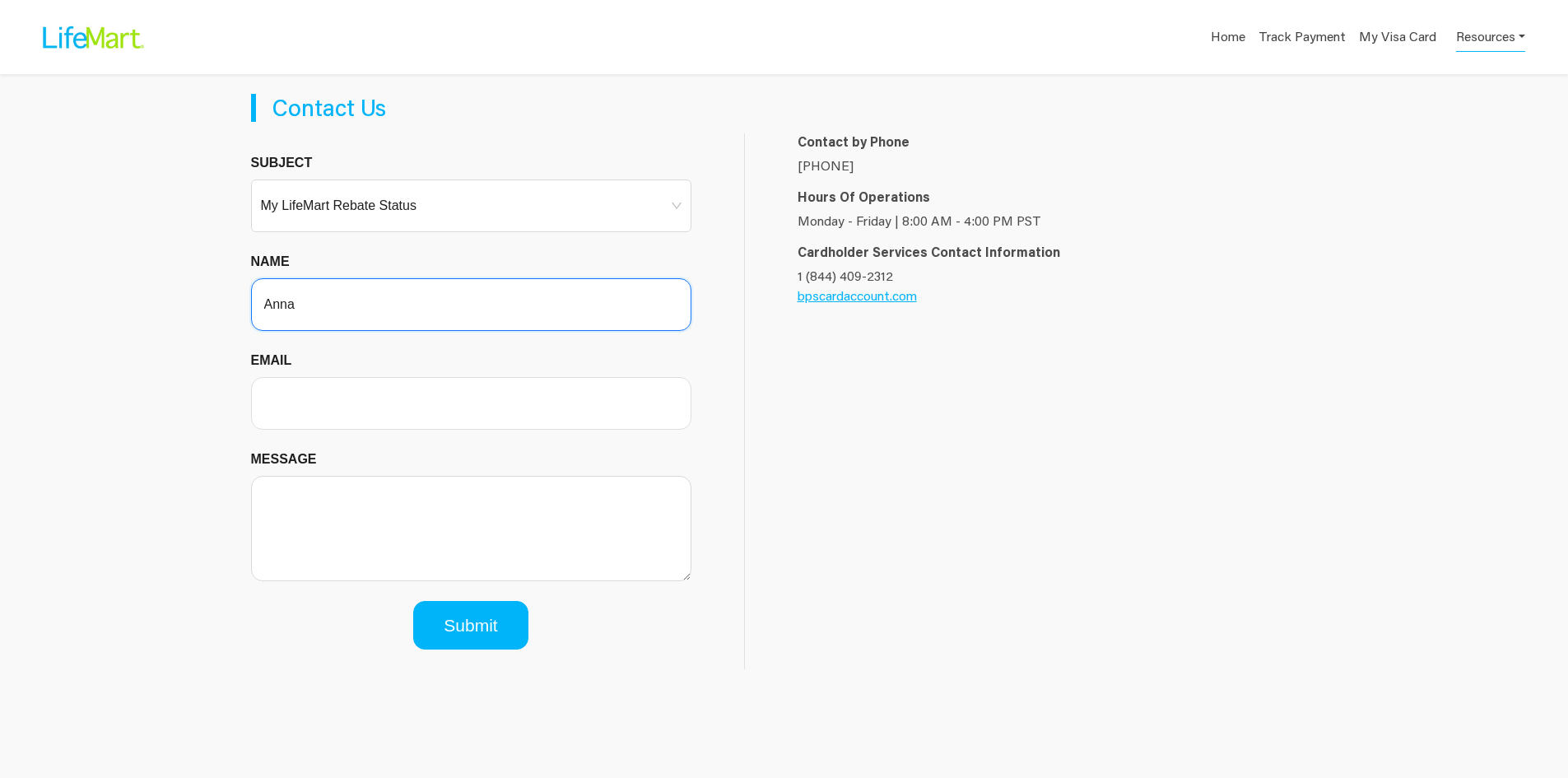 type on "Anna" 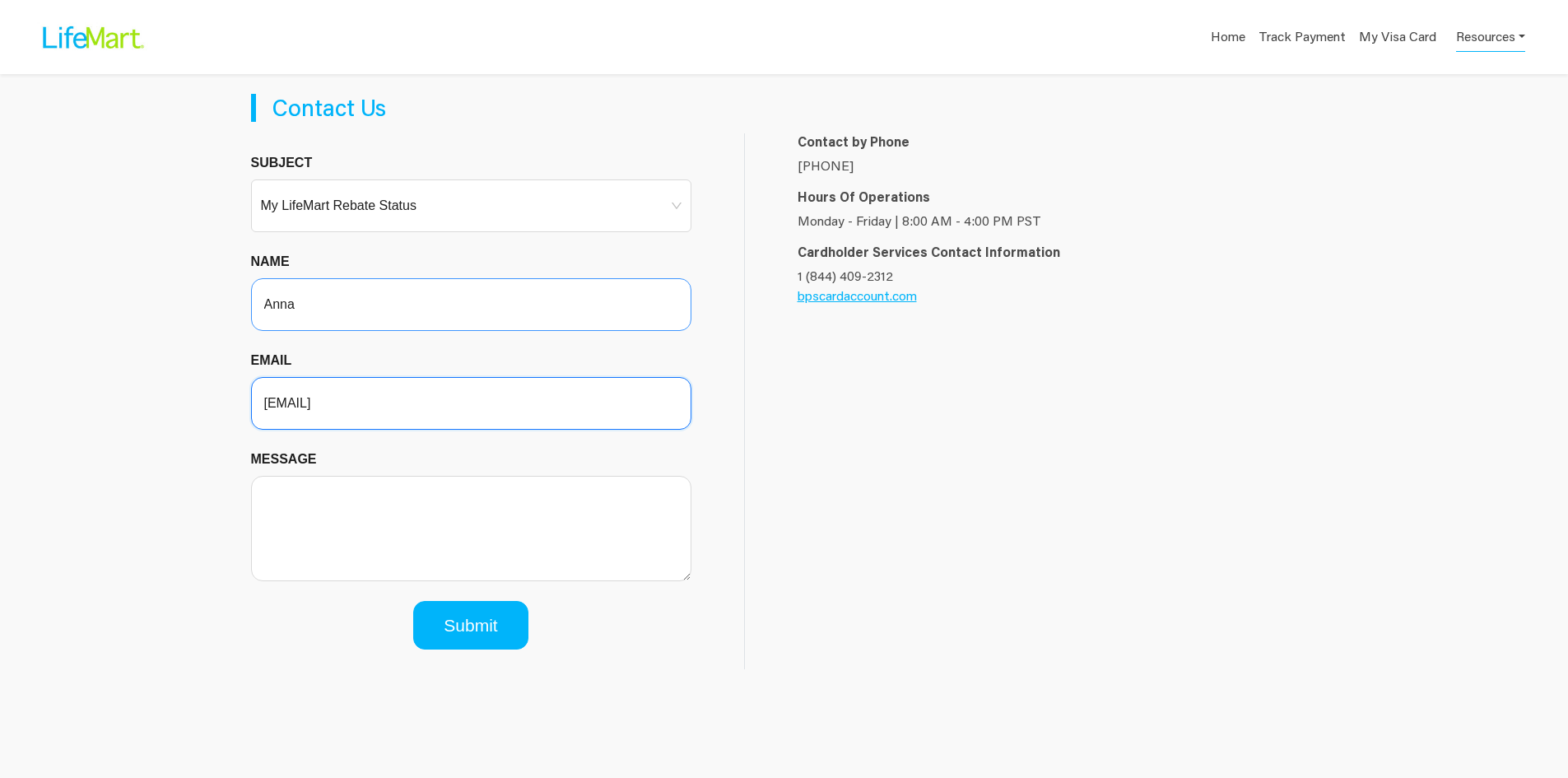 type on "annag@bestpayment.solutions" 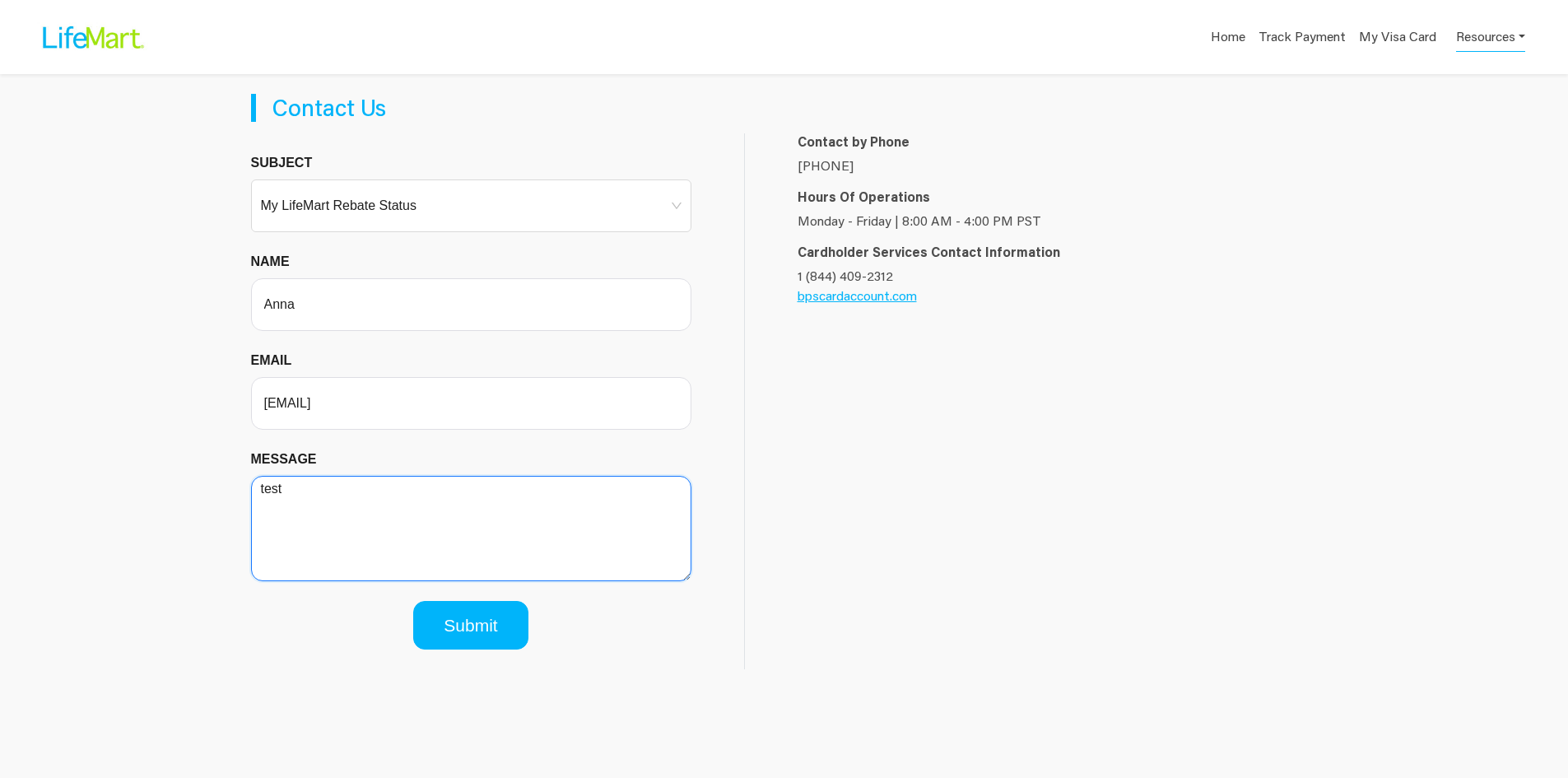 type on "test" 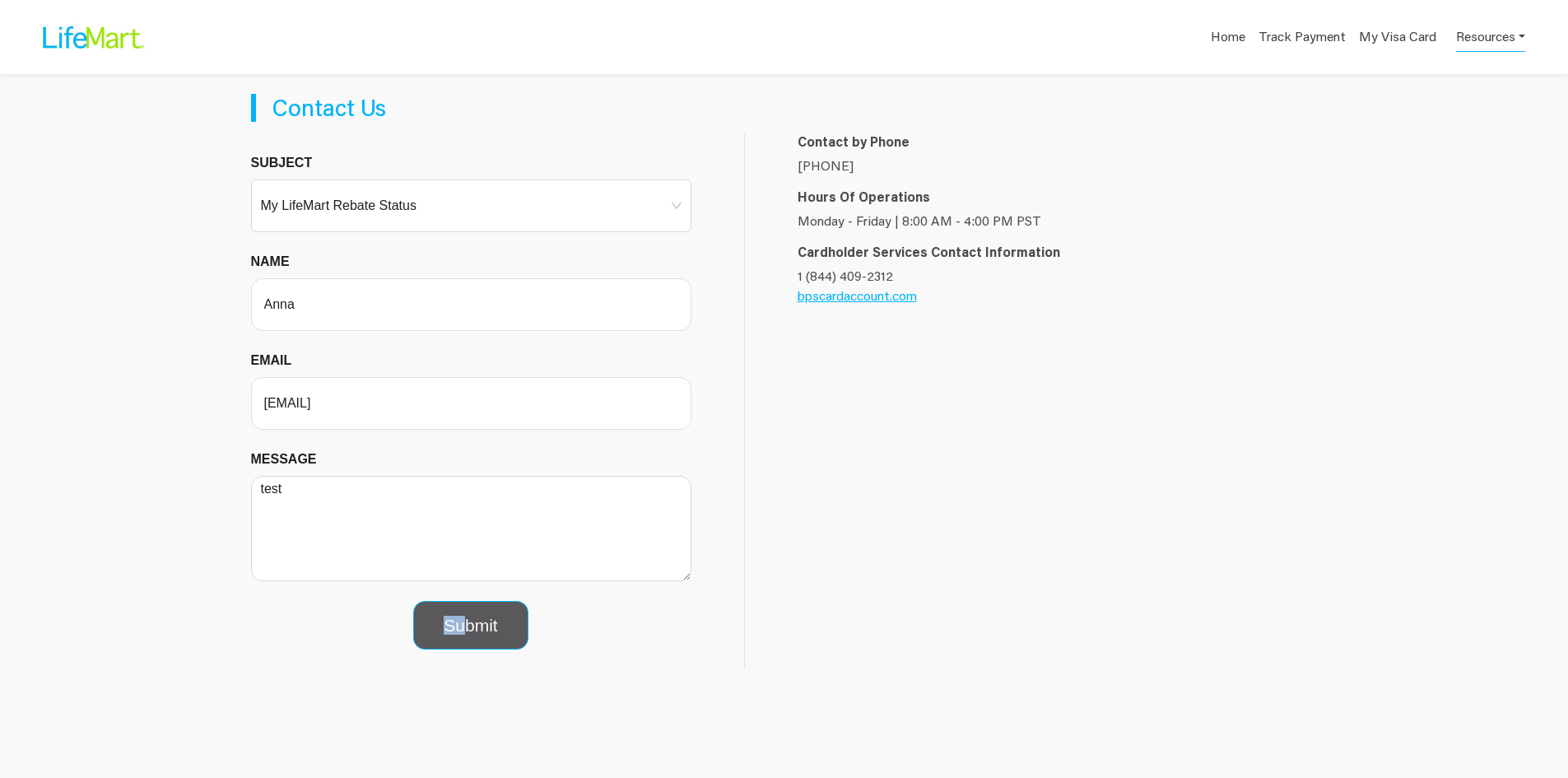 click on "Subject My LifeMart Rebate Status Name Anna Email annag@bestpayment.solutions Message test Submit" at bounding box center (471, 402) 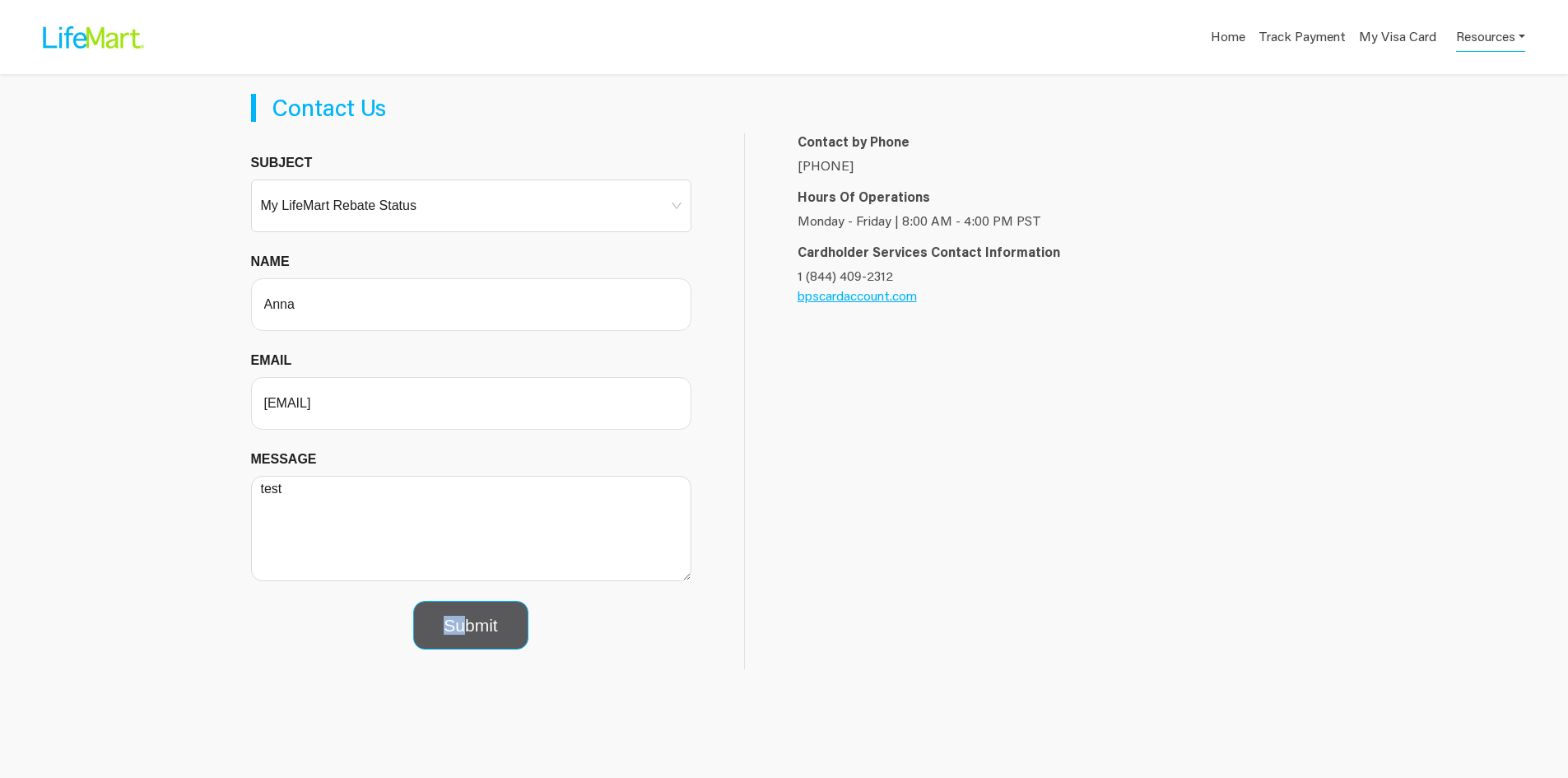 click on "Submit" at bounding box center (470, 626) 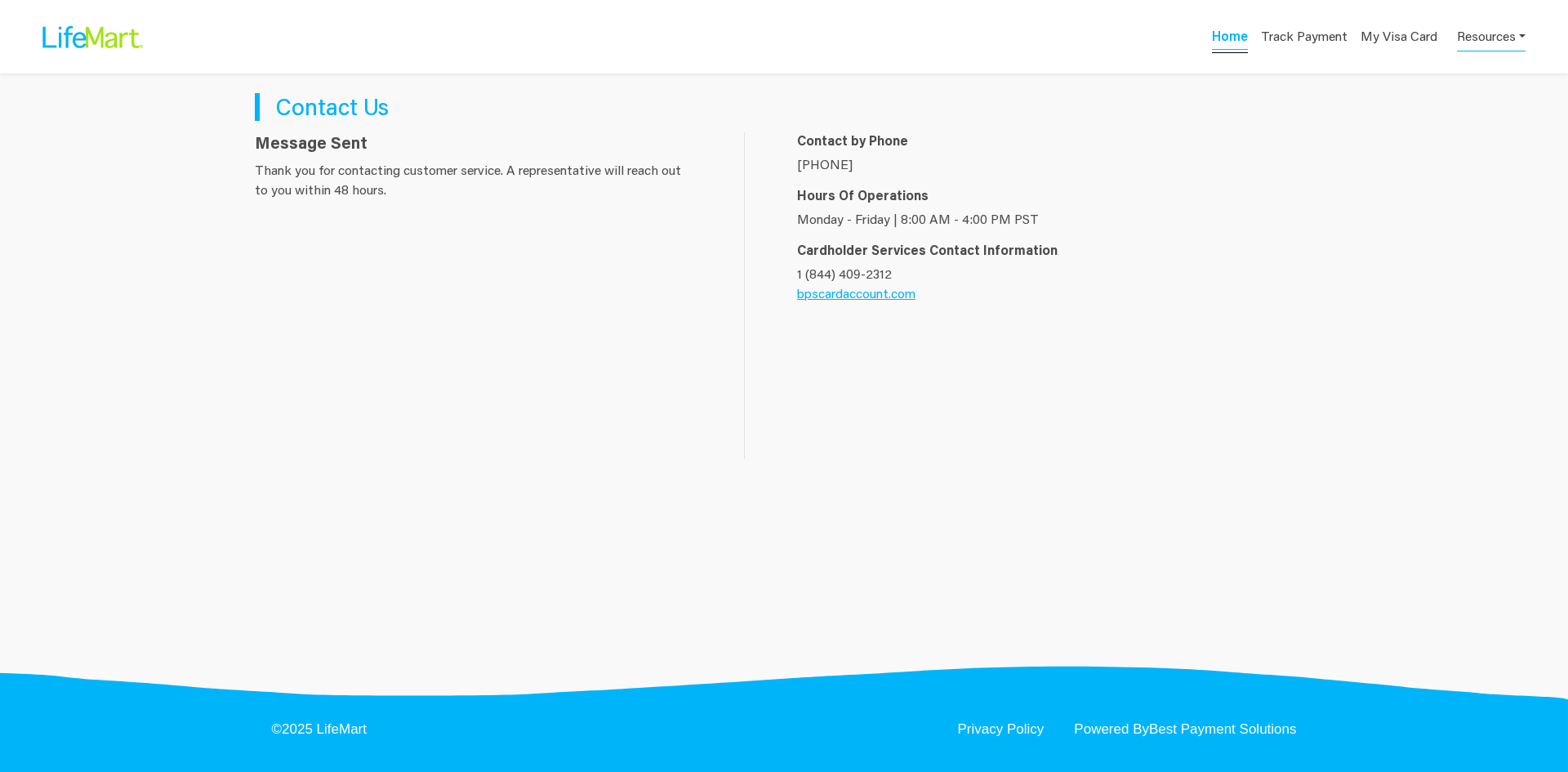 click on "Home" at bounding box center [1230, 38] 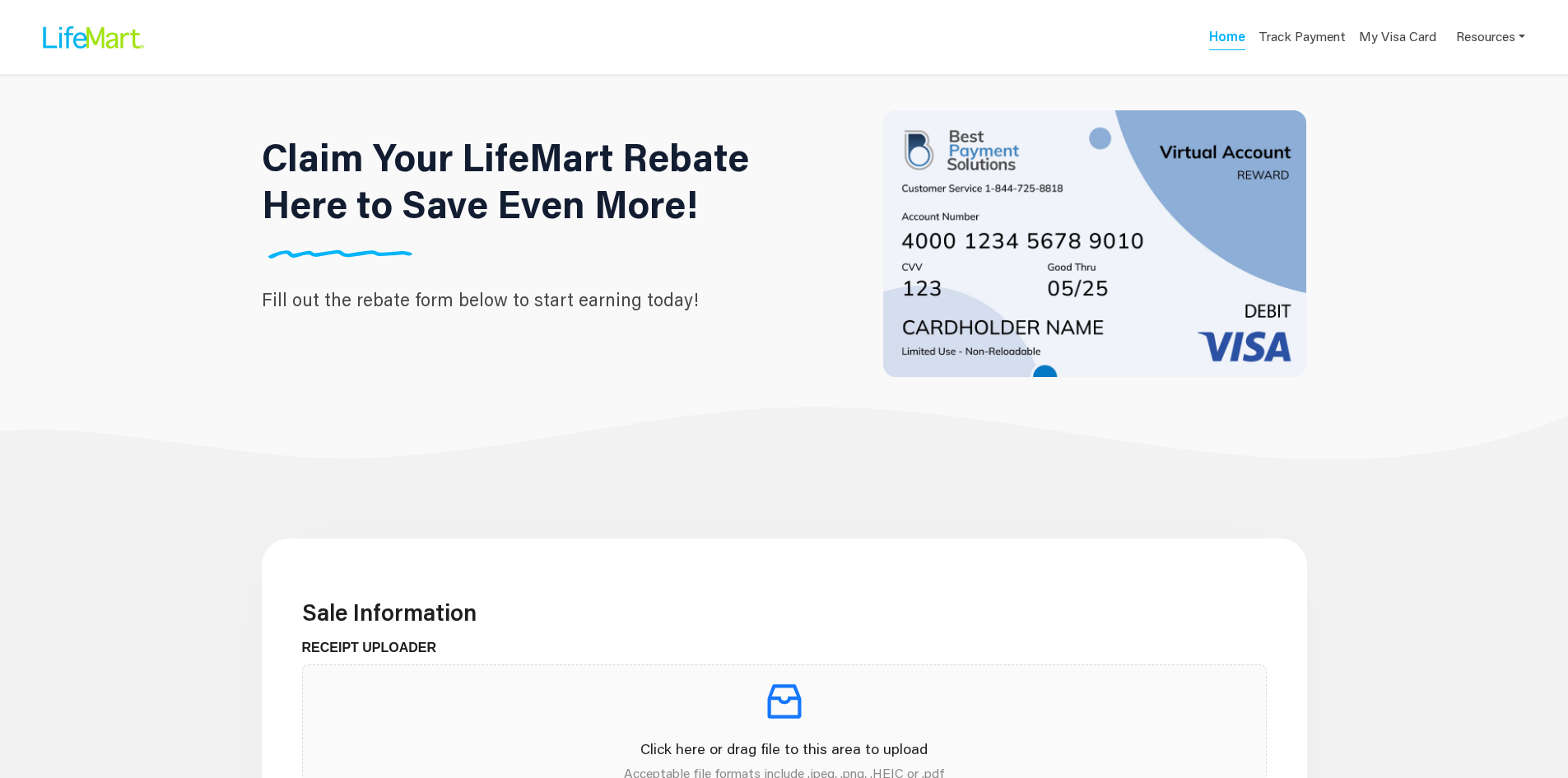 drag, startPoint x: 277, startPoint y: 157, endPoint x: 759, endPoint y: 403, distance: 541.1469 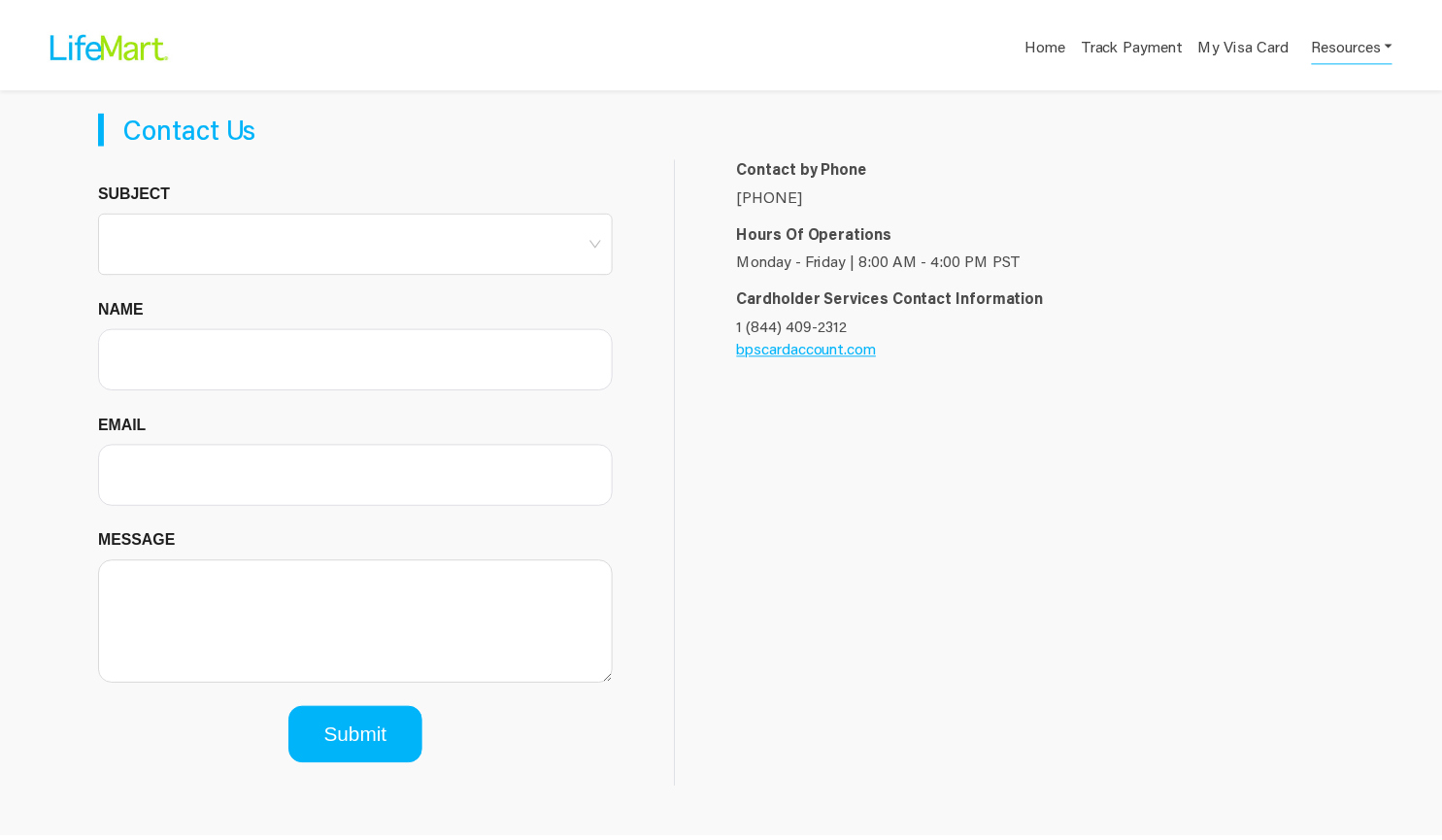 scroll, scrollTop: 0, scrollLeft: 0, axis: both 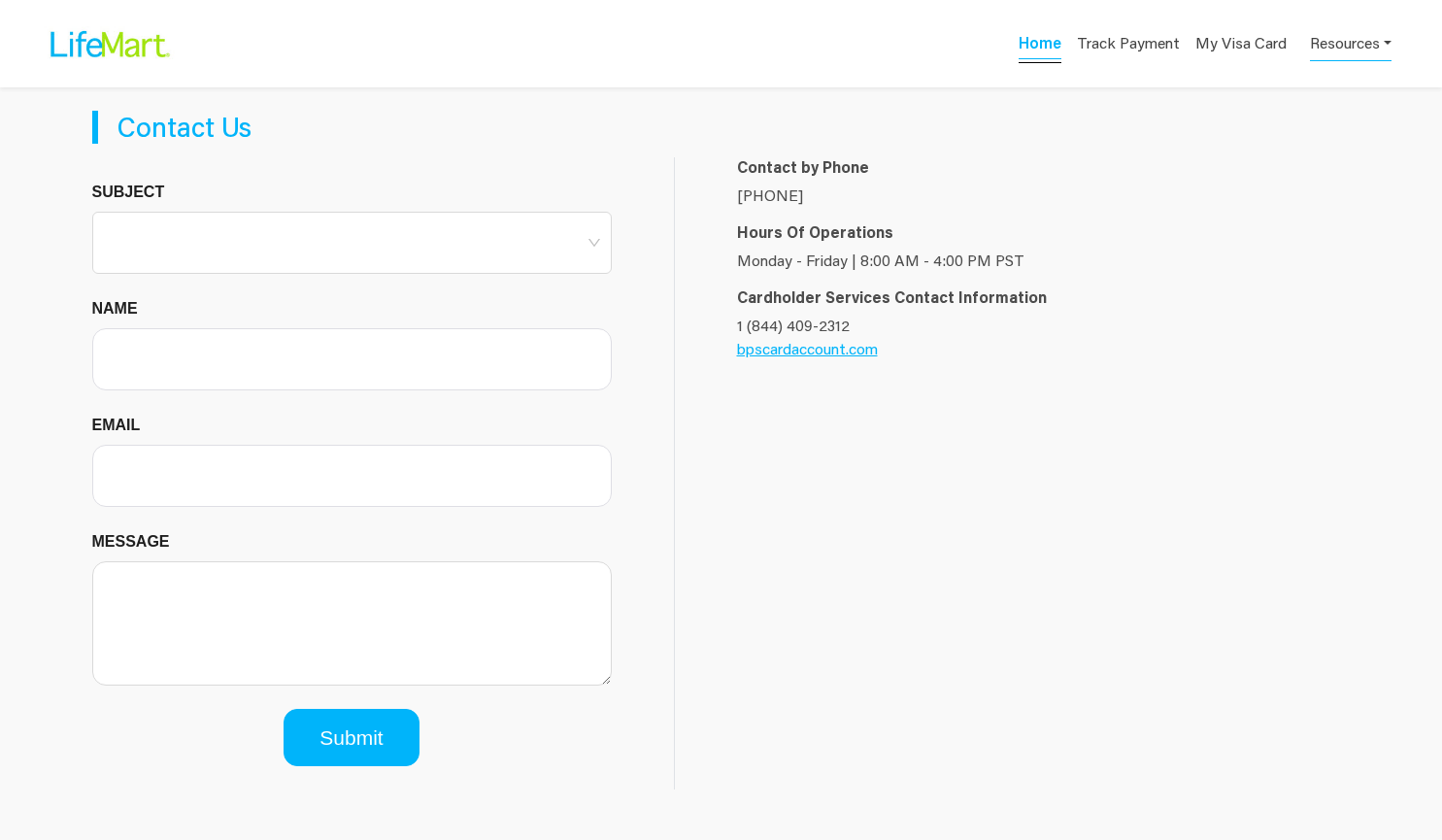click on "Home" at bounding box center [1040, 46] 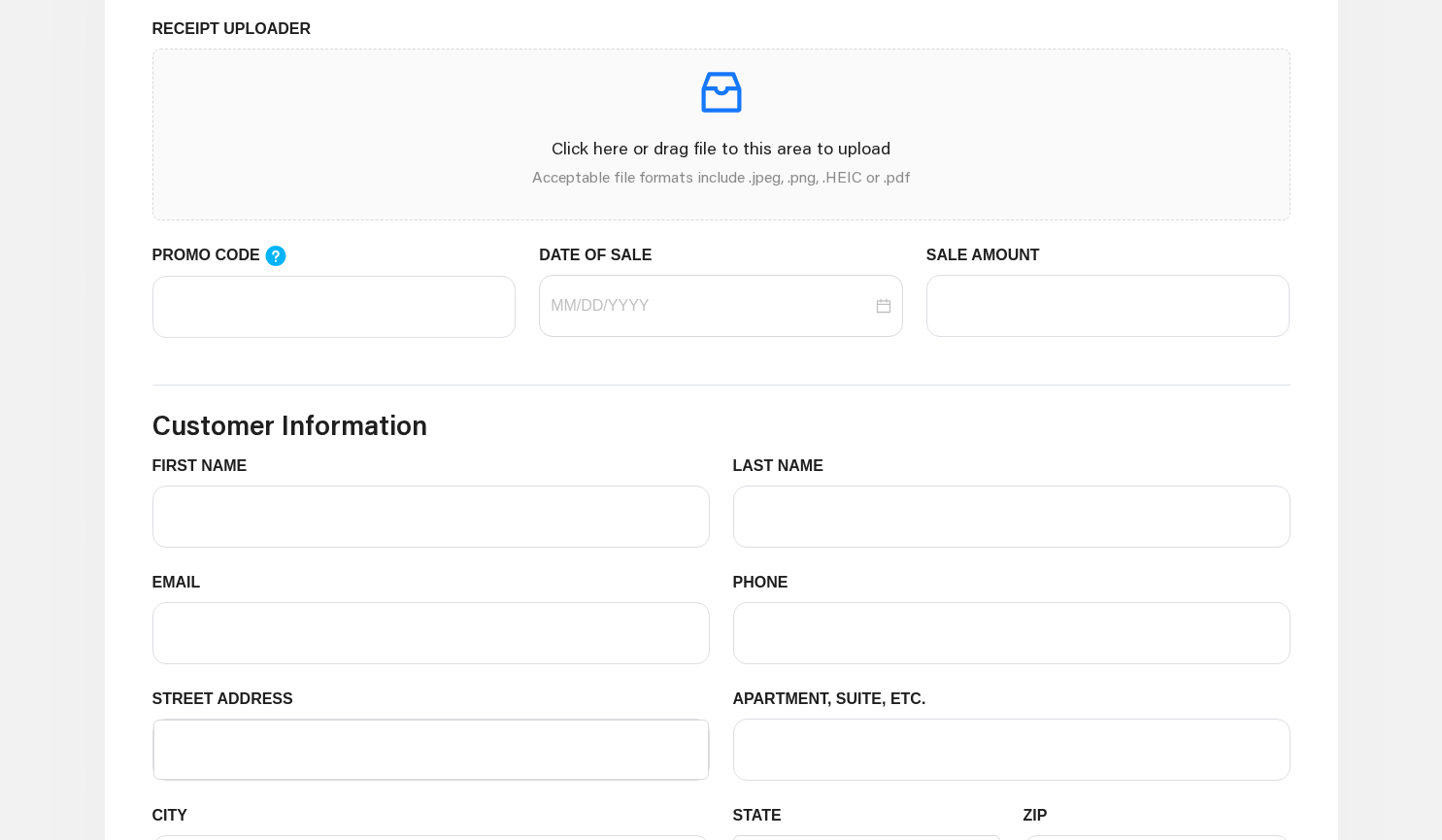 scroll, scrollTop: 0, scrollLeft: 0, axis: both 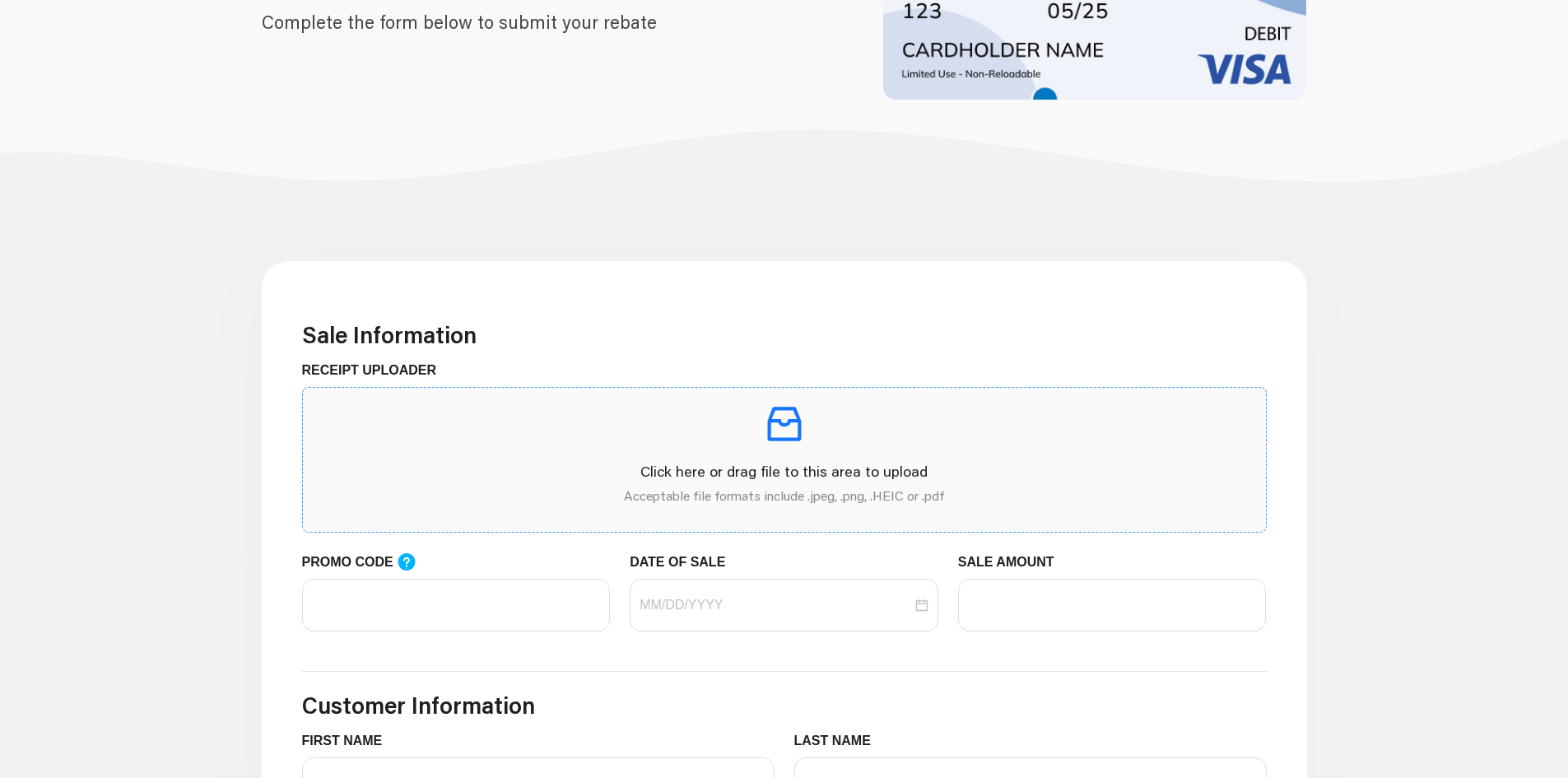 click on "Click here or drag file to this area to upload" at bounding box center [784, 471] 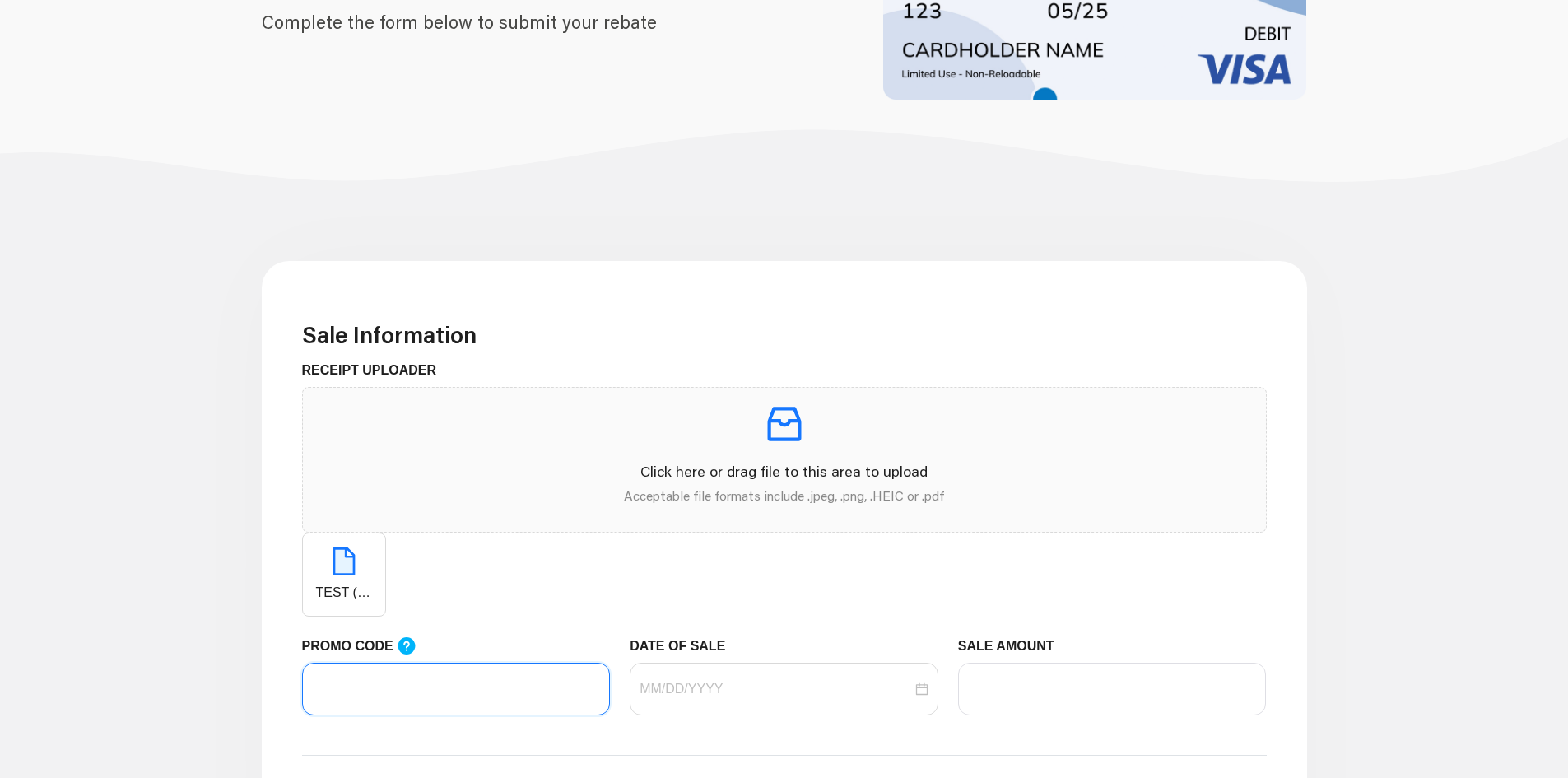 click on "PROMO CODE" at bounding box center (456, 689) 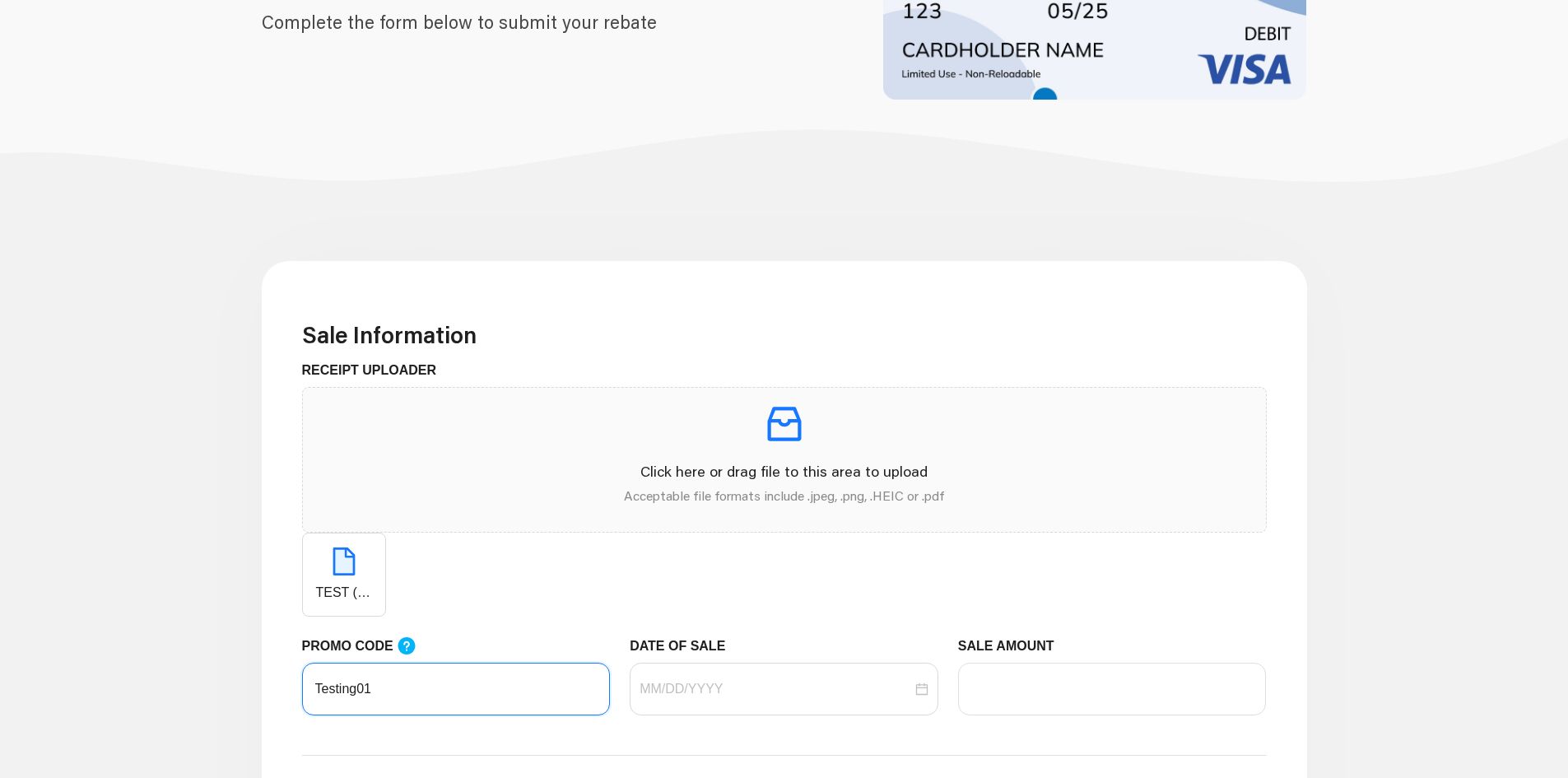 type on "Testing01" 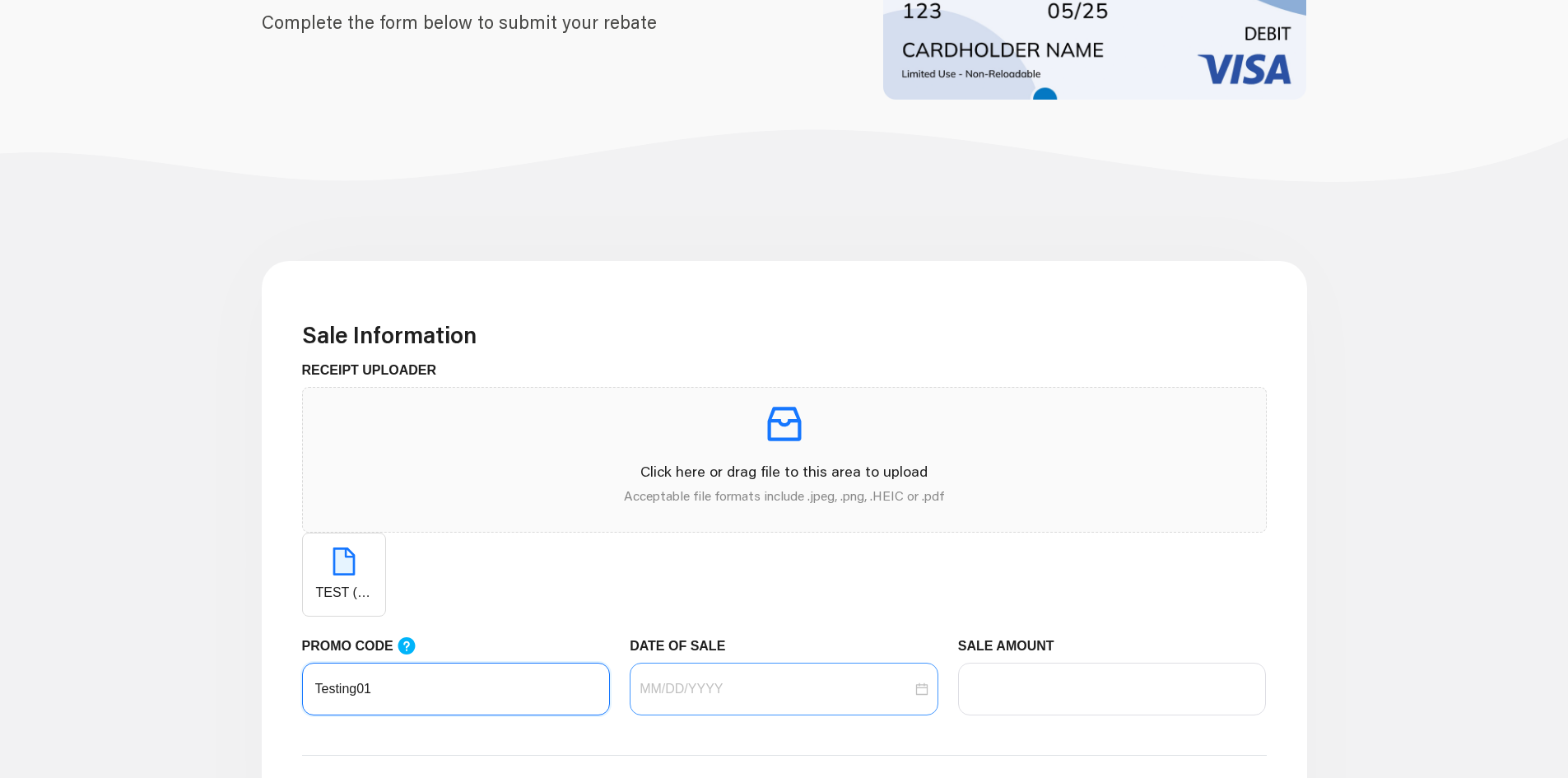 click at bounding box center (784, 689) 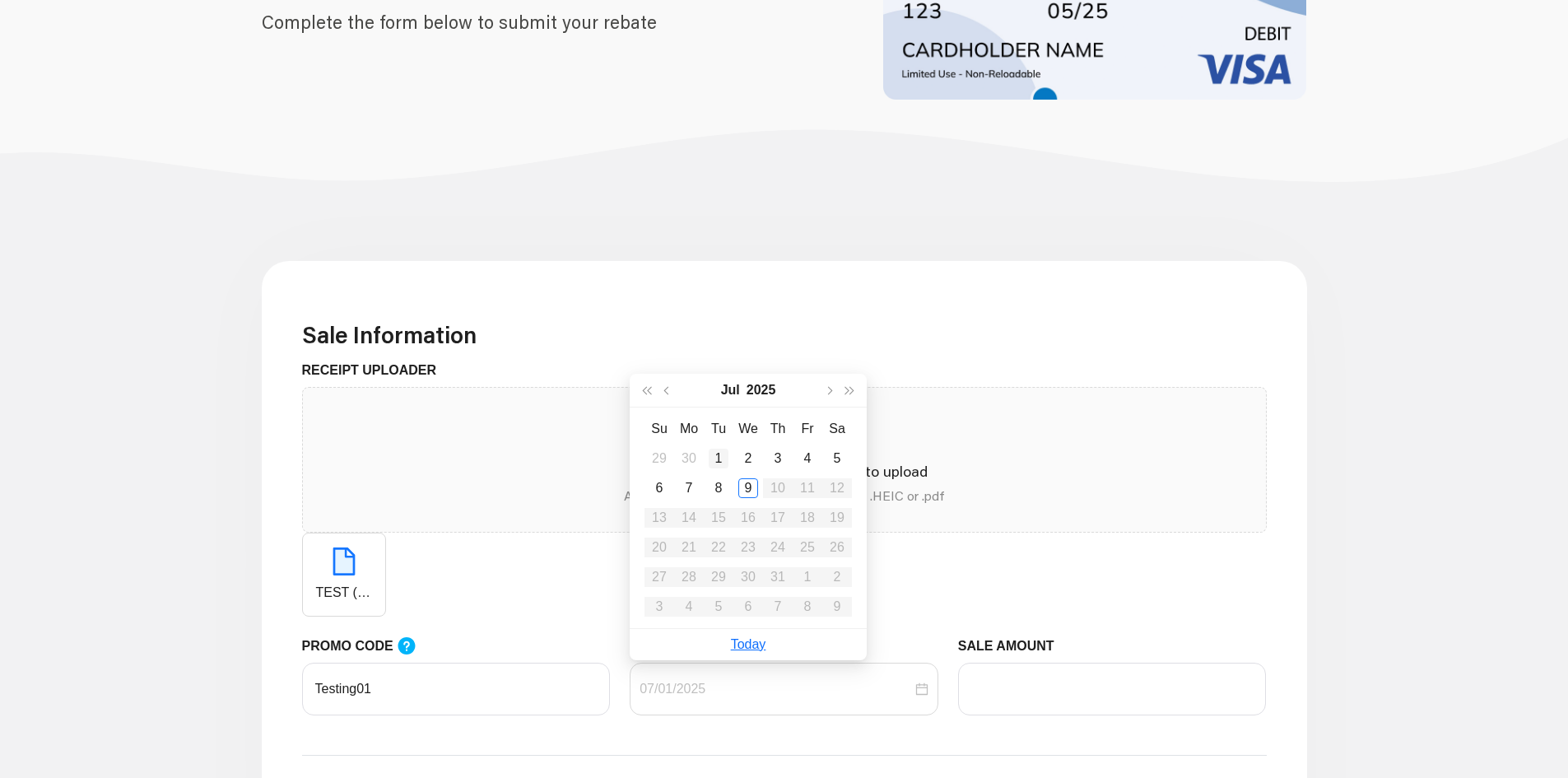 click on "1" at bounding box center [719, 459] 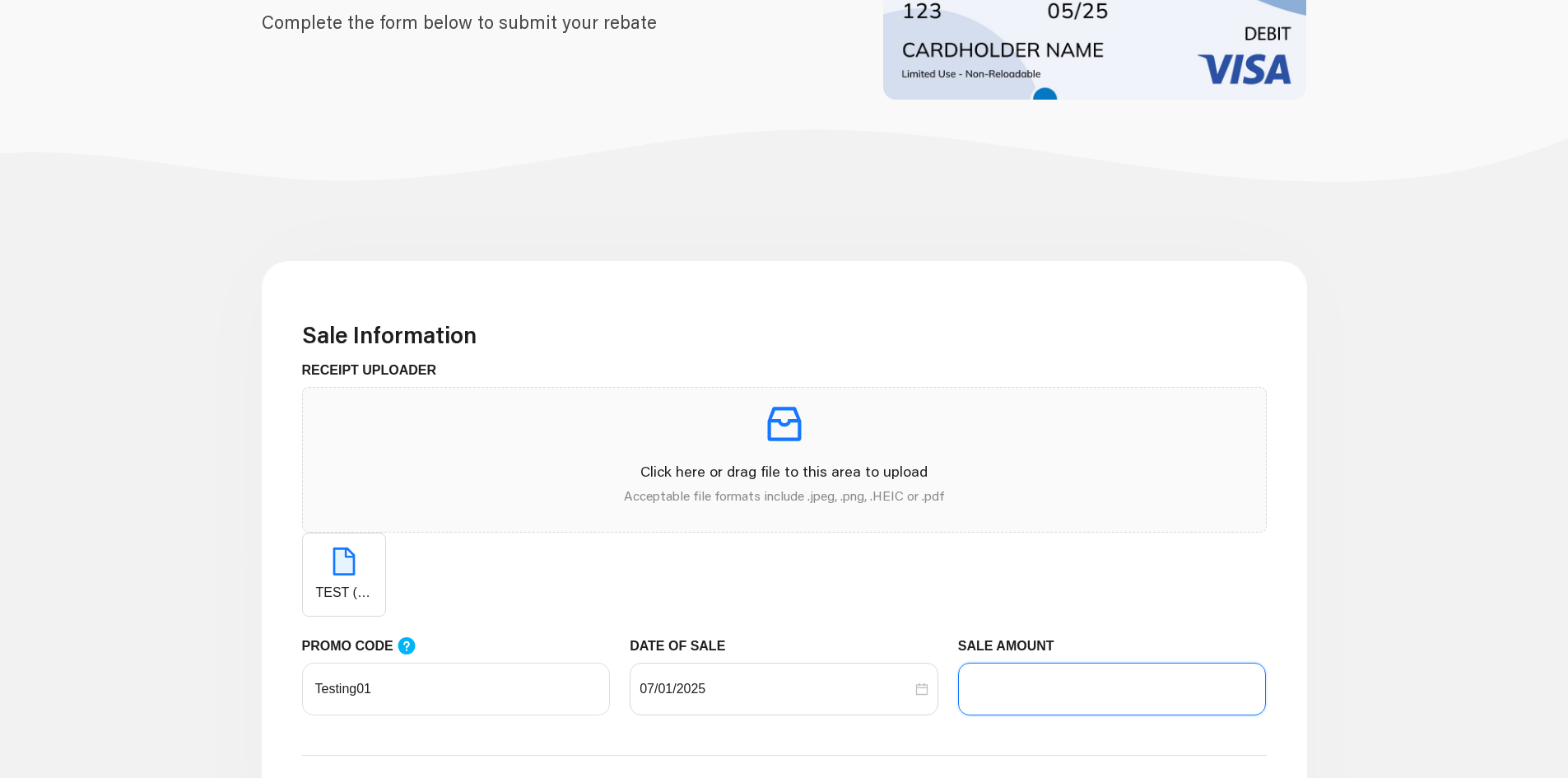 click on "SALE AMOUNT" at bounding box center (1112, 689) 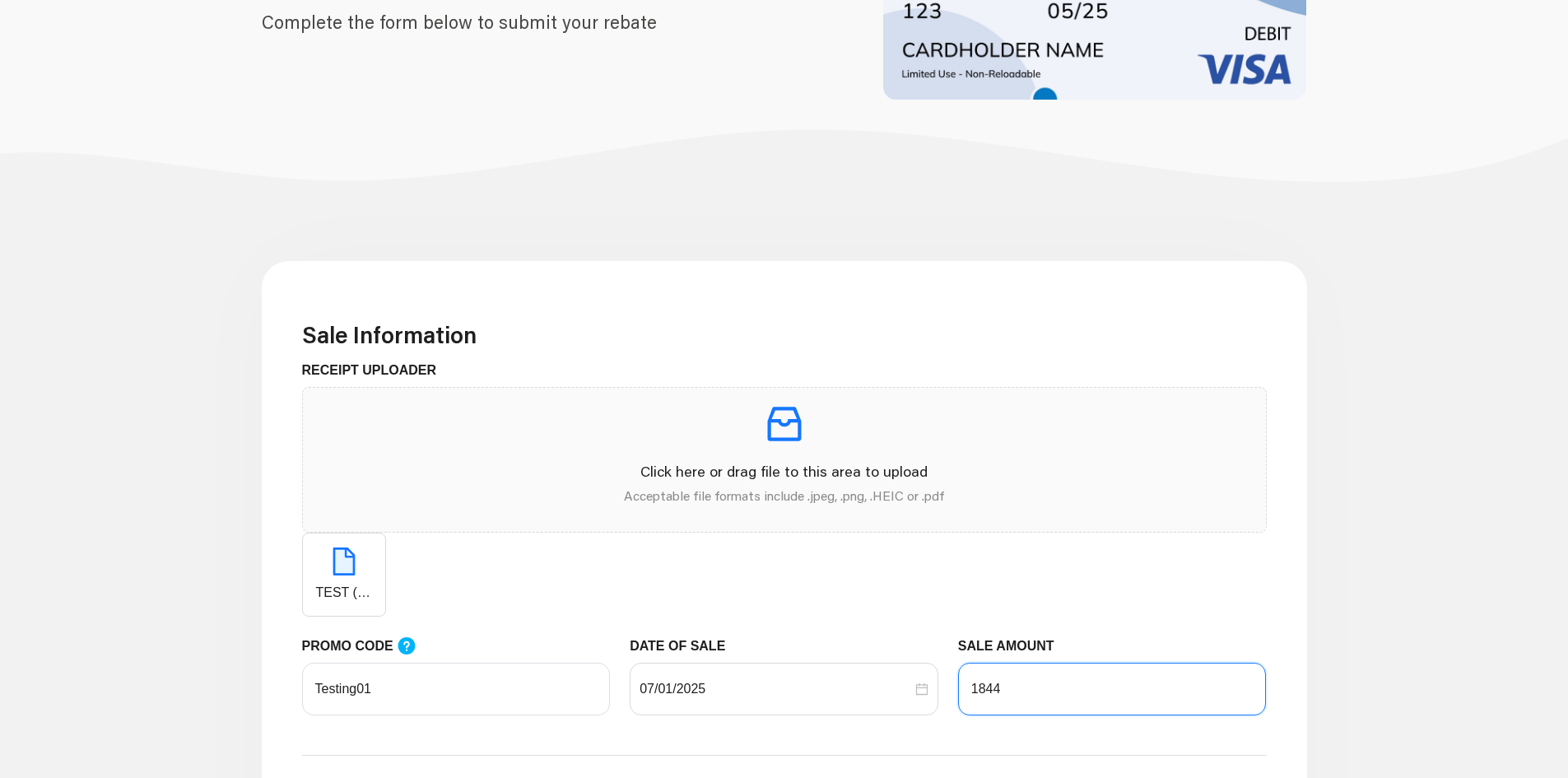 type on "1844" 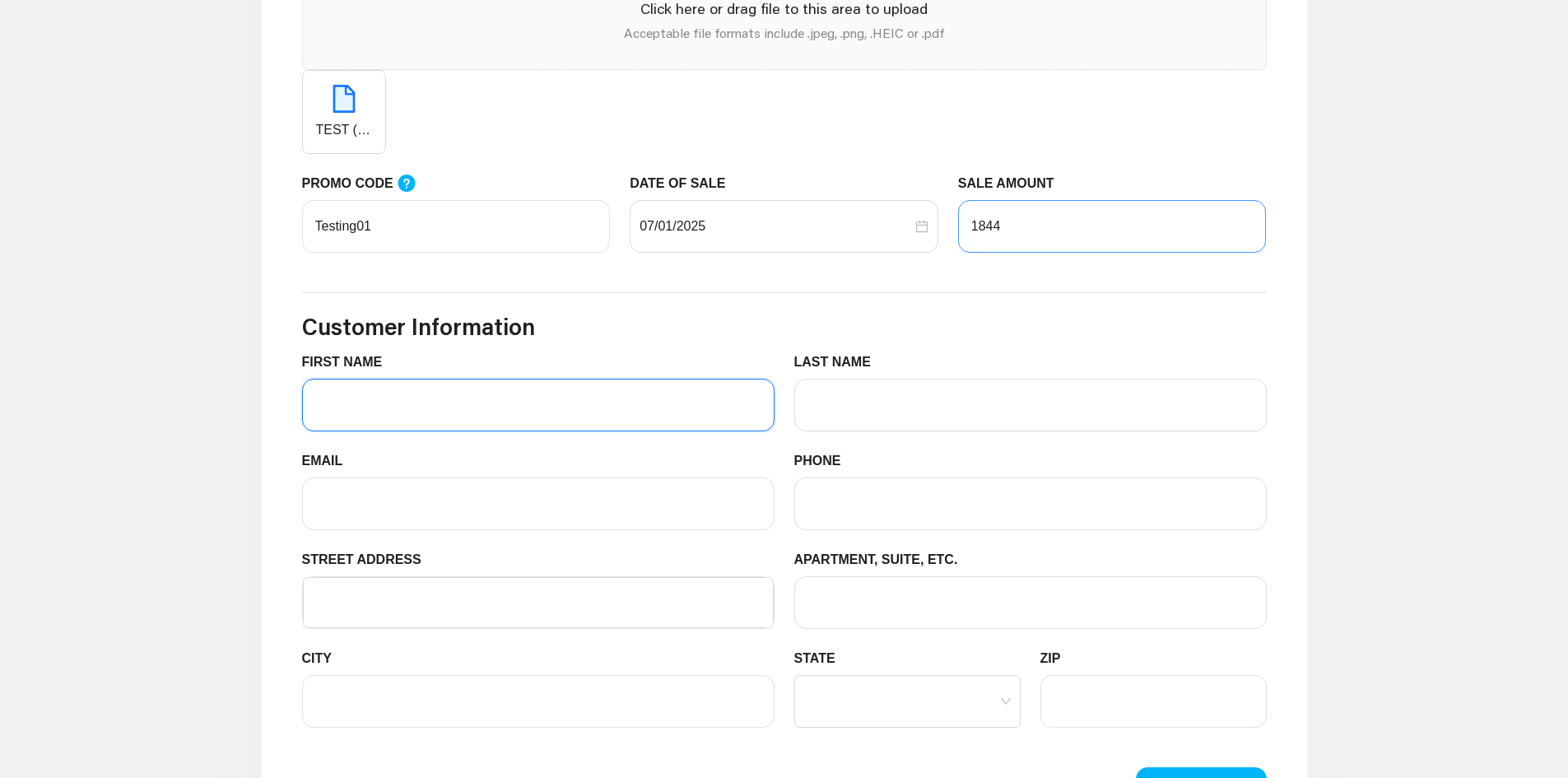 scroll, scrollTop: 757, scrollLeft: 0, axis: vertical 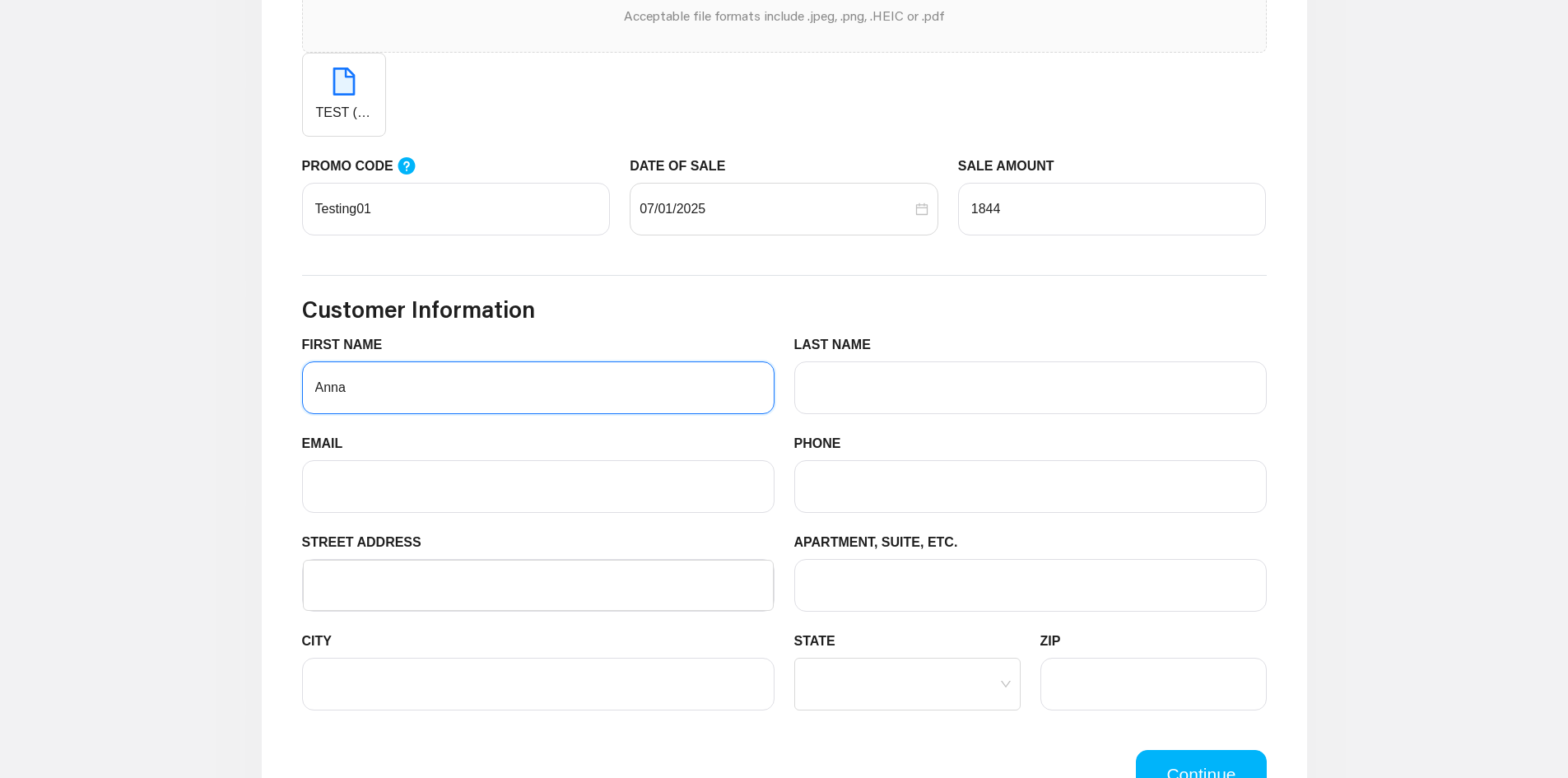 type on "Anna" 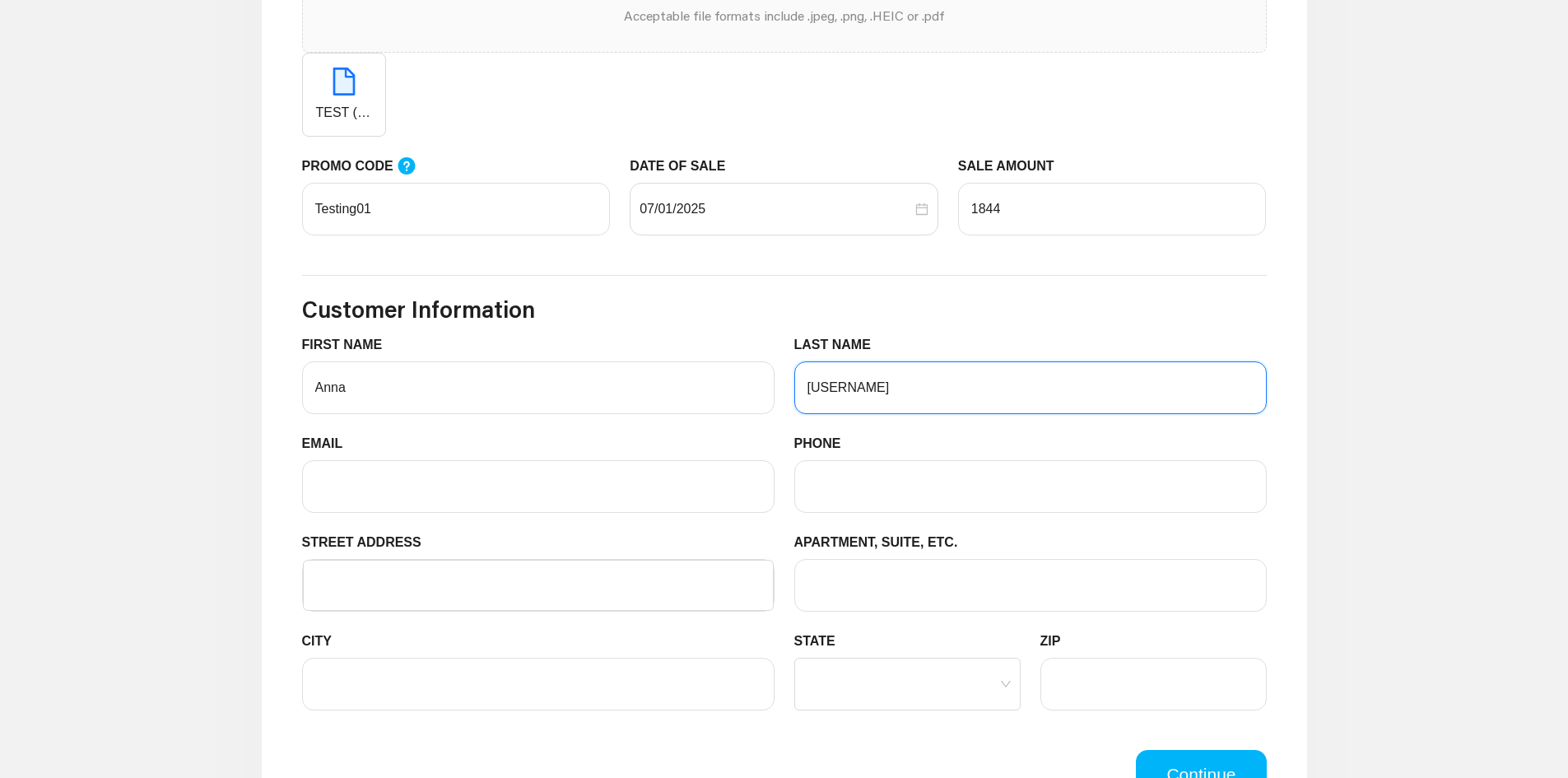 type on "[USERNAME]" 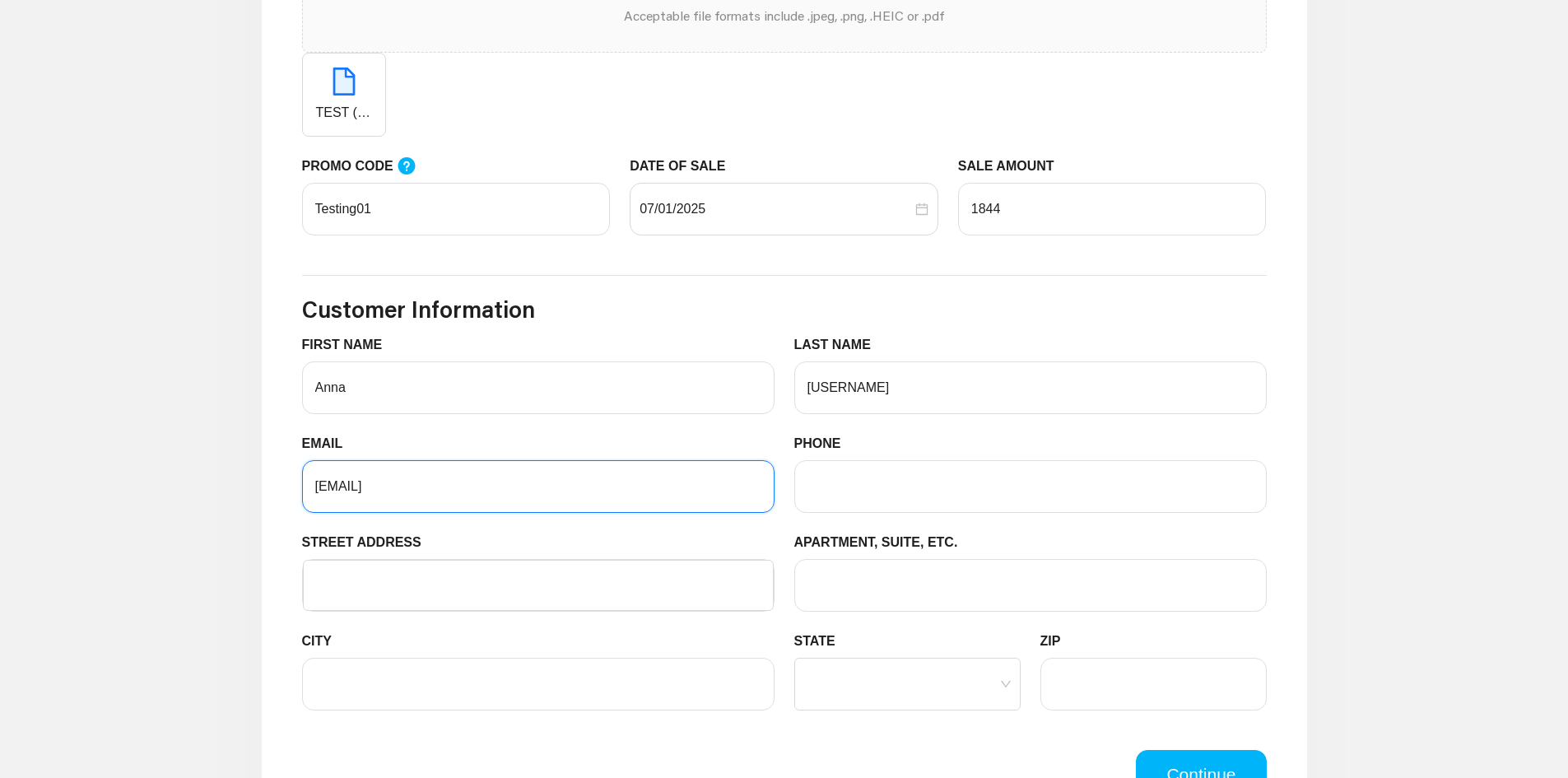 type on "annag+11@bestpayment.solutions" 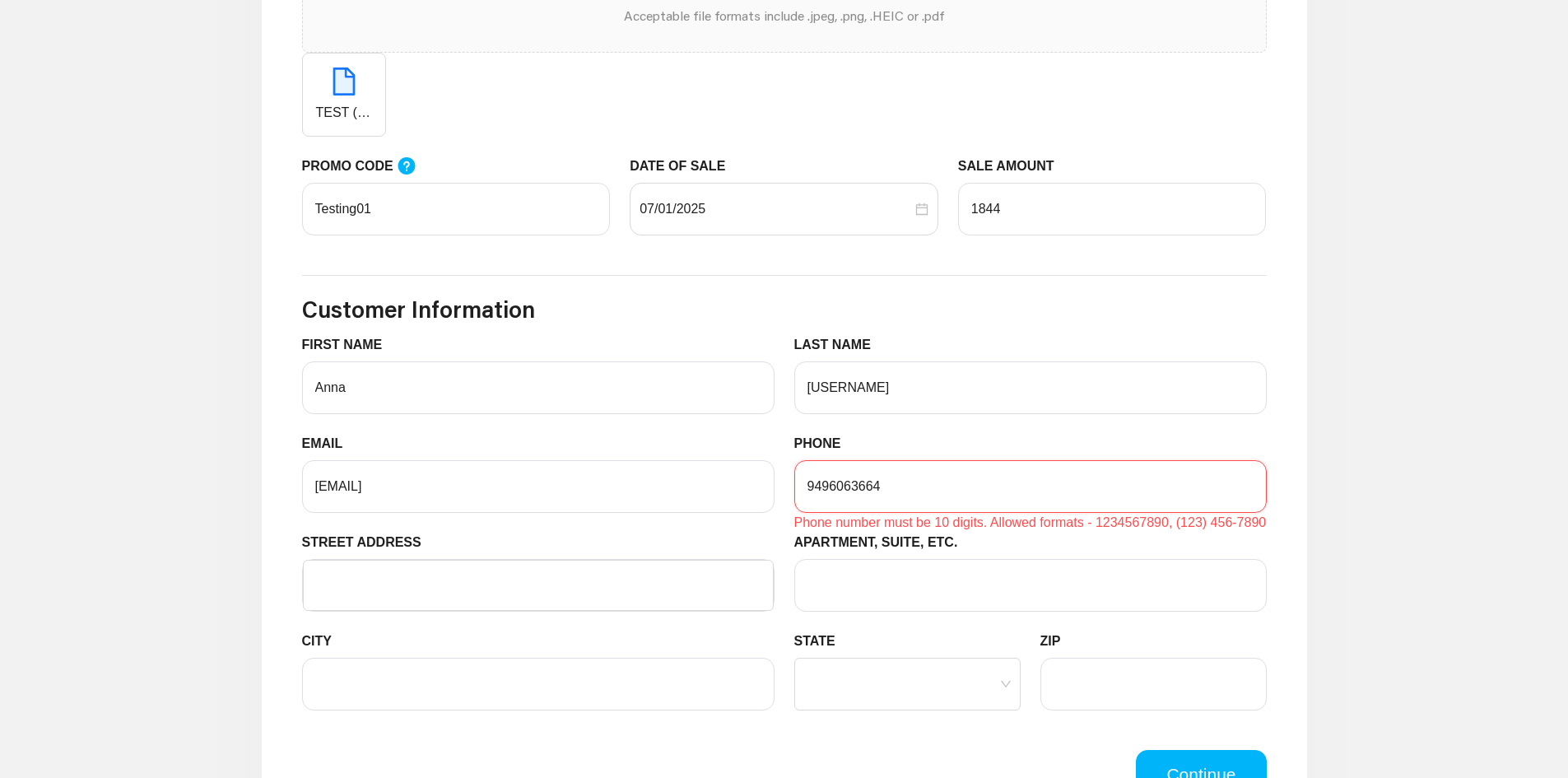 type on "9496063664" 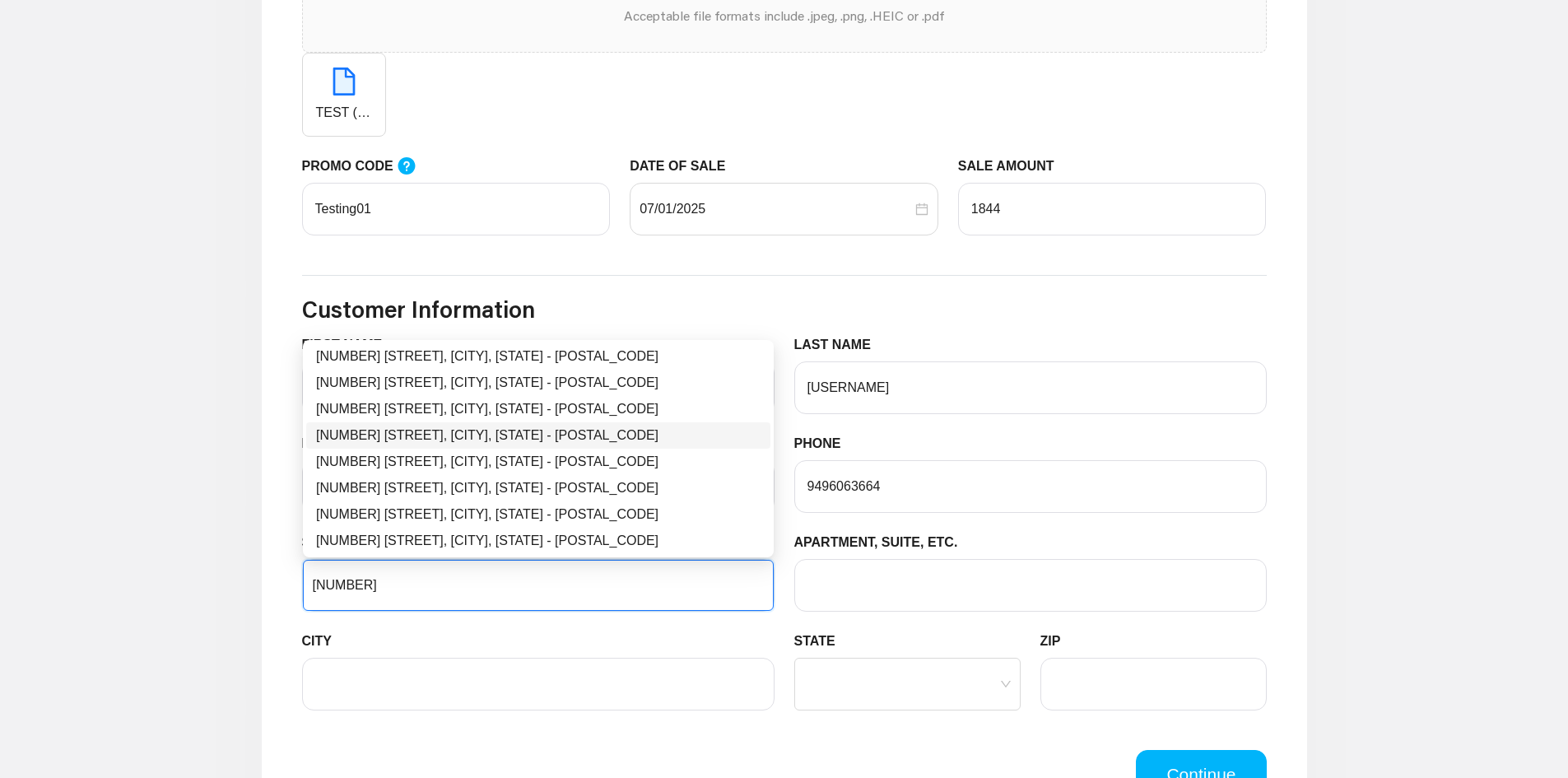 click on "4889 Calumet Way, Eugene, OR - 97404" at bounding box center [538, 436] 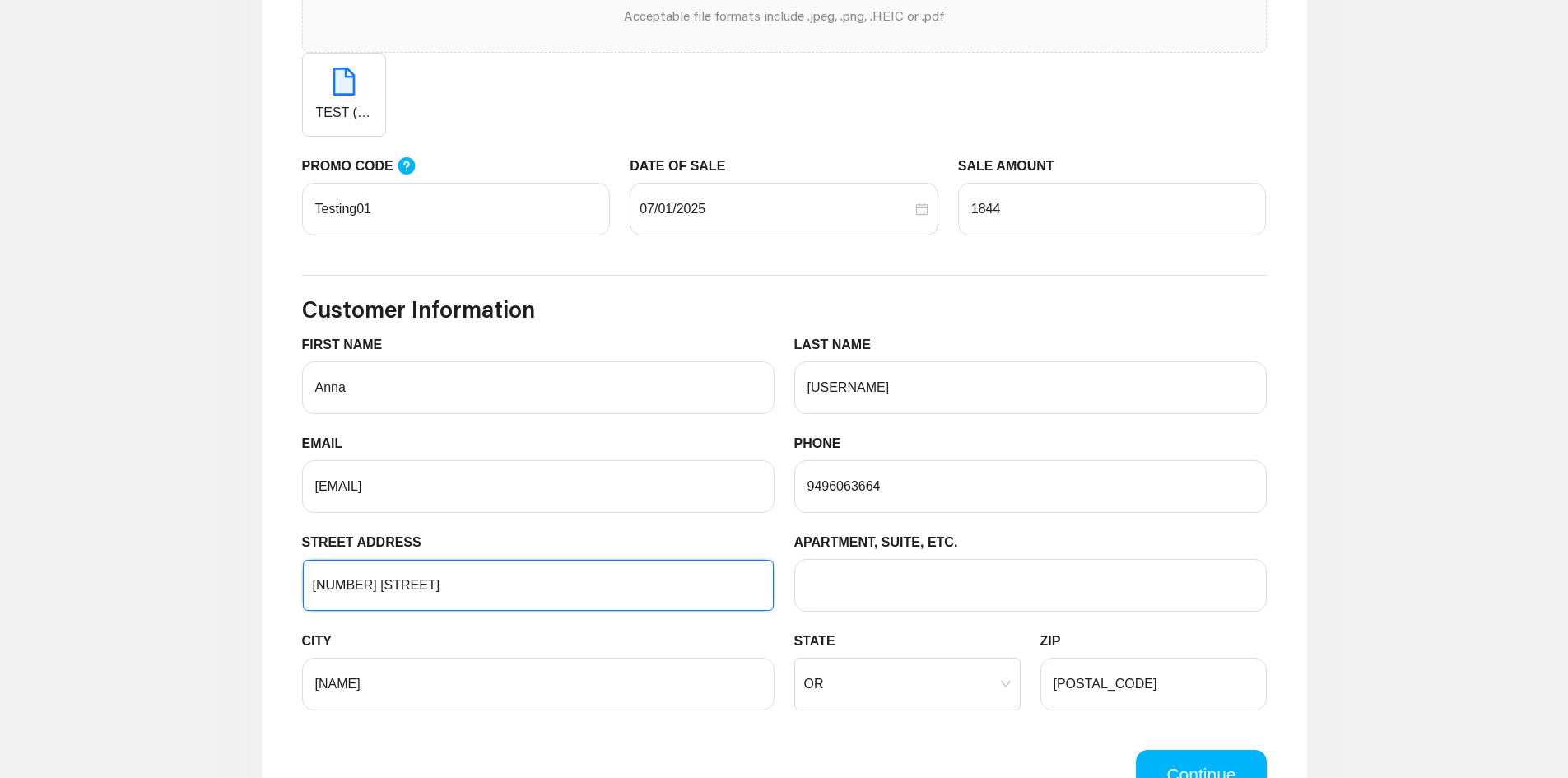 type on "4889 Calumet Way" 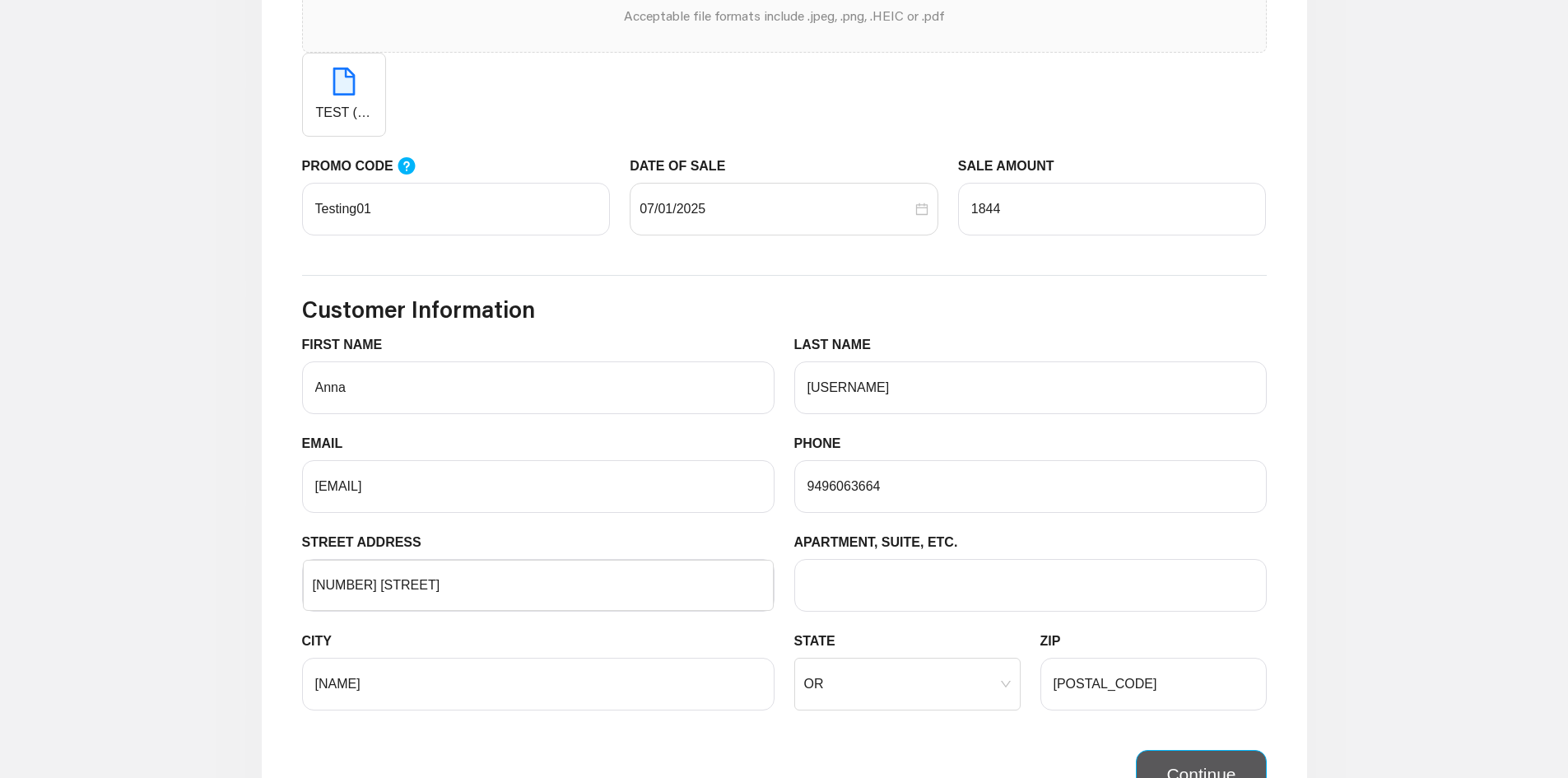 click on "Continue" at bounding box center (1201, 775) 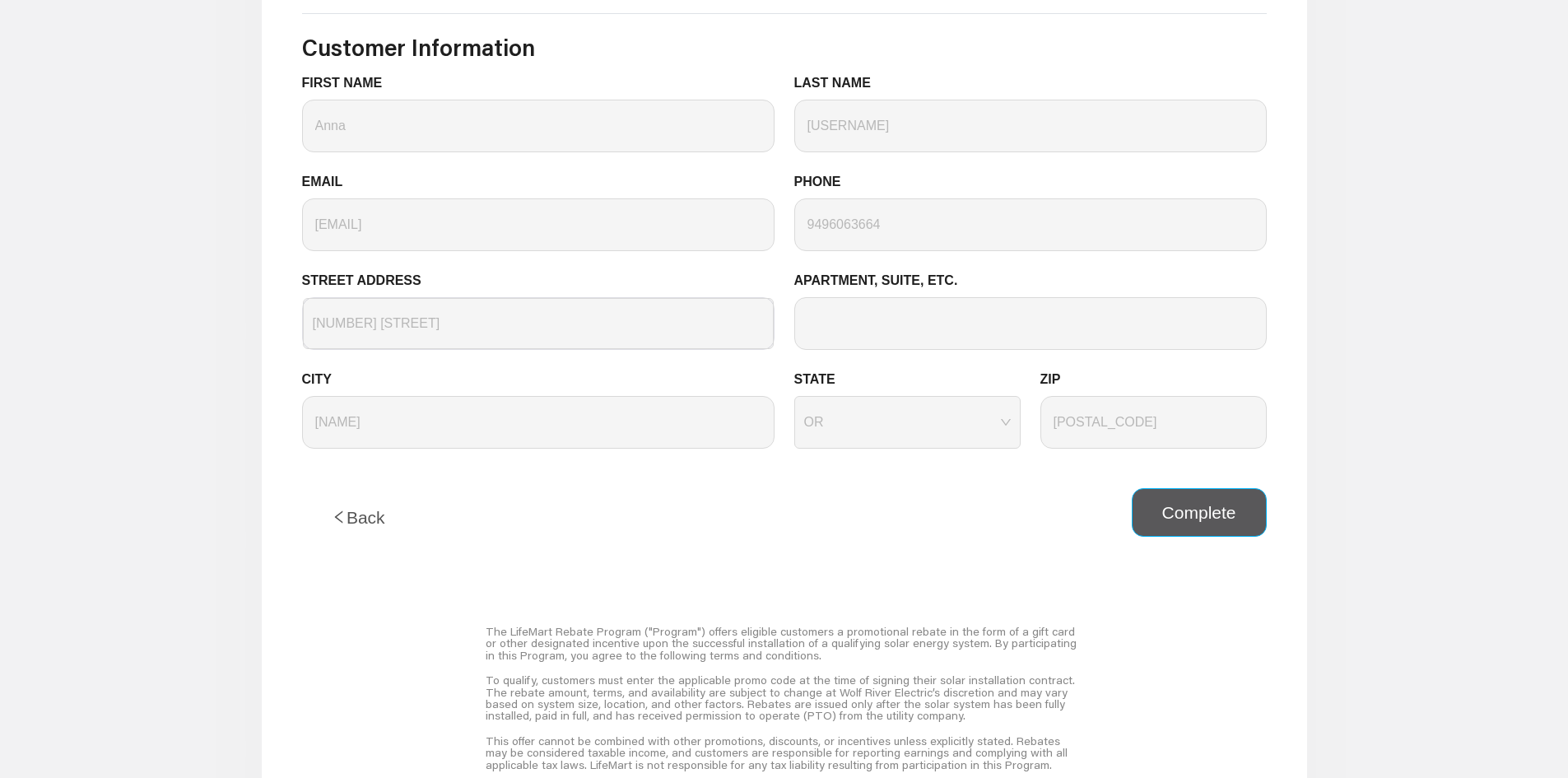 scroll, scrollTop: 925, scrollLeft: 0, axis: vertical 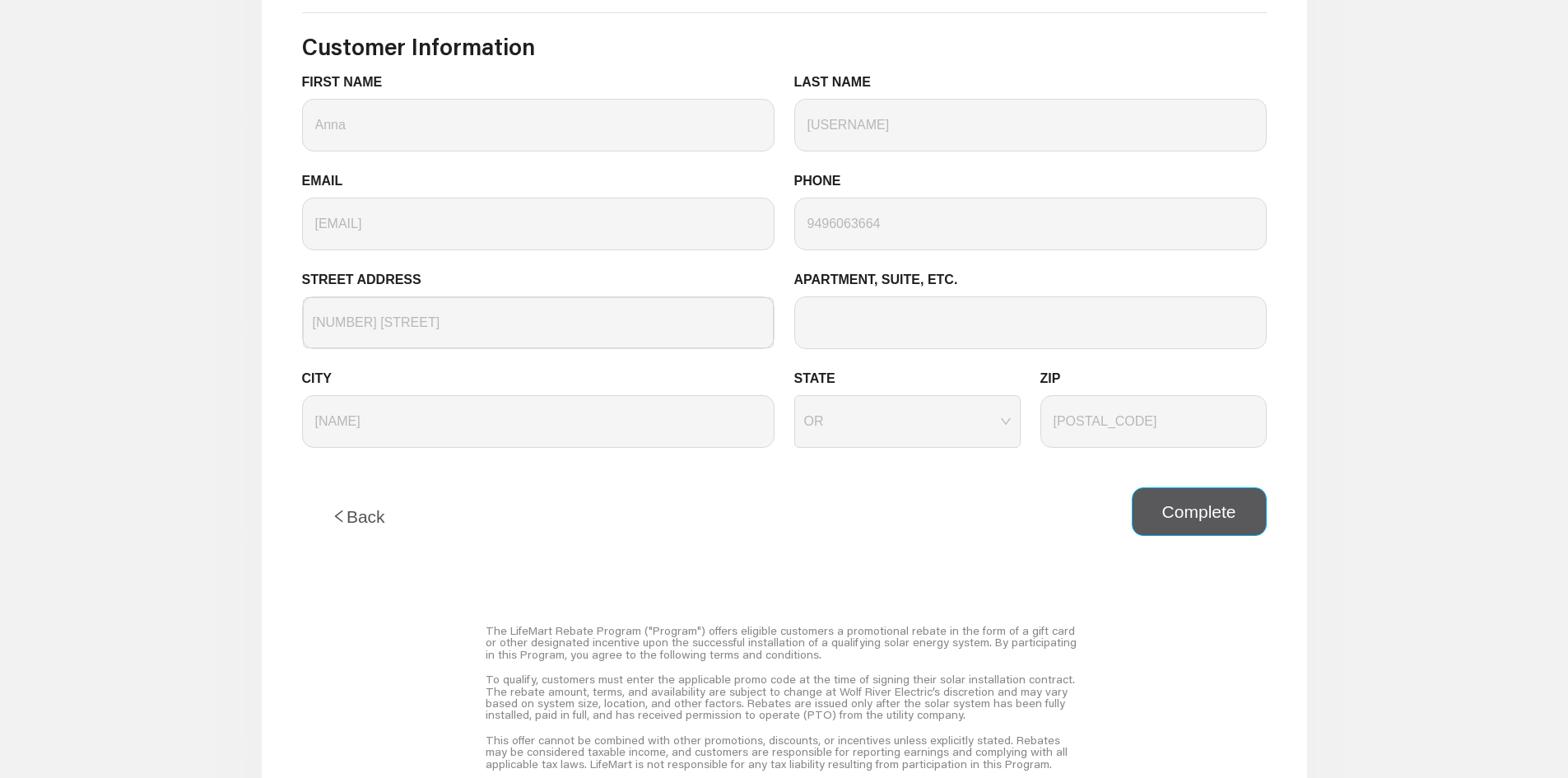 click on "Complete" at bounding box center [1199, 512] 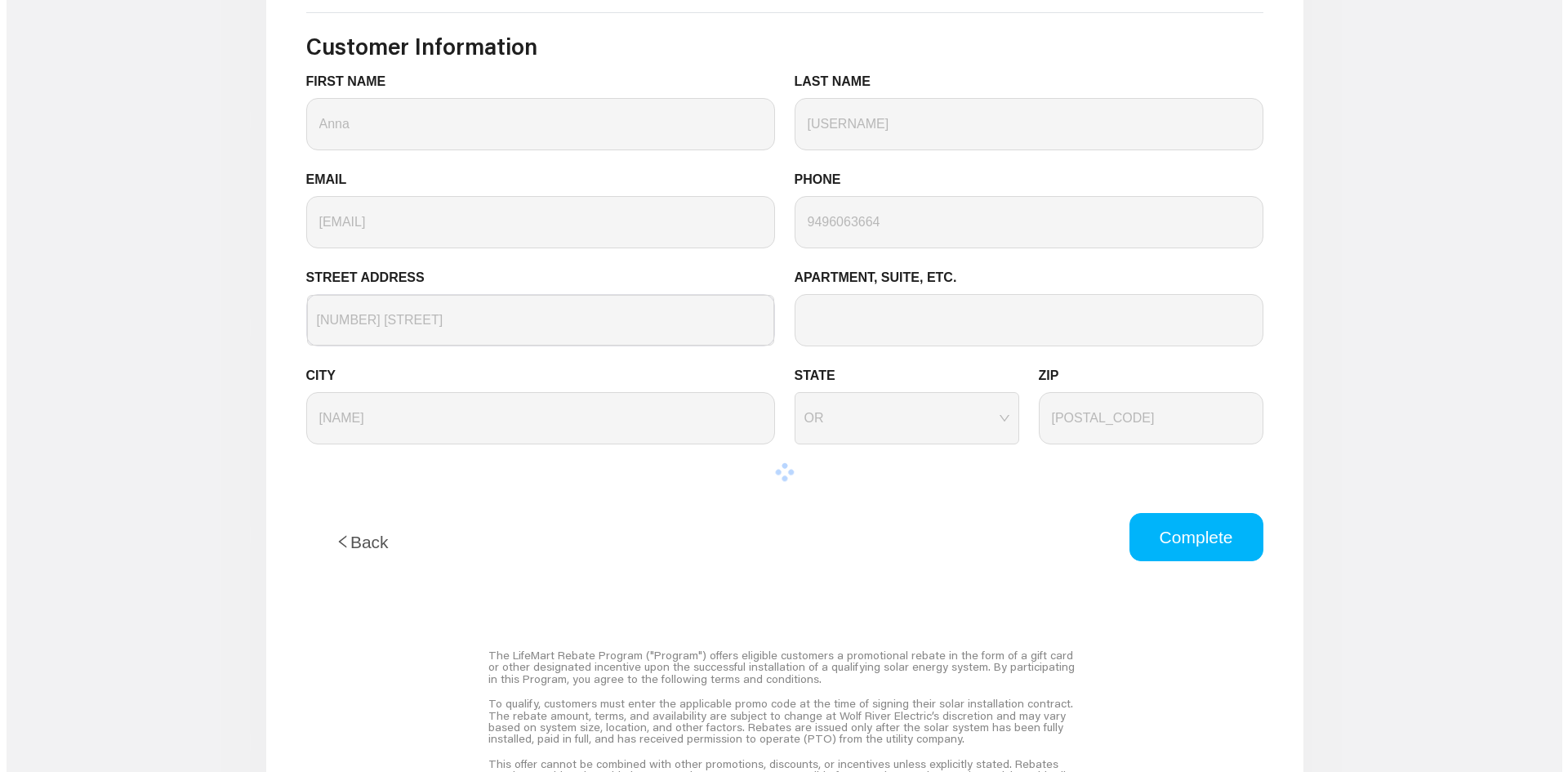 scroll, scrollTop: 0, scrollLeft: 0, axis: both 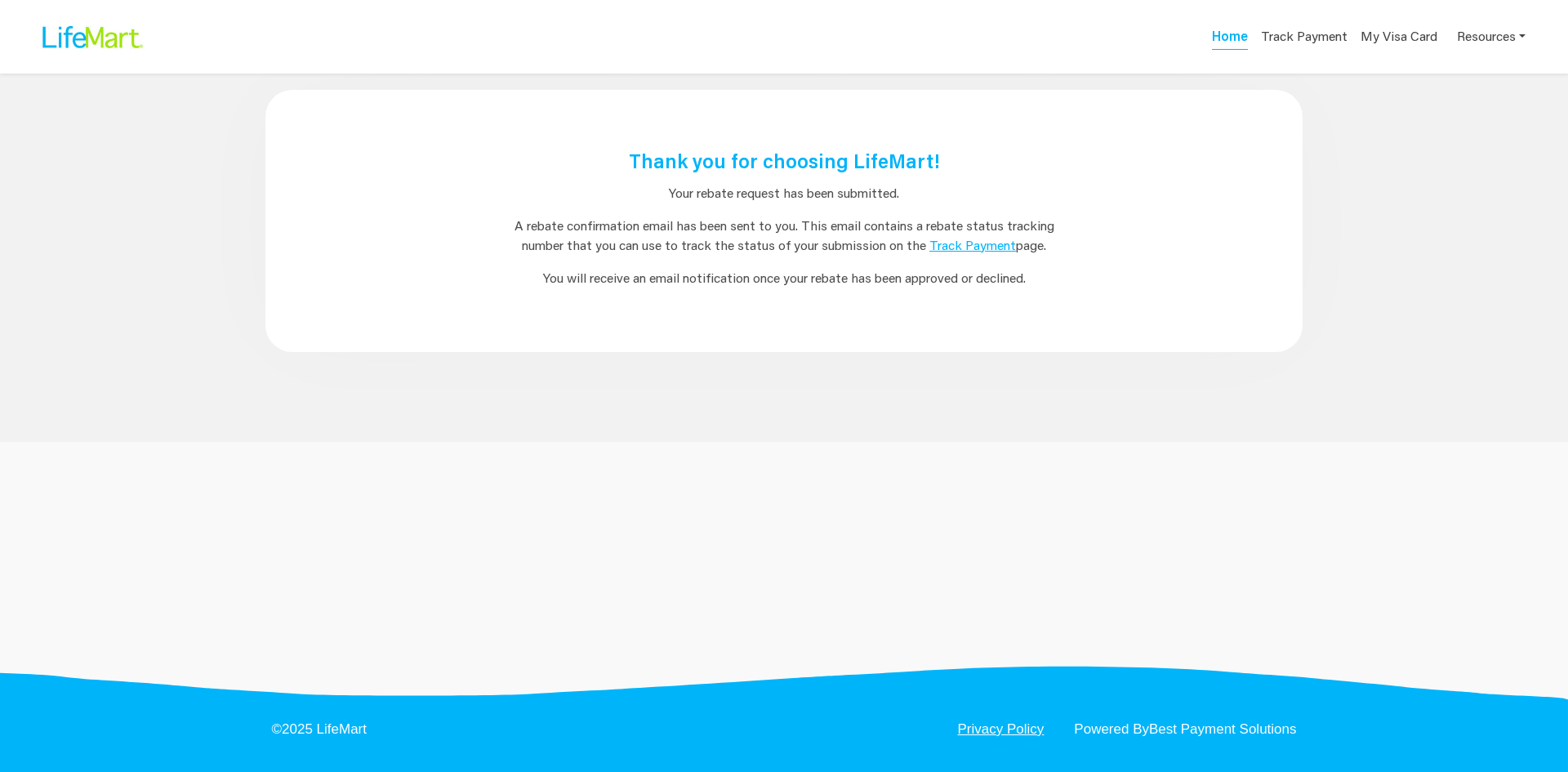 click on "Privacy Policy" at bounding box center [1001, 729] 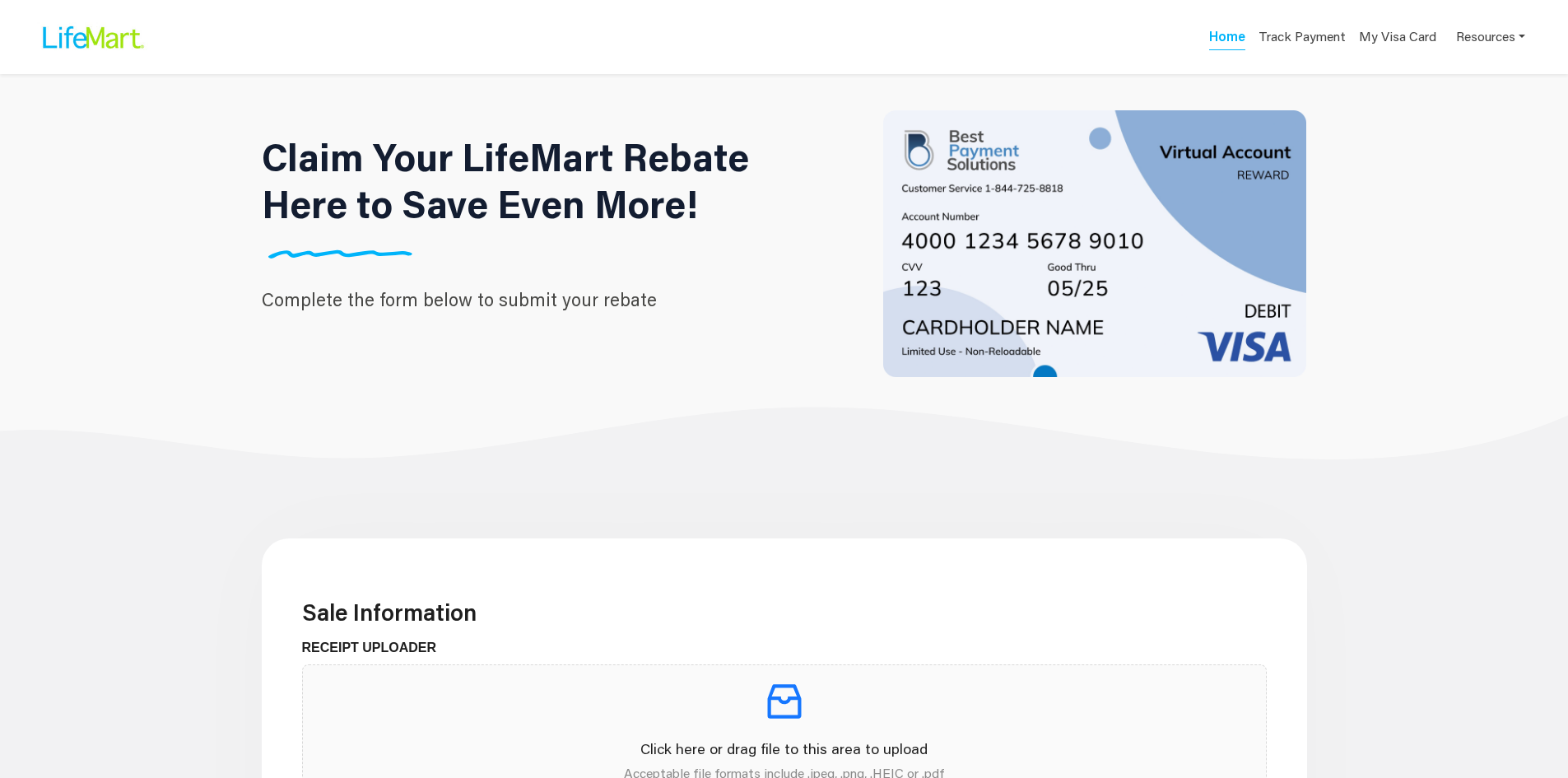 scroll, scrollTop: 0, scrollLeft: 0, axis: both 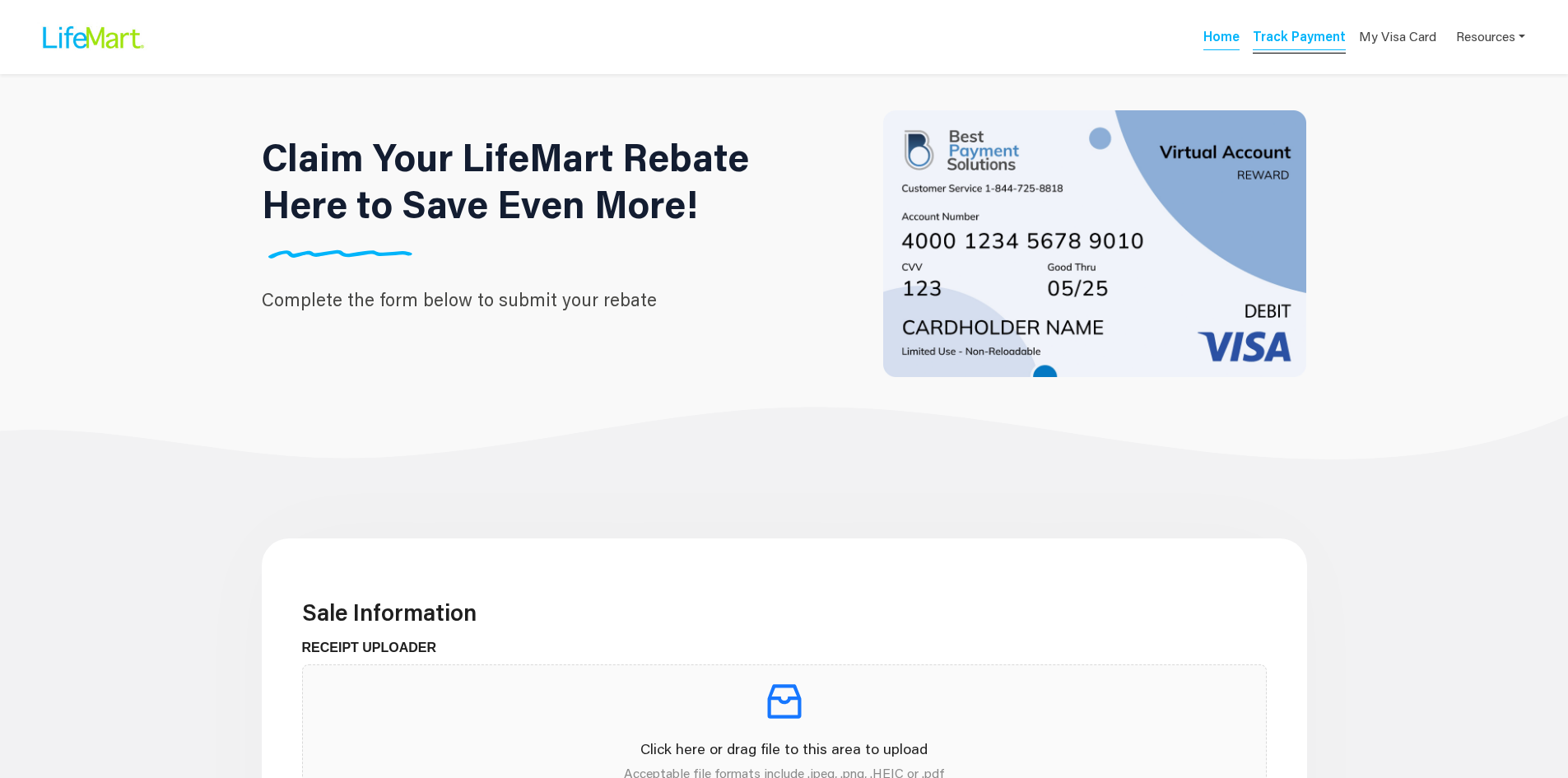 click on "Track Payment" at bounding box center (1299, 39) 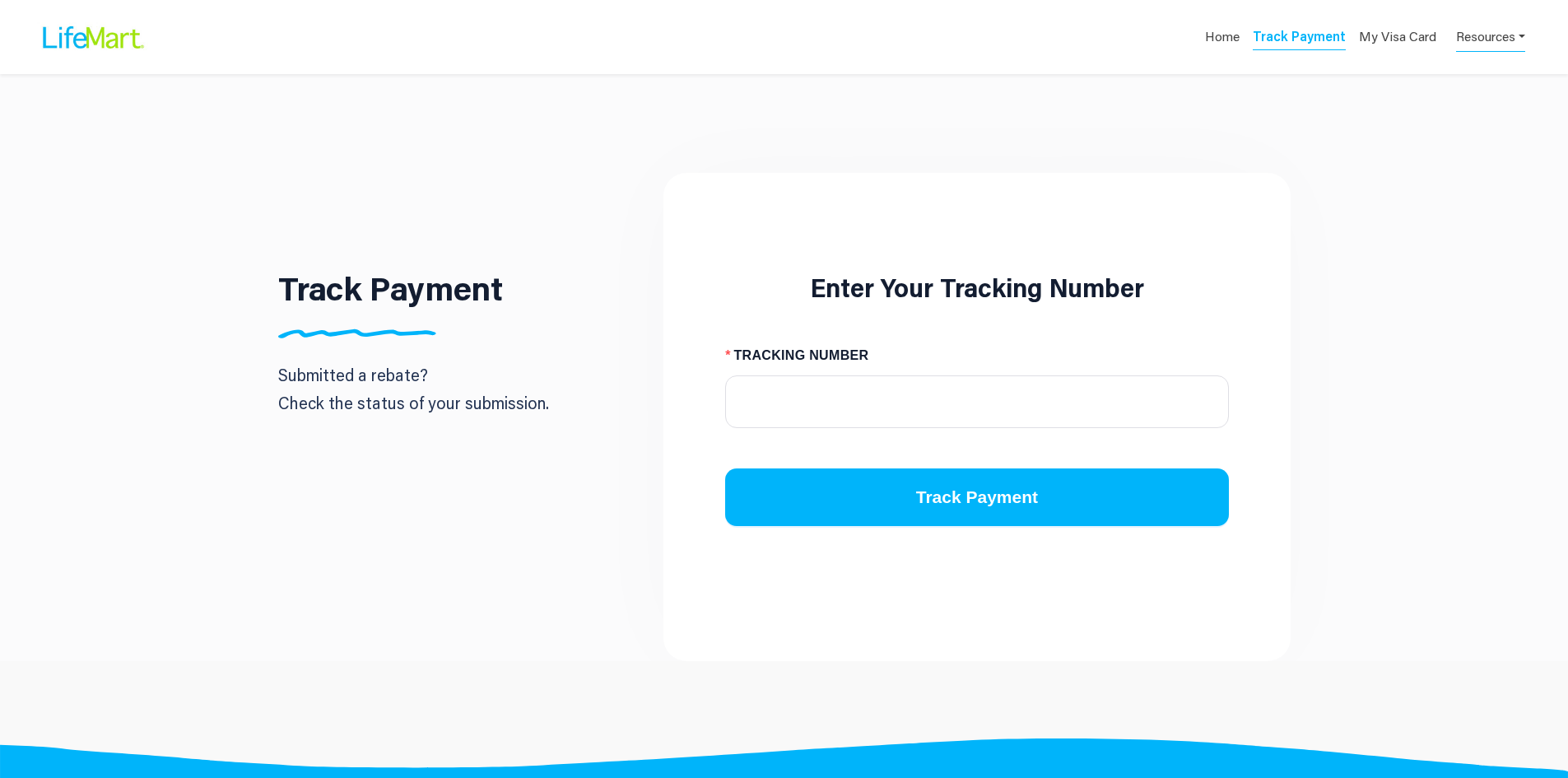 click on "Resources" at bounding box center [1491, 35] 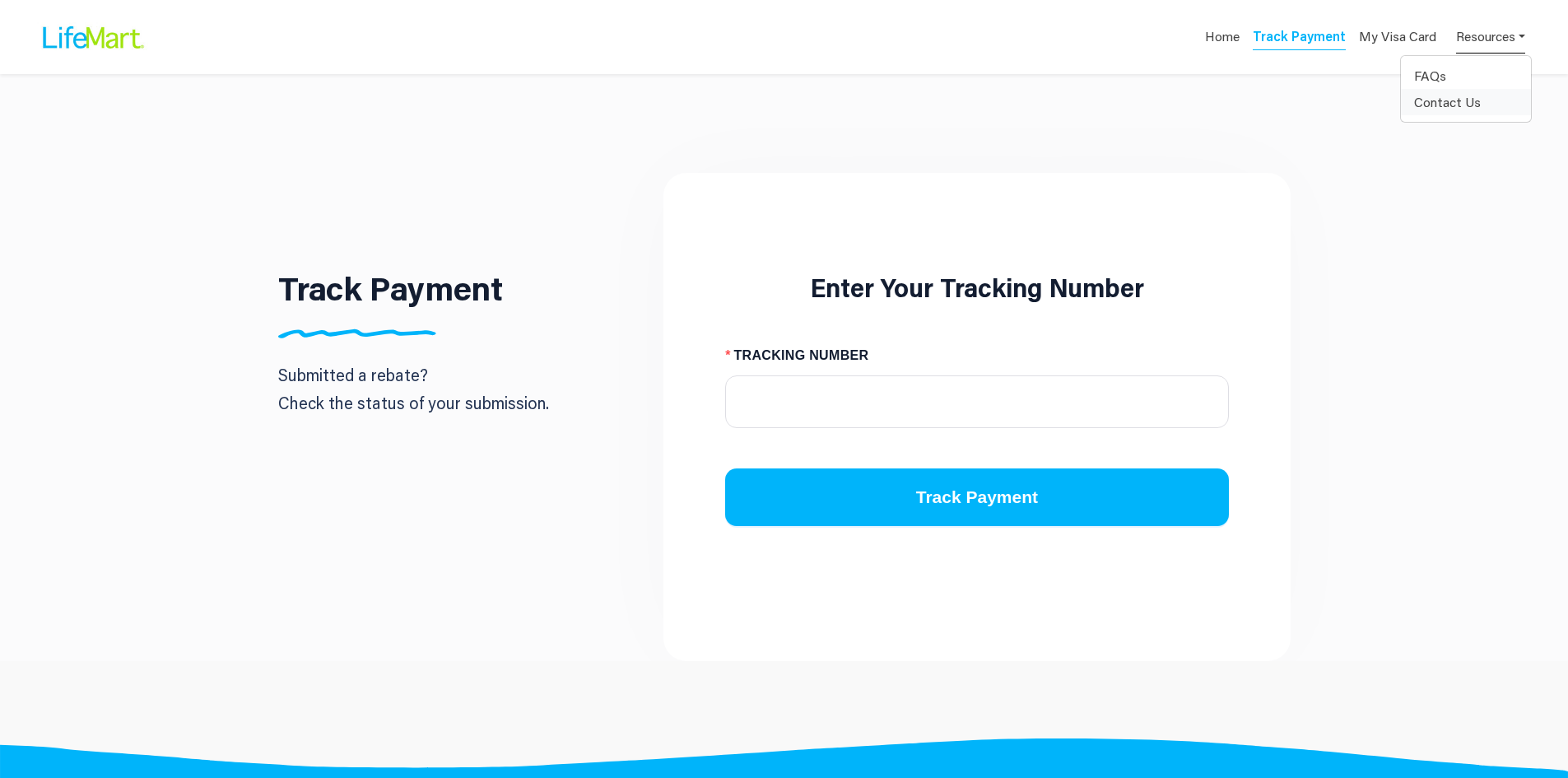 click on "Contact Us" at bounding box center (1466, 102) 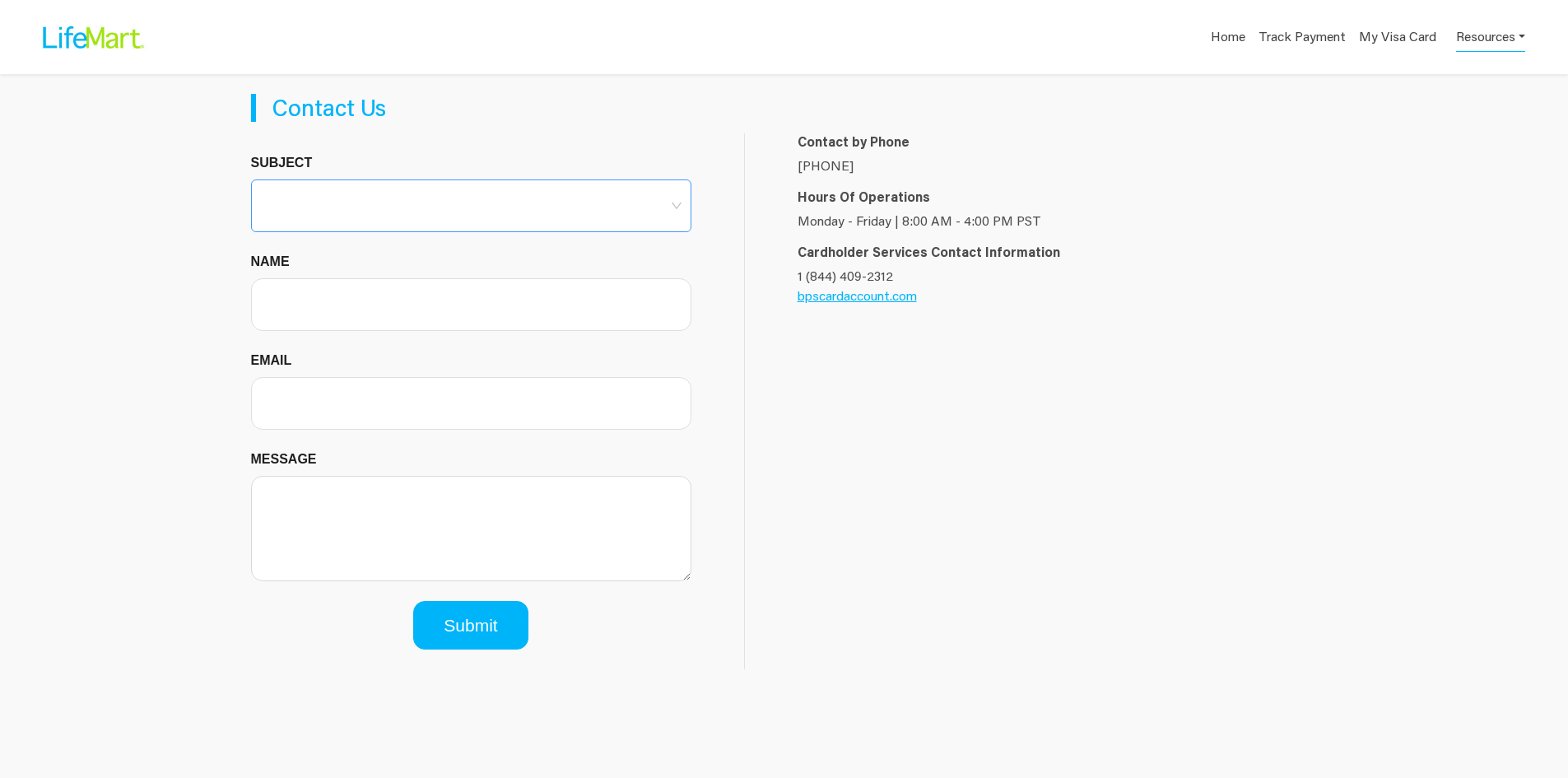 click on "Subject" at bounding box center (471, 193) 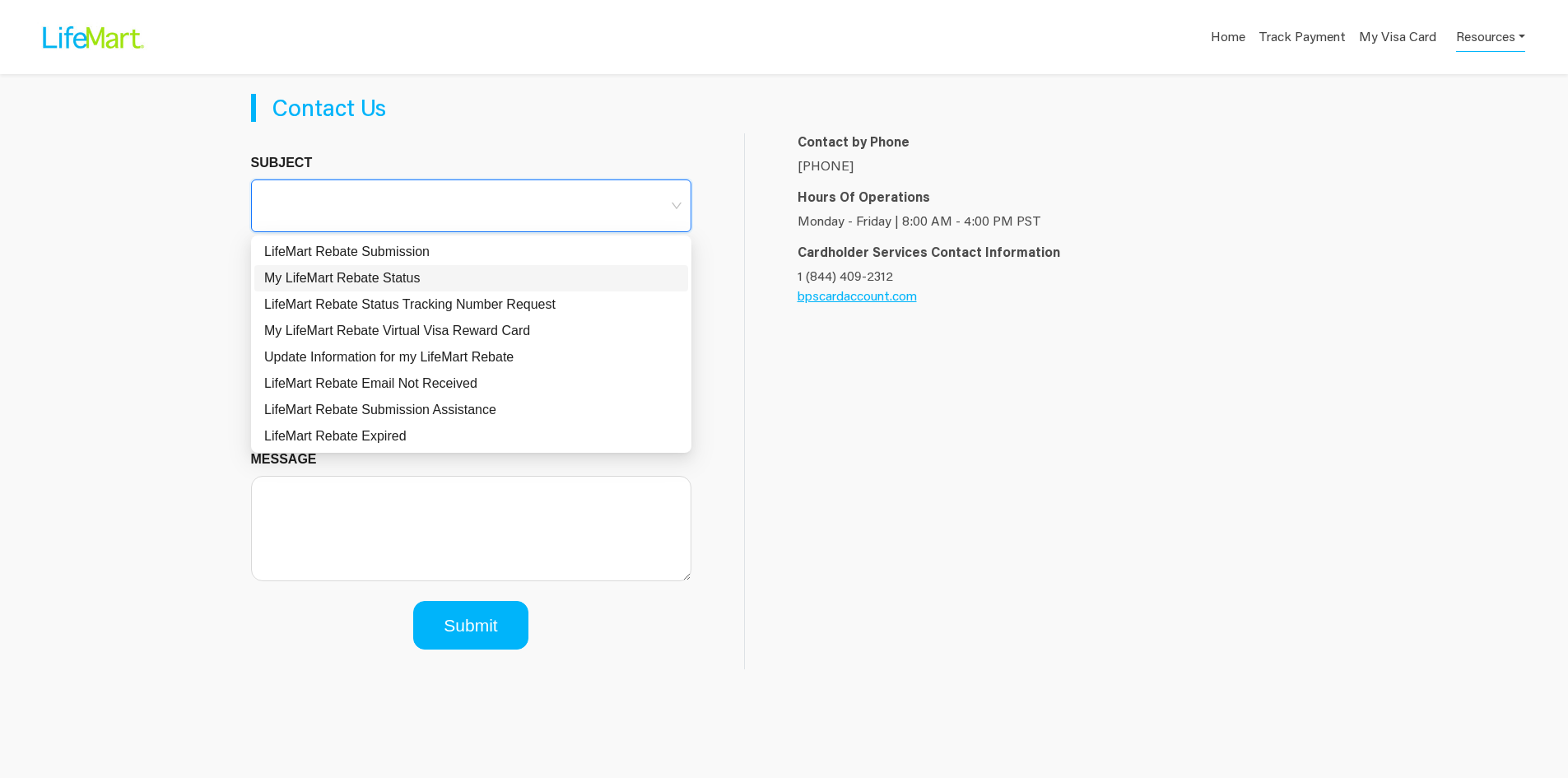 click on "My LifeMart Rebate Status" at bounding box center (471, 278) 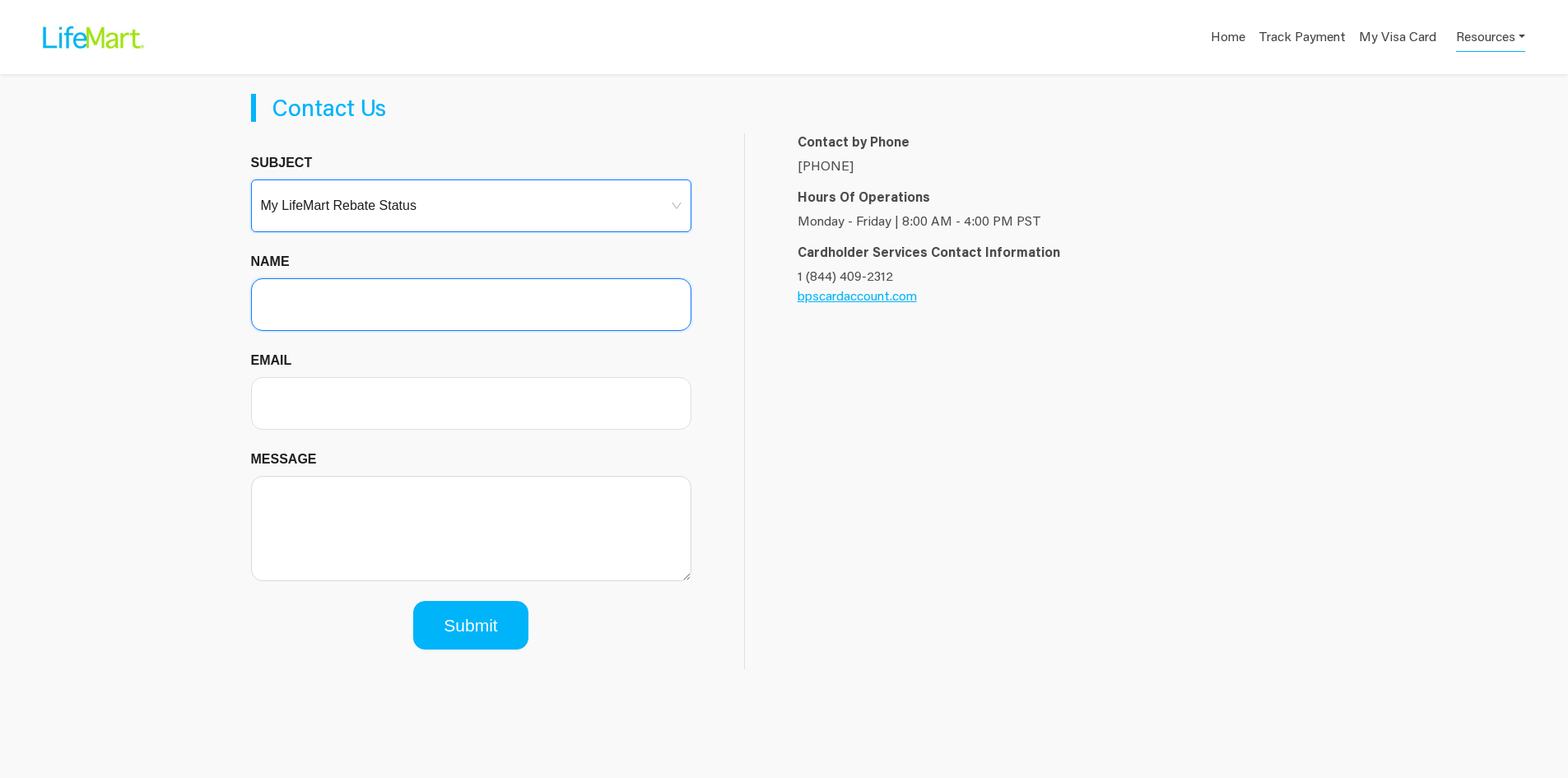 click on "Name" at bounding box center (471, 305) 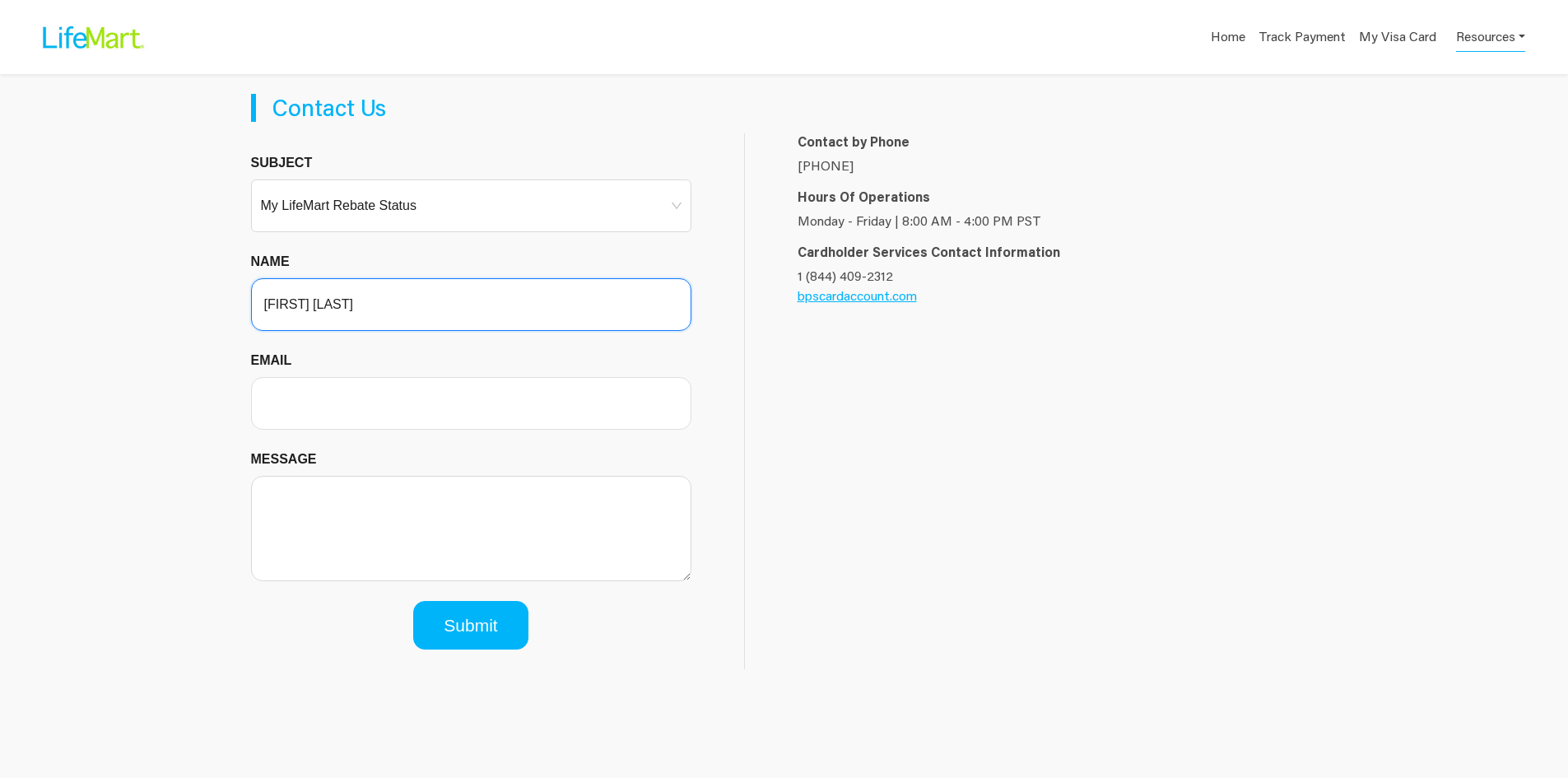 type on "Anna Gennette" 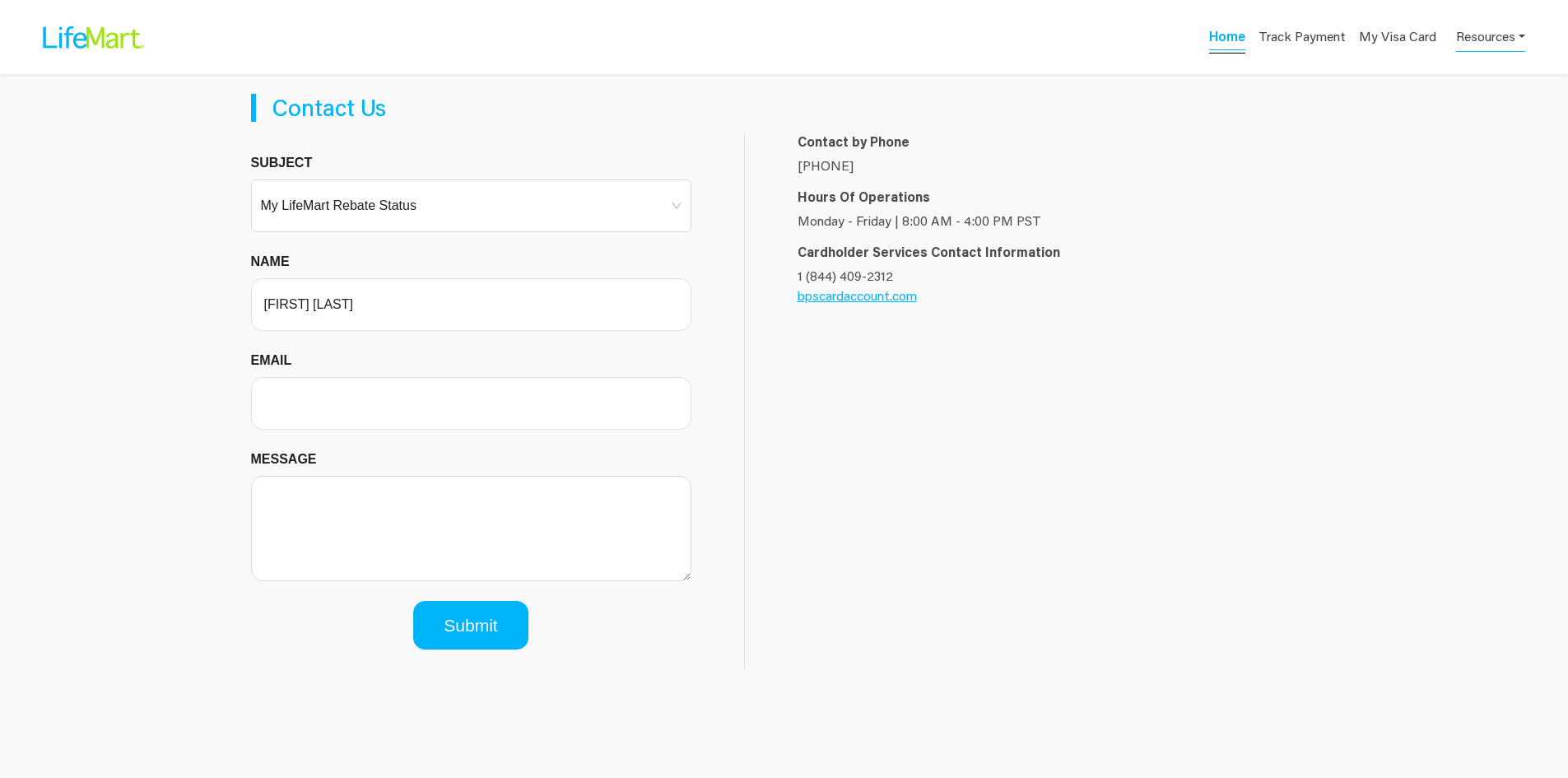 click on "Home" at bounding box center (1227, 39) 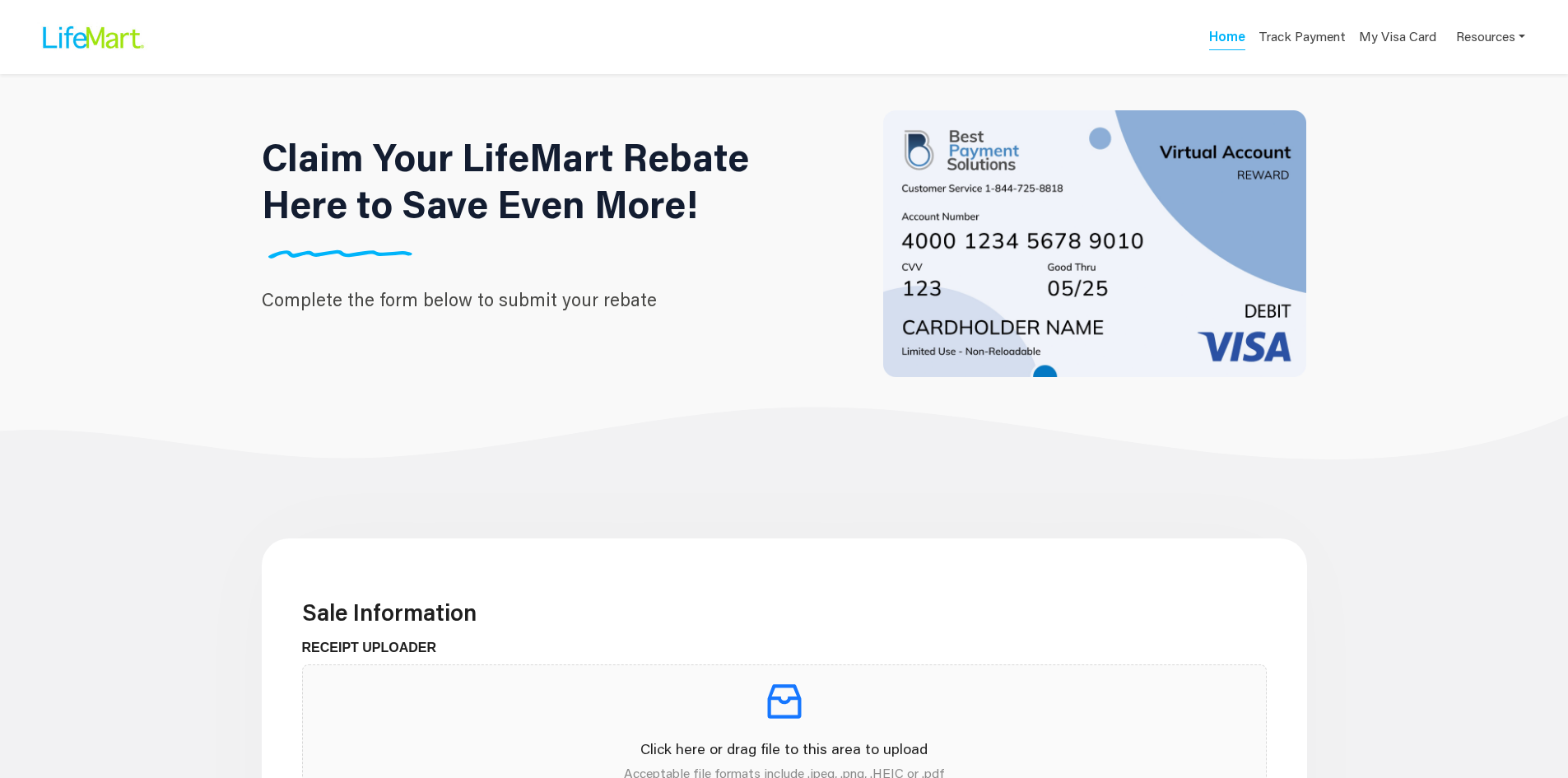 click on "Claim Your LifeMart Rebate Here to Save Even More! Complete the form below to submit your rebate" at bounding box center (541, 277) 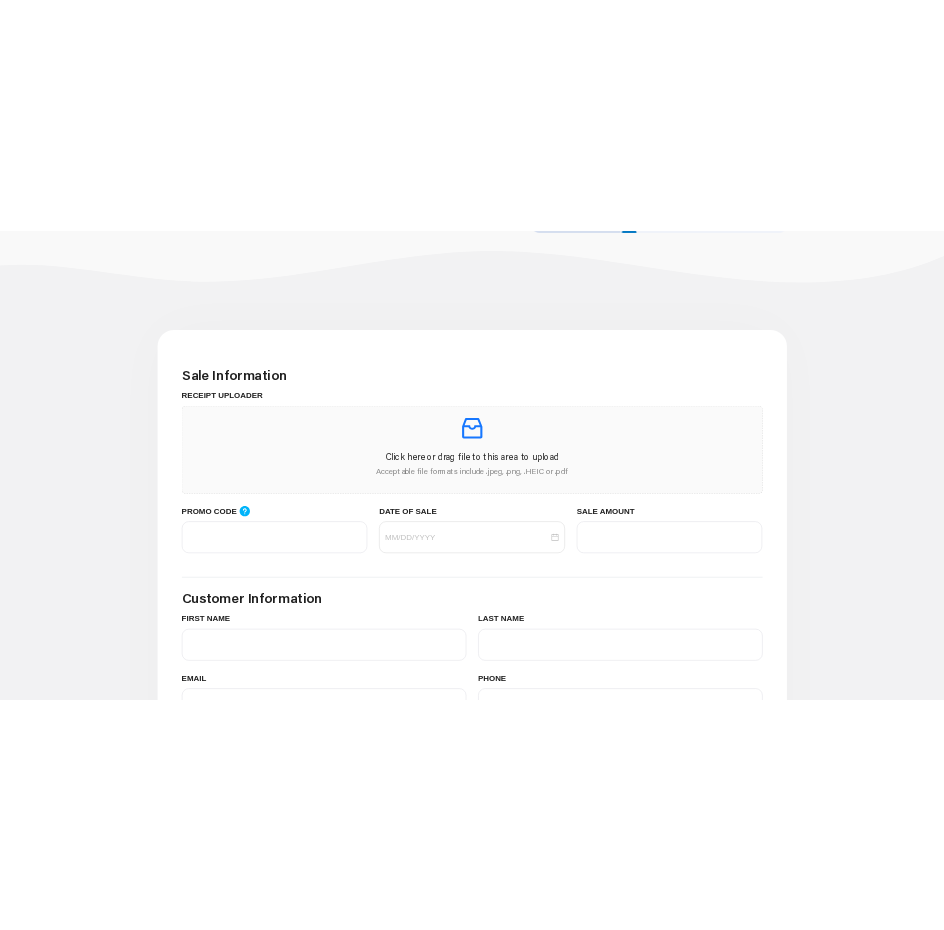 scroll, scrollTop: 0, scrollLeft: 0, axis: both 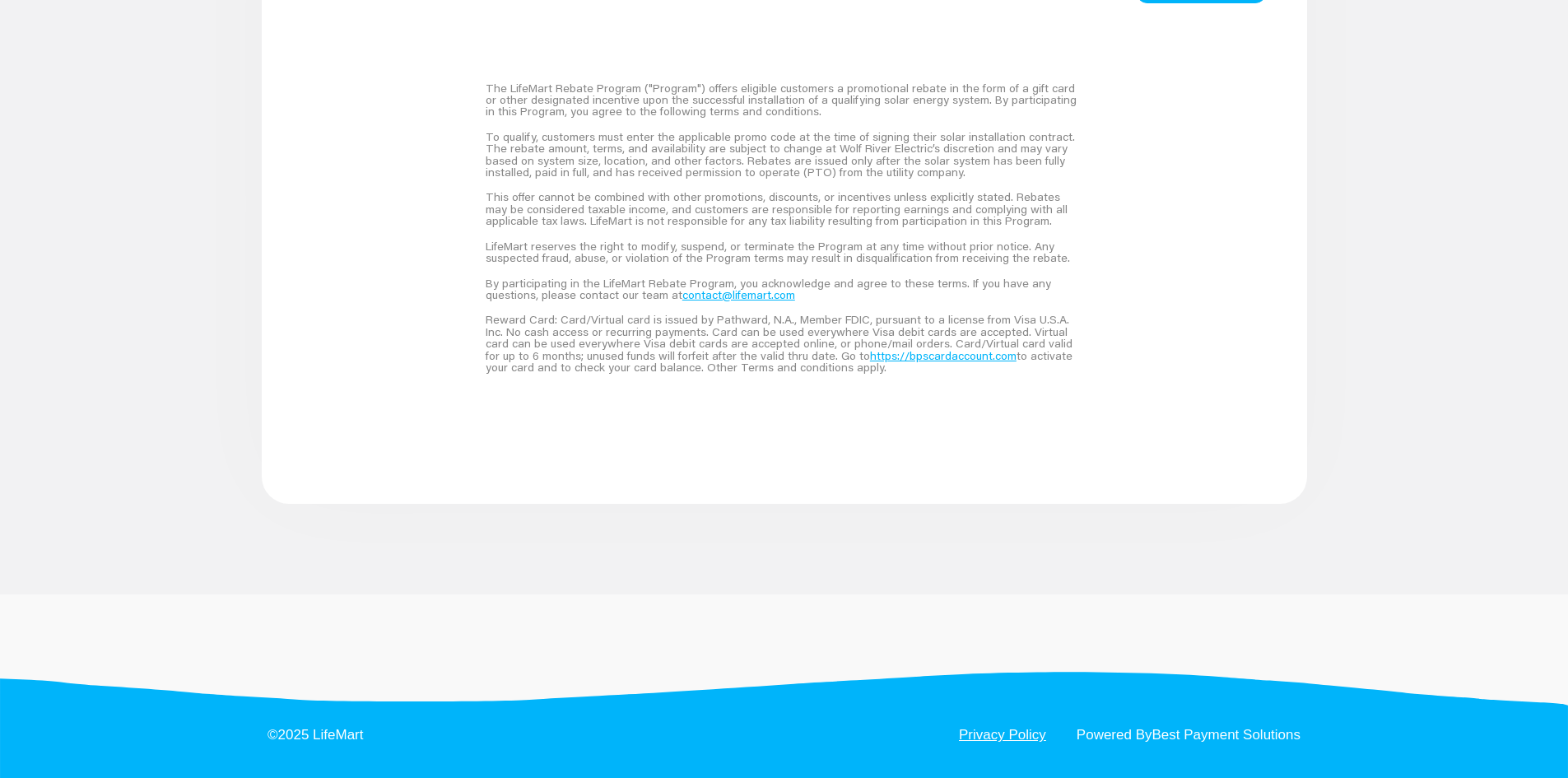 click on "Privacy Policy" at bounding box center [1003, 734] 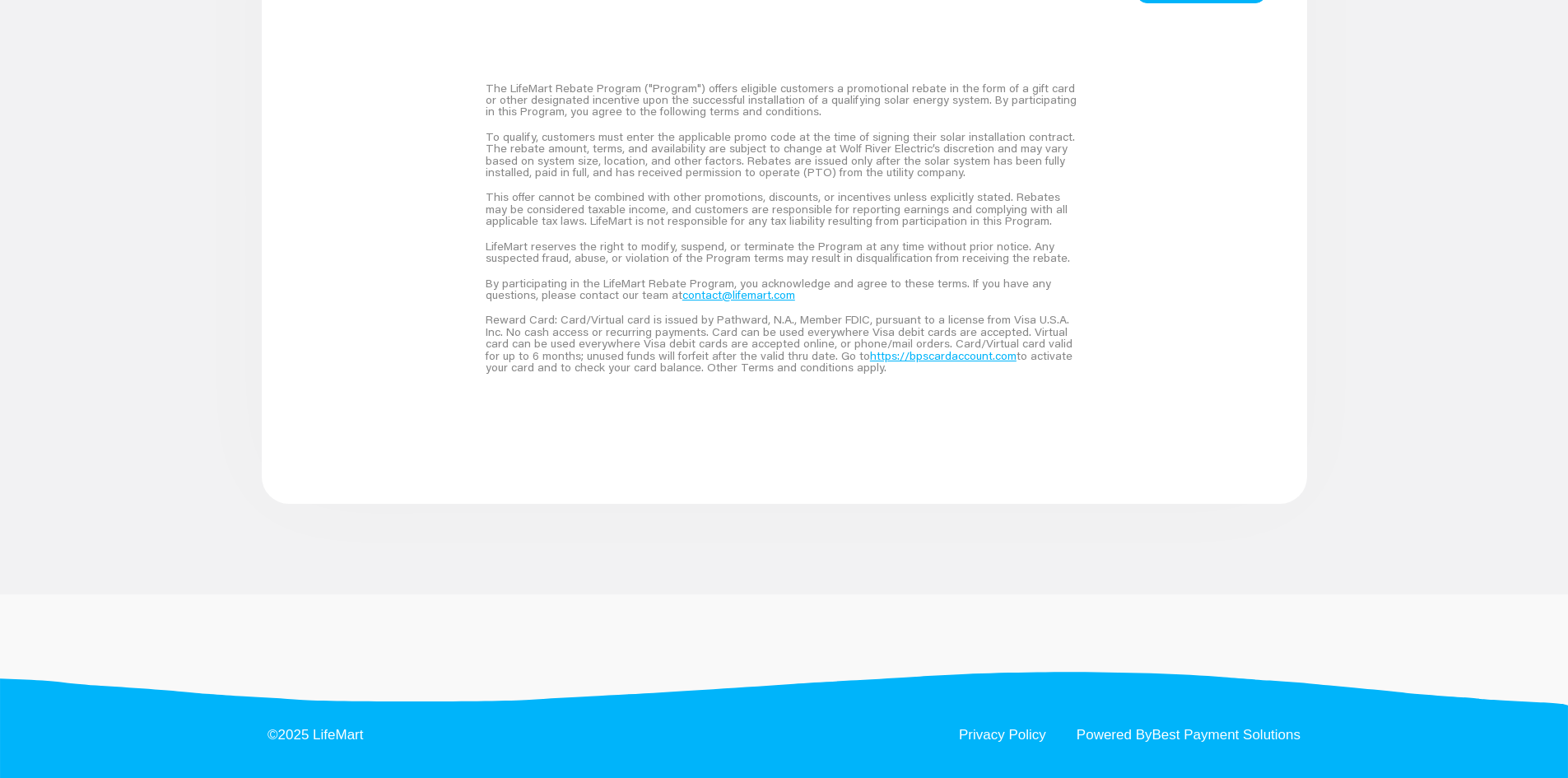 click on "The LifeMart Rebate Program ("Program") offers eligible customers a promotional rebate in the form of a gift card or other designated incentive upon the successful installation of a qualifying solar energy system. By participating in this Program, you agree to the following terms and conditions. To qualify, customers must enter the applicable promo code at the time of signing their solar installation contract. The rebate amount, terms, and availability are subject to change at Wolf River Electric’s discretion and may vary based on system size, location, and other factors. Rebates are issued only after the solar system has been fully installed, paid in full, and has received permission to operate (PTO) from the utility company. LifeMart reserves the right to modify, suspend, or terminate the Program at any time without prior notice. Any suspected fraud, abuse, or violation of the Program terms may result in disqualification from receiving the rebate. [EMAIL] https://bpscardaccount.com" at bounding box center [784, 228] 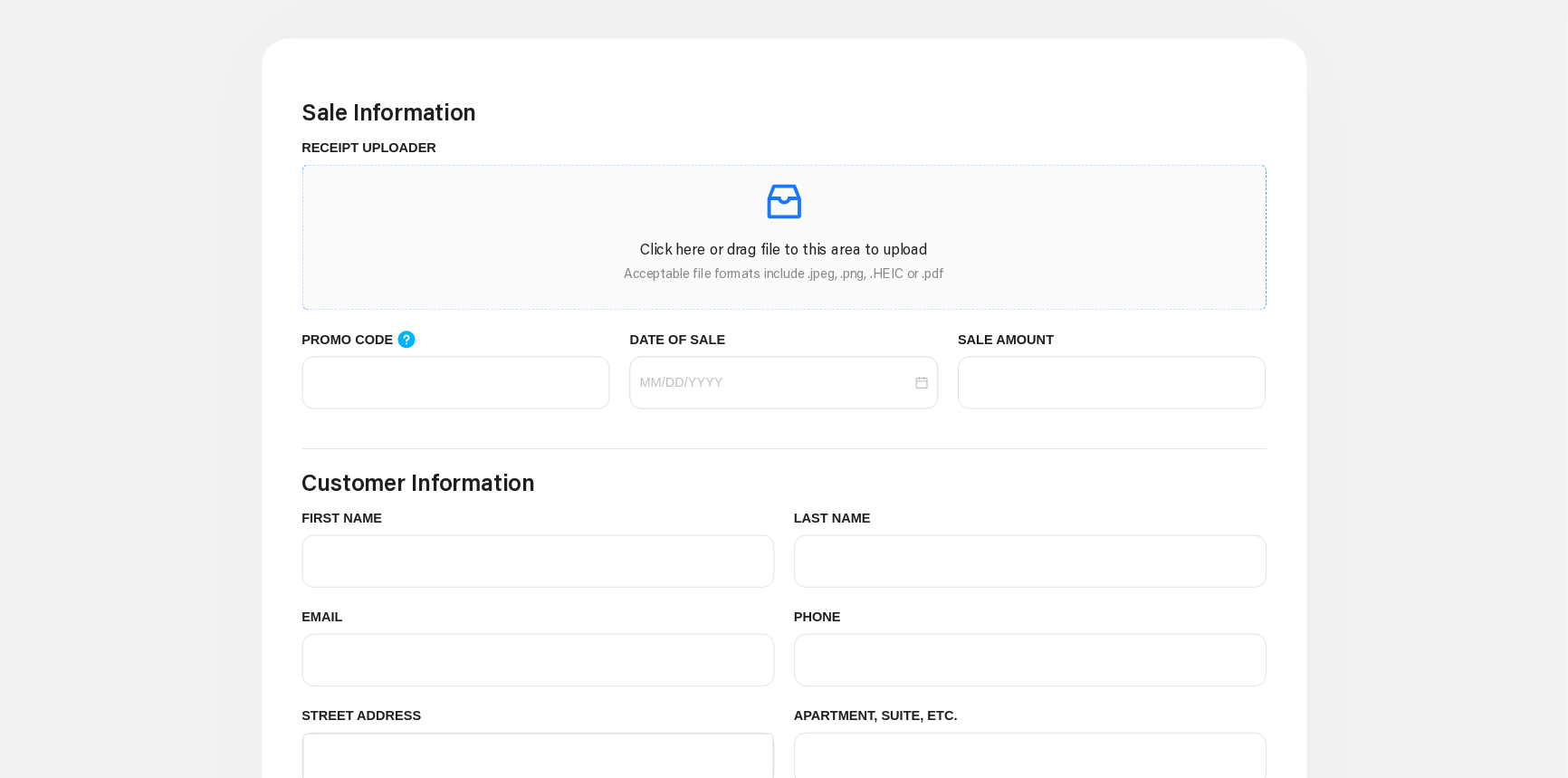scroll, scrollTop: 0, scrollLeft: 0, axis: both 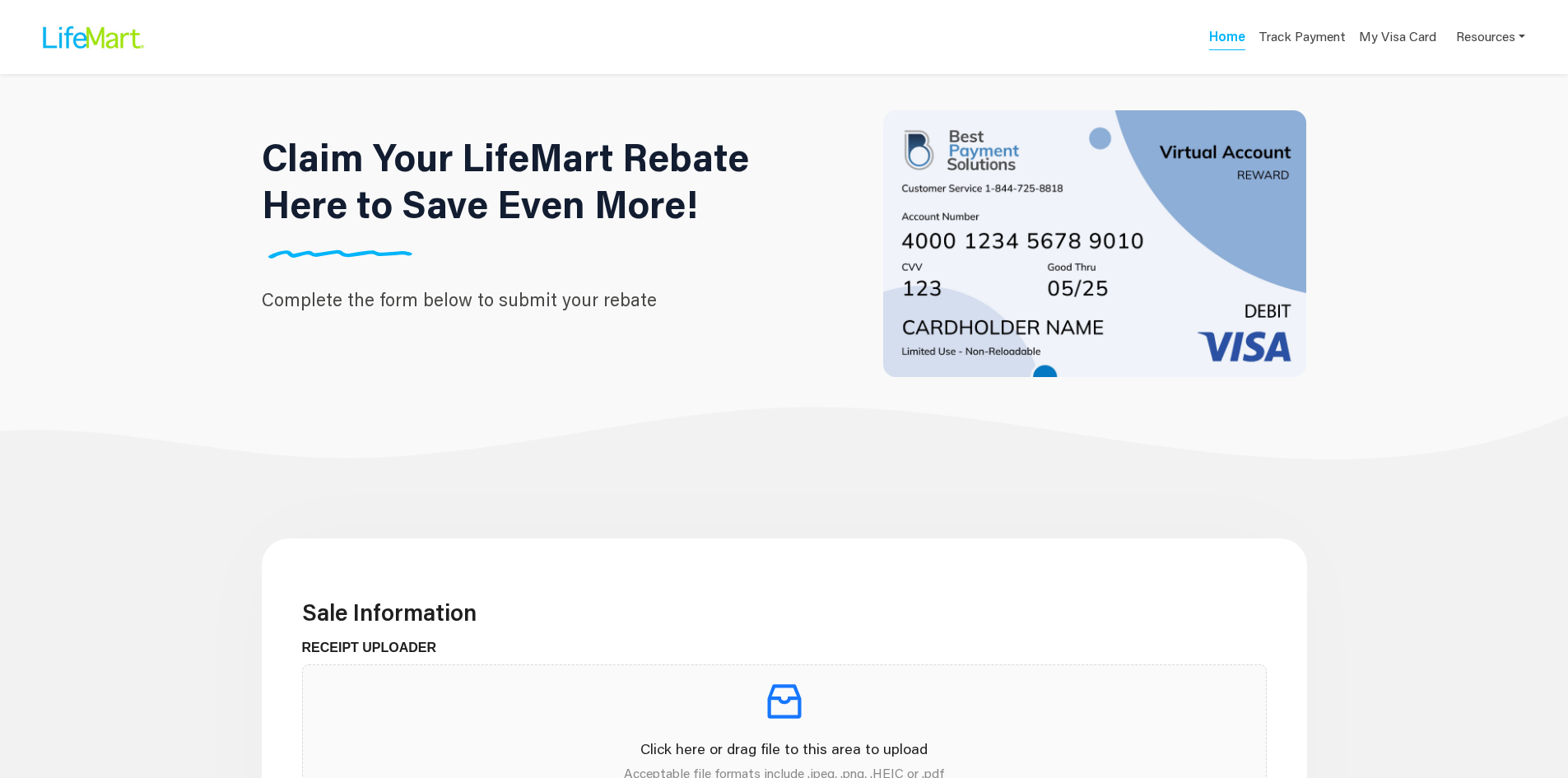click on "Claim Your LifeMart Rebate Here to Save Even More! Complete the form below to submit your rebate Sale Information RECEIPT UPLOADER Click here or drag file to this area to upload Acceptable file formats include .jpeg, .png, .HEIC or .pdf PROMO CODE DATE OF SALE SALE AMOUNT Customer Information [FIRST] [LAST] [EMAIL] [PHONE] [STREET] [APARTMENT], [SUITE], [ETC.] [CITY] [STATE] [ZIP] Continue The LifeMart Rebate Program ("Program") offers eligible customers a promotional rebate in the form of a gift card or other designated incentive upon the successful installation of a qualifying solar energy system. By participating in this Program, you agree to the following terms and conditions. LifeMart reserves the right to modify, suspend, or terminate the Program at any time without prior notice. Any suspected fraud, abuse, or violation of the Program terms may result in disqualification from receiving the rebate. [EMAIL] https://bpscardaccount.com" at bounding box center (784, 1069) 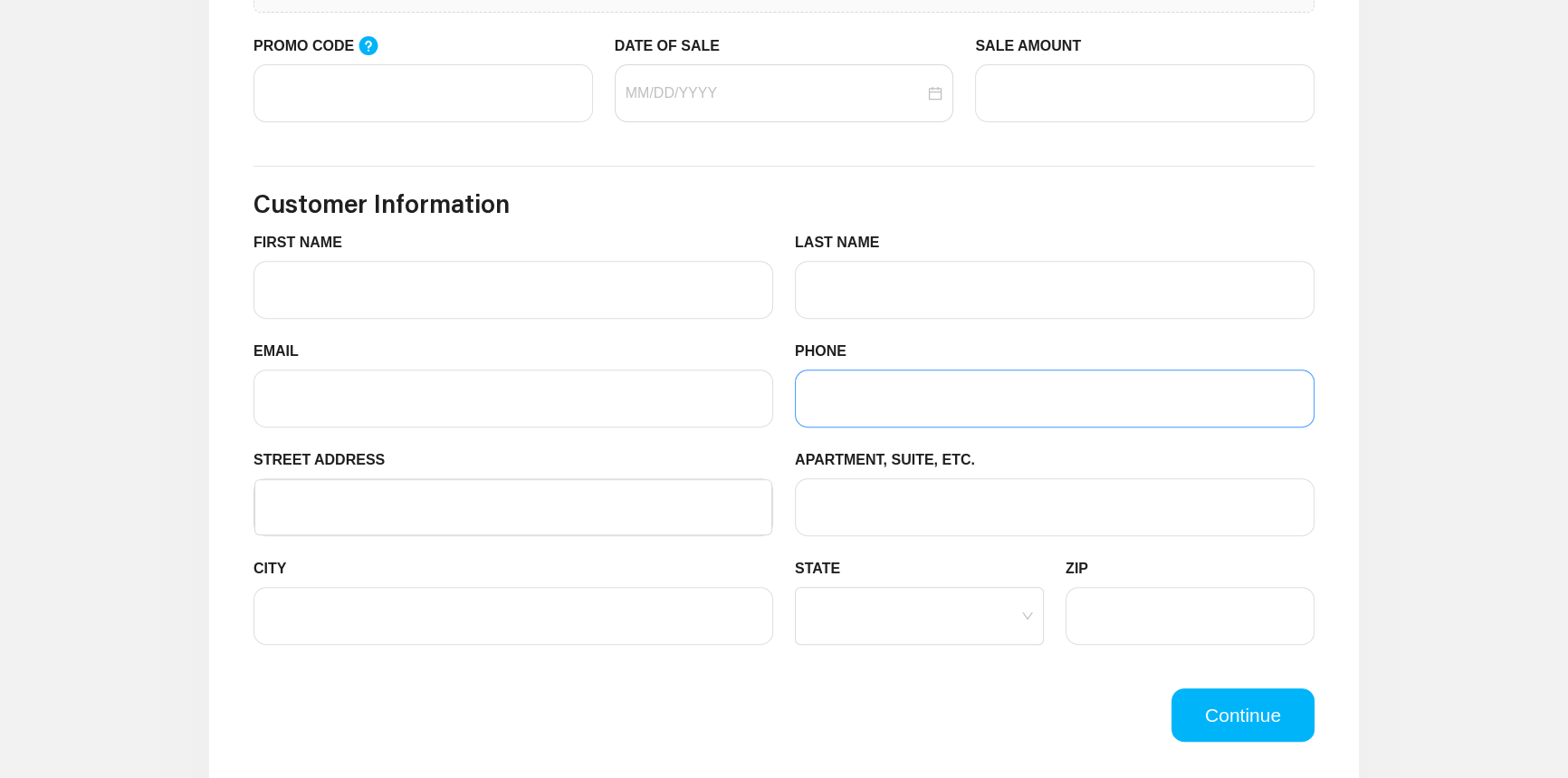 scroll, scrollTop: 876, scrollLeft: 0, axis: vertical 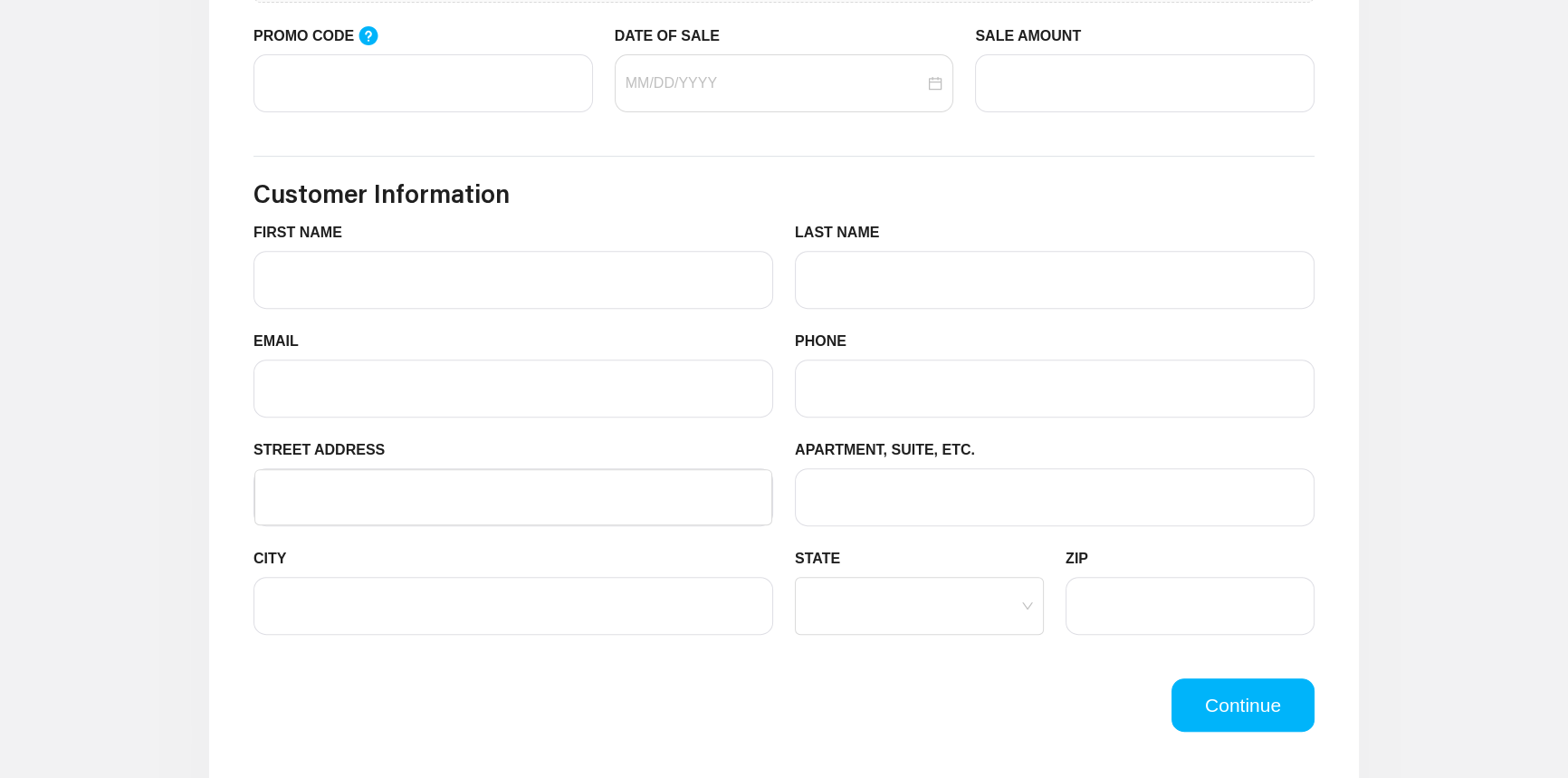 click on "Customer Information" at bounding box center [784, 194] 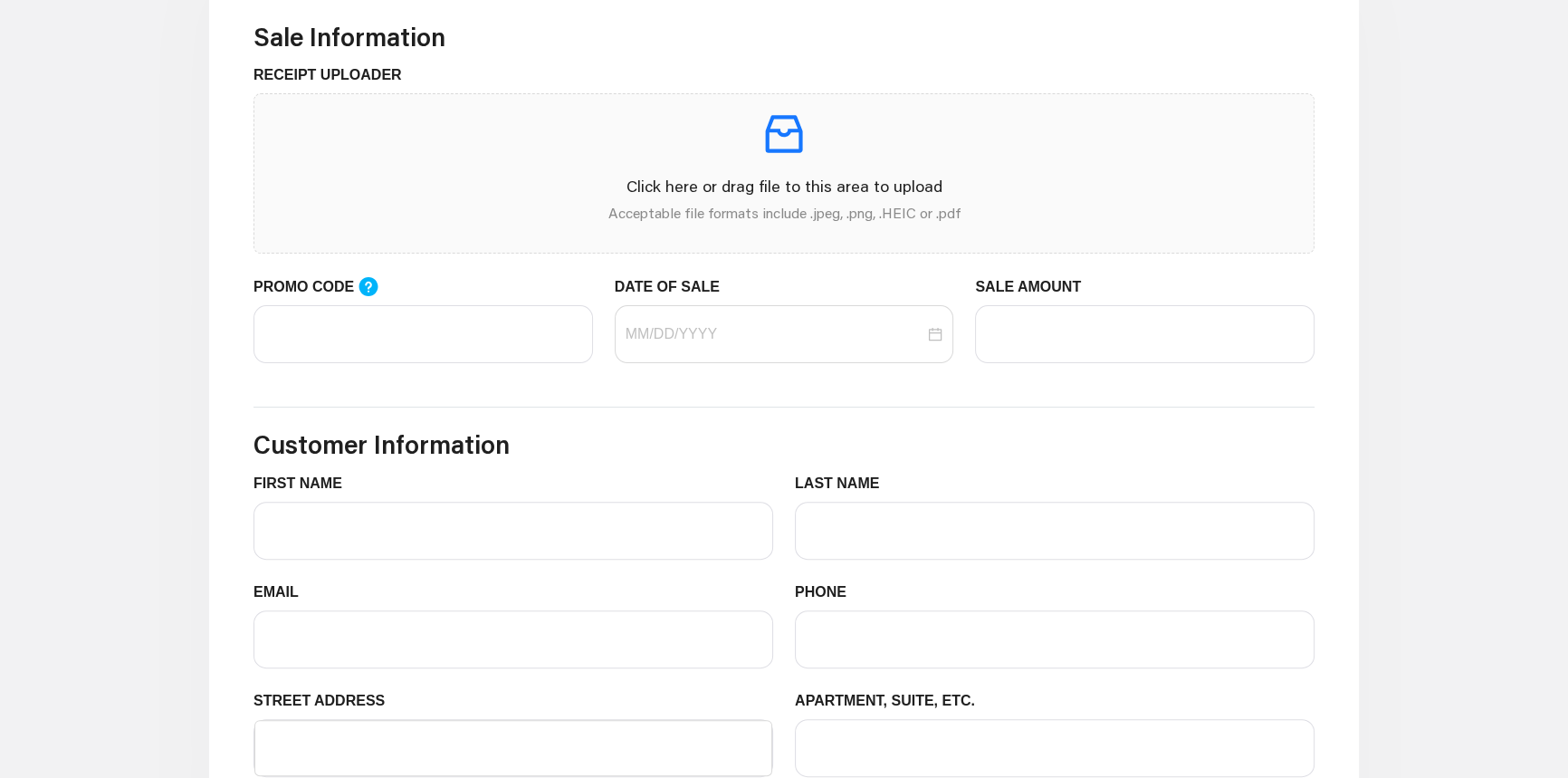 scroll, scrollTop: 0, scrollLeft: 0, axis: both 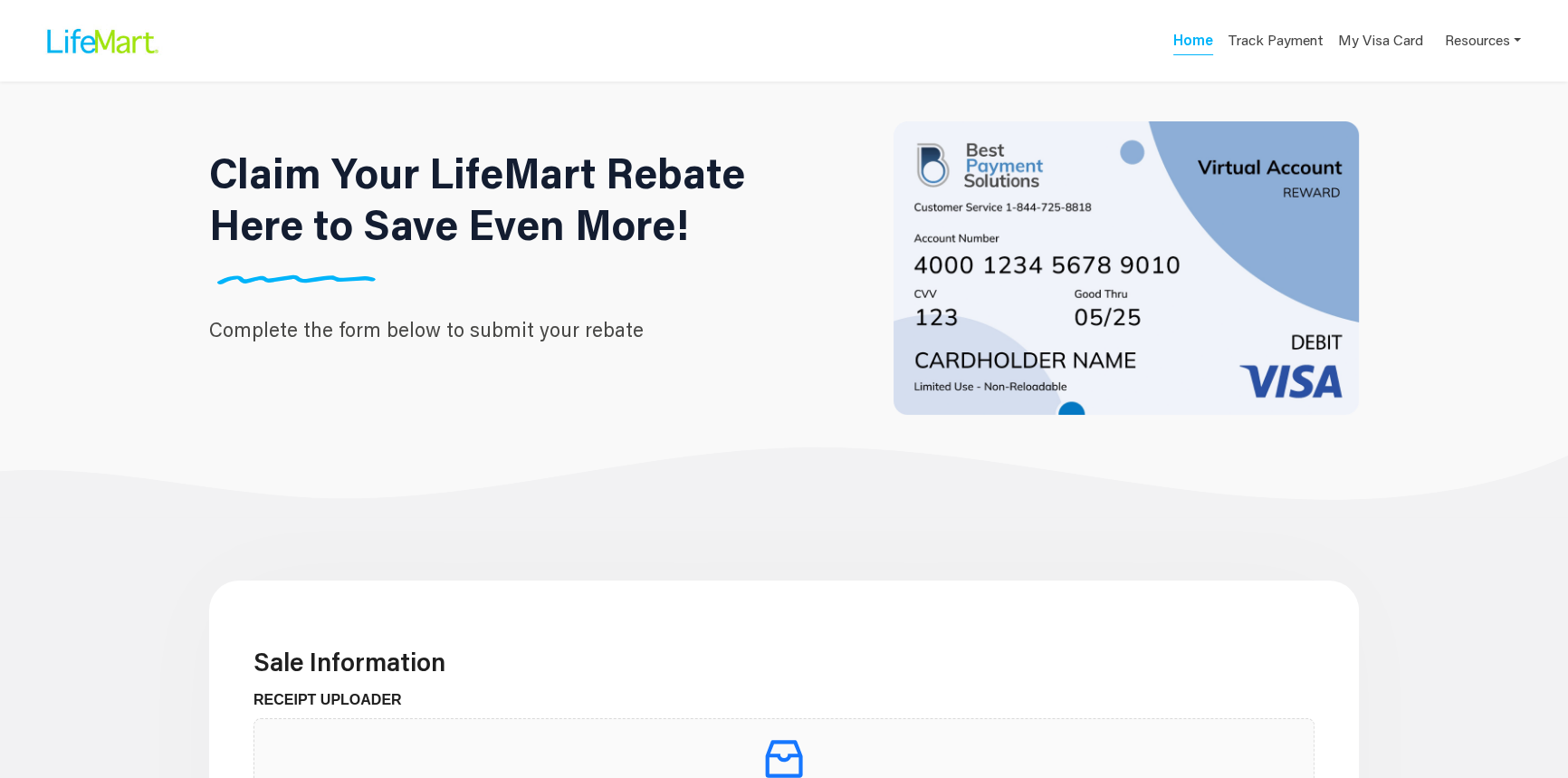 click on "Sale Information RECEIPT UPLOADER Click here or drag file to this area to upload Acceptable file formats include .jpeg, .png, .HEIC or .pdf PROMO CODE DATE OF SALE SALE AMOUNT Customer Information [FIRST] [LAST] [EMAIL] [PHONE] [STREET] [APARTMENT], [SUITE], [ETC.] [CITY] [STATE] [ZIP] Continue The LifeMart Rebate Program ("Program") offers eligible customers a promotional rebate in the form of a gift card or other designated incentive upon the successful installation of a qualifying solar energy system. By participating in this Program, you agree to the following terms and conditions. This offer cannot be combined with other promotions, discounts, or incentives unless explicitly stated. Rebates may be considered taxable income, and customers are responsible for reporting earnings and complying with all applicable tax laws. LifeMart is not responsible for any tax liability resulting from participation in this Program. [EMAIL] https://bpscardaccount.com" at bounding box center (784, 1369) 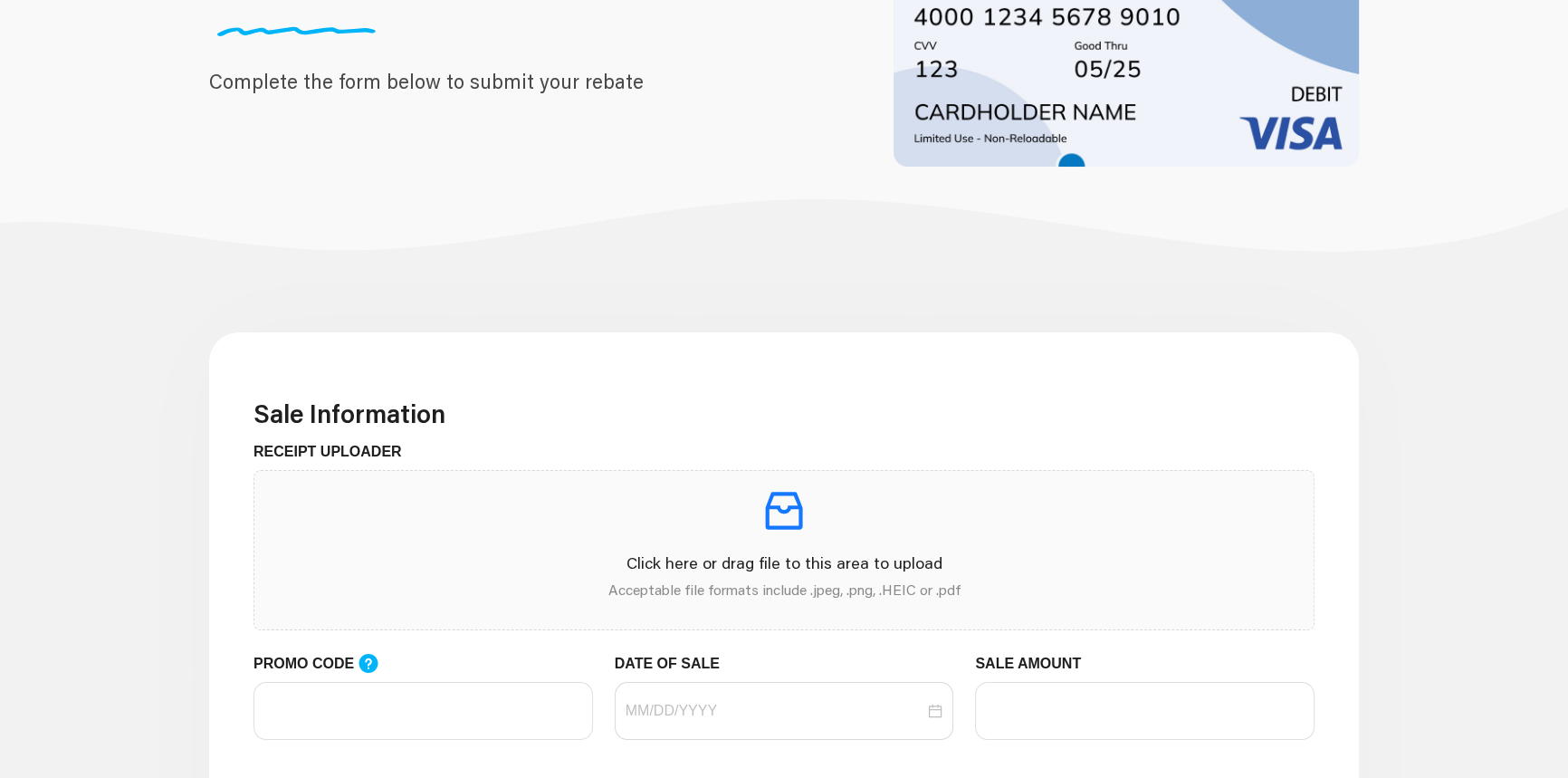 scroll, scrollTop: 461, scrollLeft: 0, axis: vertical 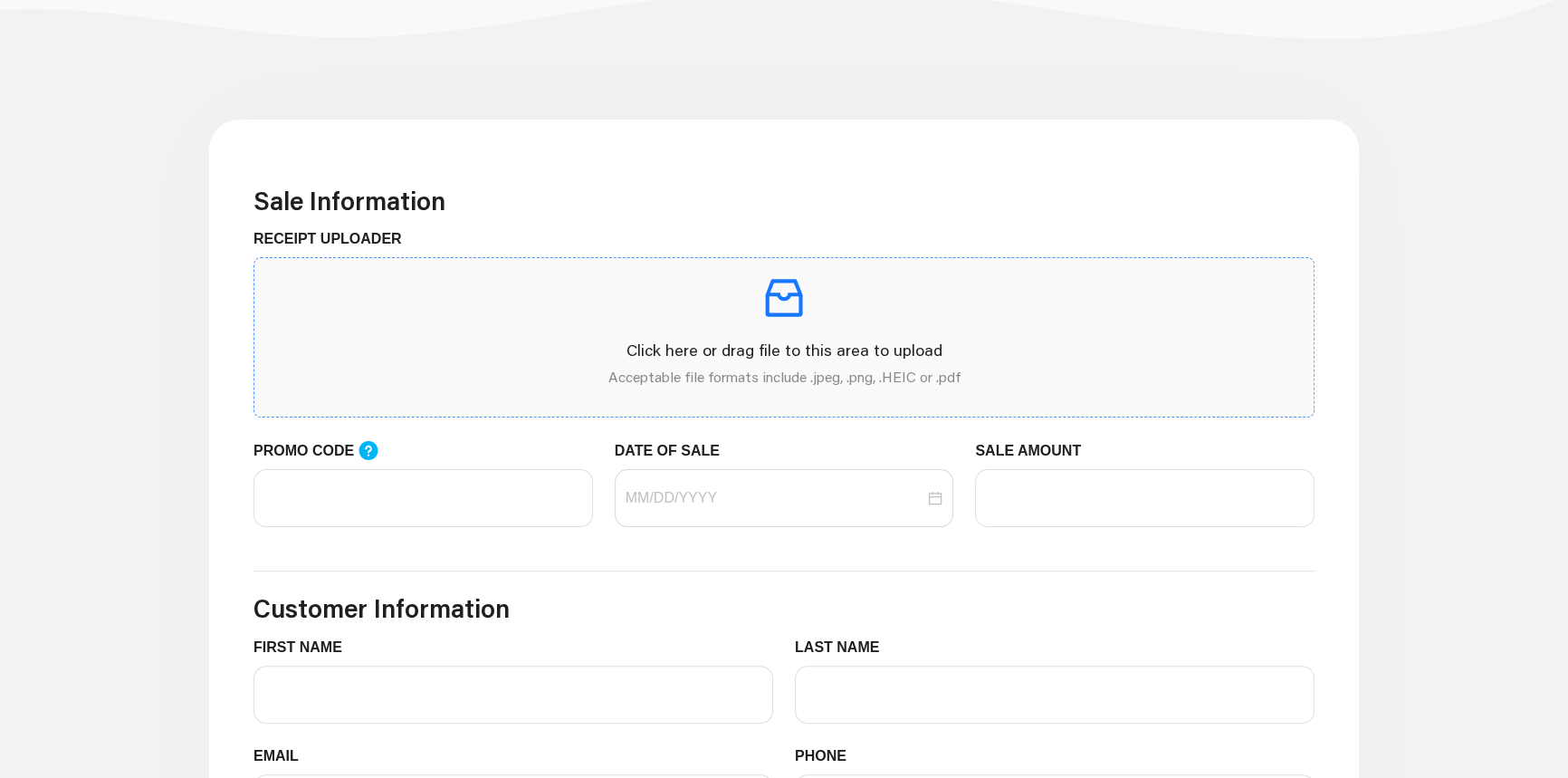 drag, startPoint x: 1316, startPoint y: 362, endPoint x: 1310, endPoint y: 380, distance: 18.973666 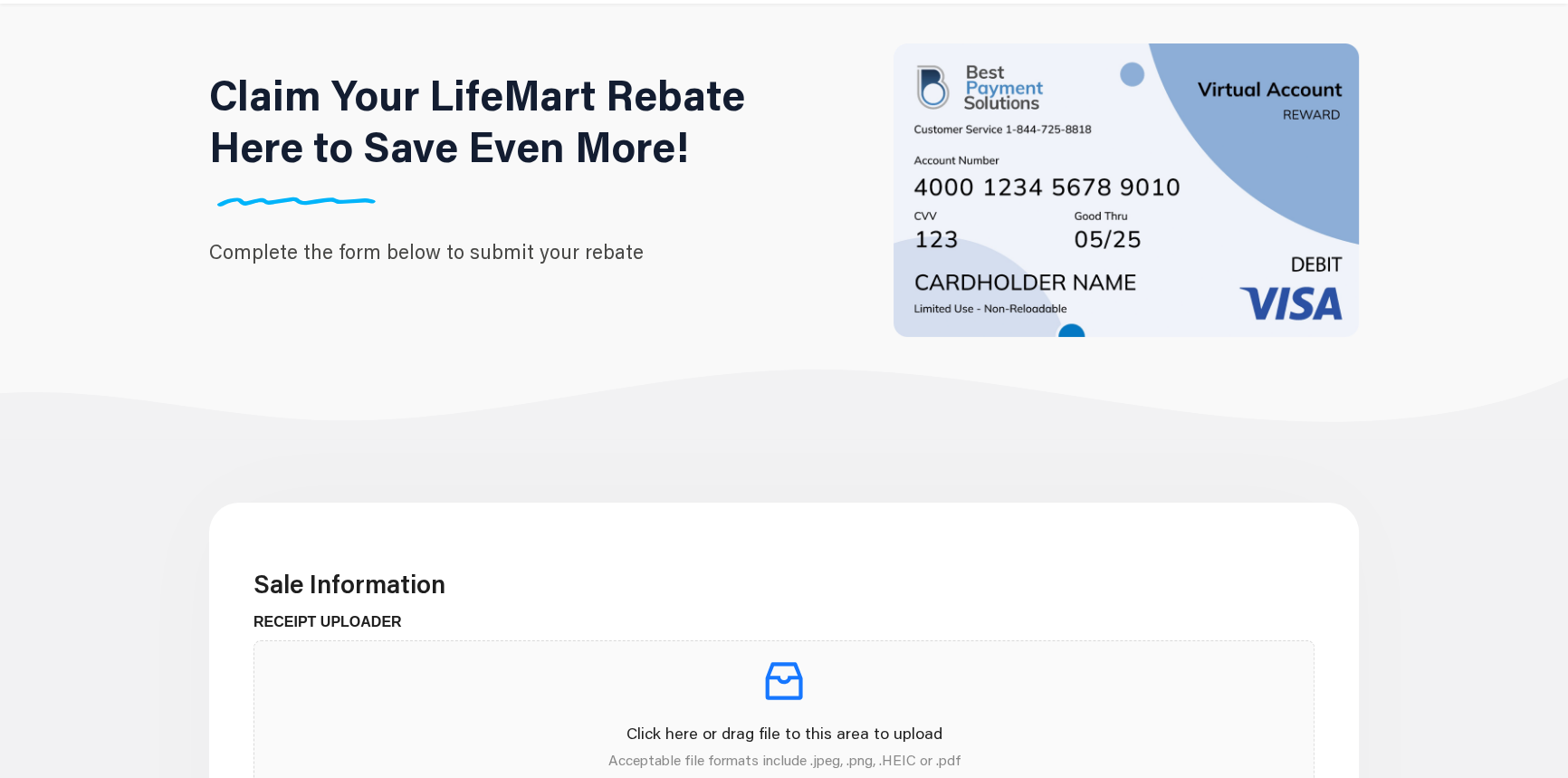scroll, scrollTop: 0, scrollLeft: 0, axis: both 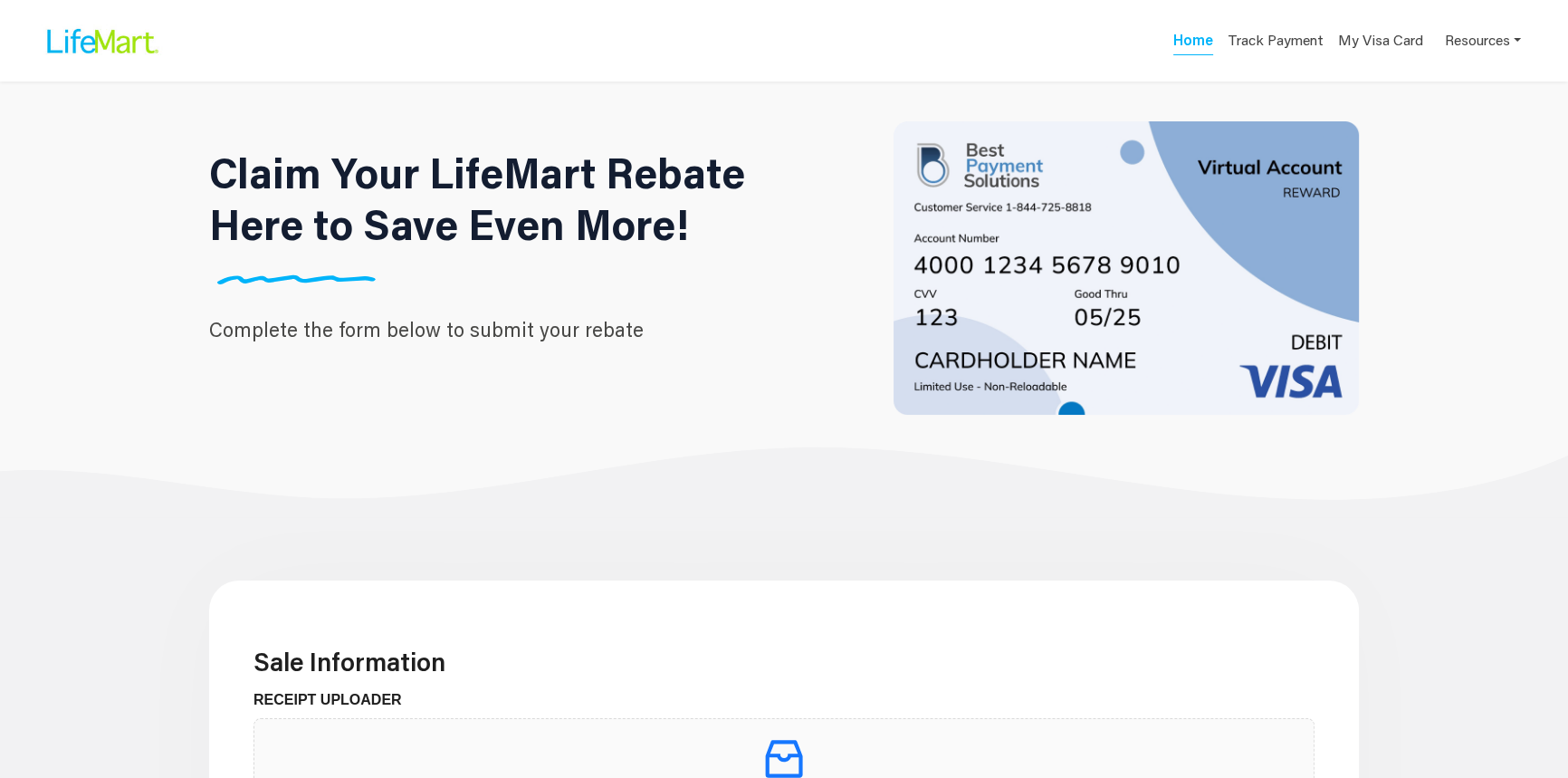 click on "Sale Information RECEIPT UPLOADER Click here or drag file to this area to upload Acceptable file formats include .jpeg, .png, .HEIC or .pdf PROMO CODE DATE OF SALE SALE AMOUNT Customer Information [FIRST] [LAST] [EMAIL] [PHONE] [STREET] [APARTMENT], [SUITE], [ETC.] [CITY] [STATE] [ZIP] Continue The LifeMart Rebate Program ("Program") offers eligible customers a promotional rebate in the form of a gift card or other designated incentive upon the successful installation of a qualifying solar energy system. By participating in this Program, you agree to the following terms and conditions. This offer cannot be combined with other promotions, discounts, or incentives unless explicitly stated. Rebates may be considered taxable income, and customers are responsible for reporting earnings and complying with all applicable tax laws. LifeMart is not responsible for any tax liability resulting from participation in this Program. [EMAIL] https://bpscardaccount.com" at bounding box center (784, 1369) 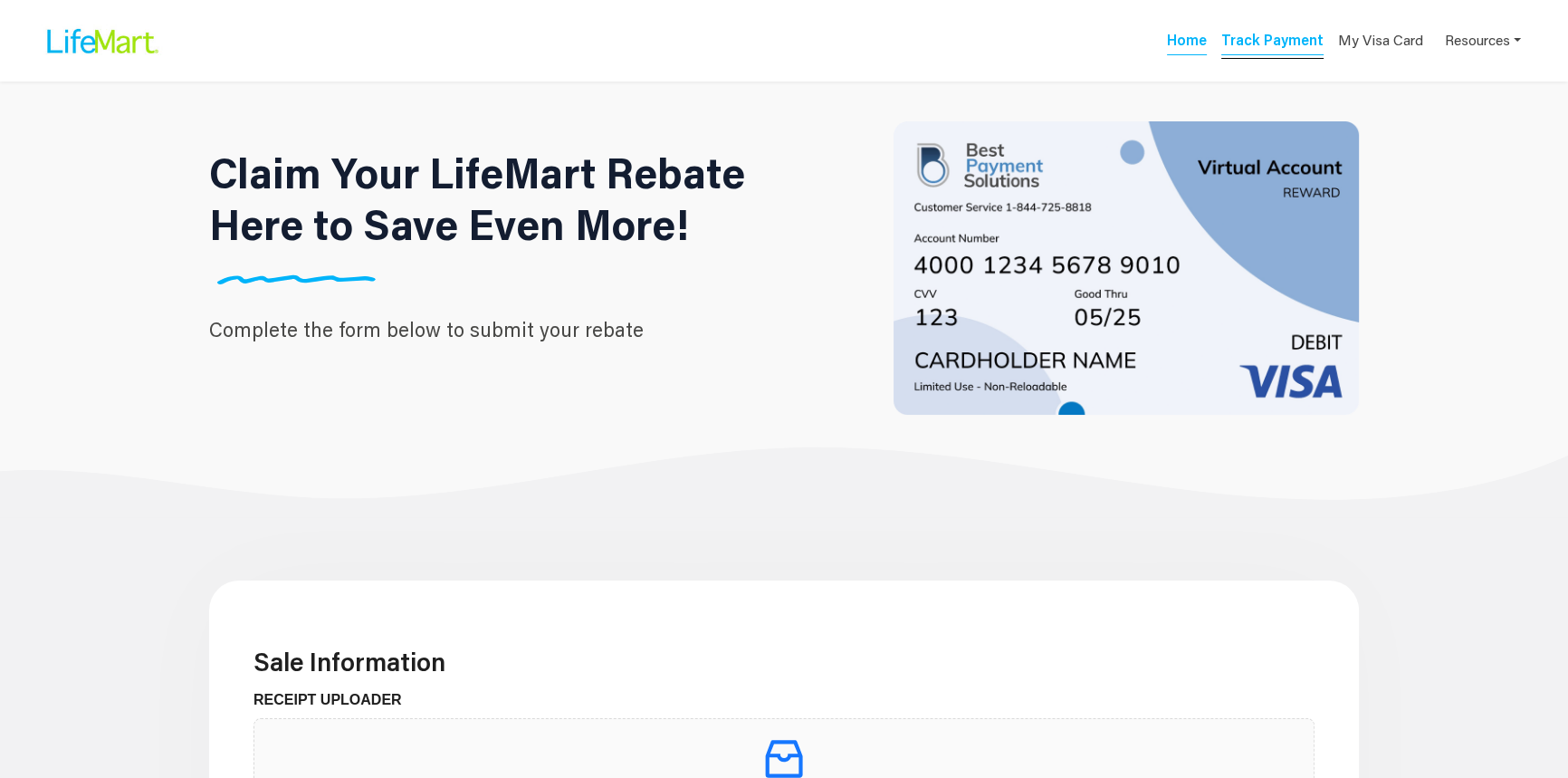 click on "Track Payment" at bounding box center (1272, 43) 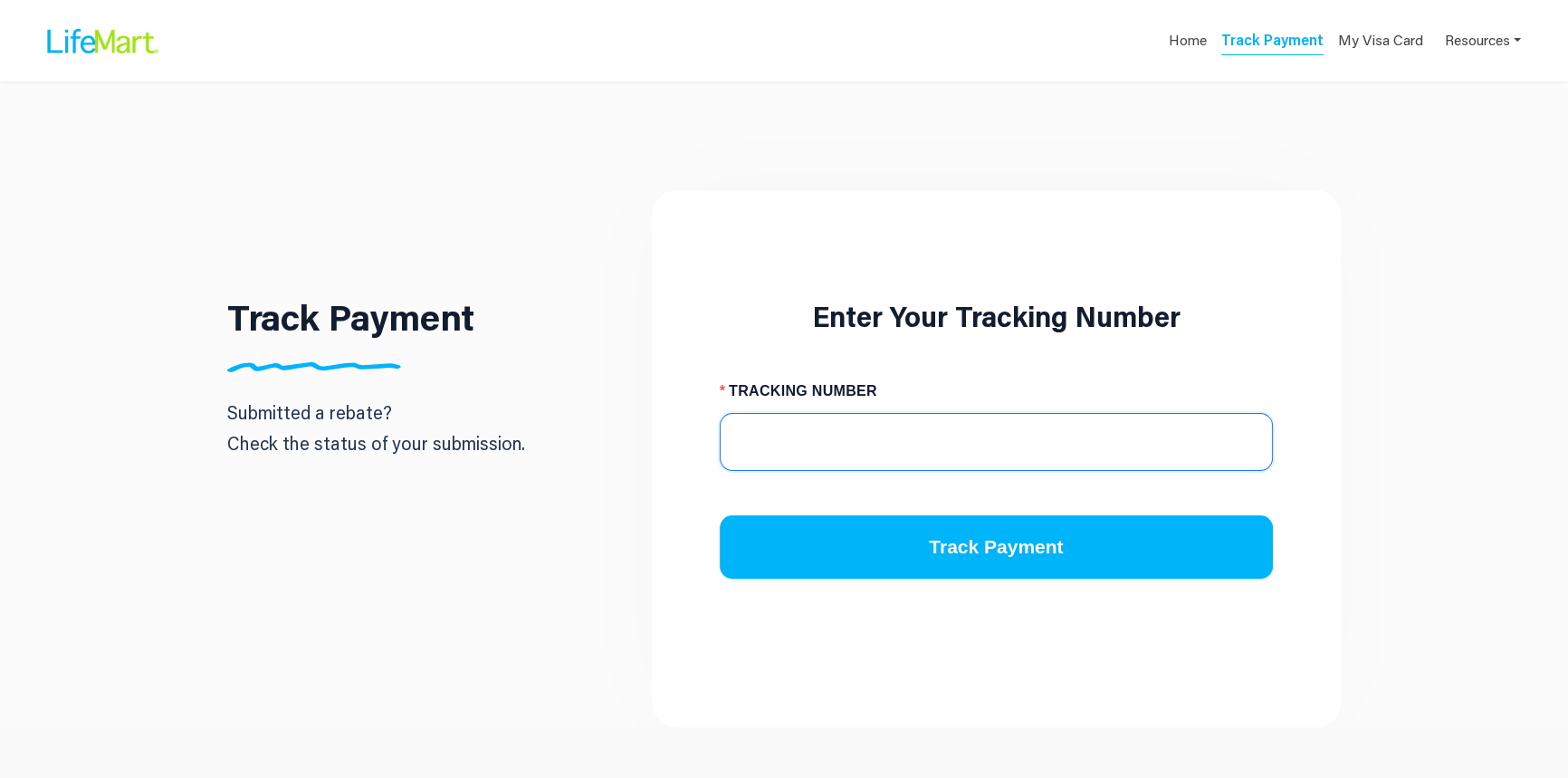 click on "TRACKING NUMBER" at bounding box center (996, 442) 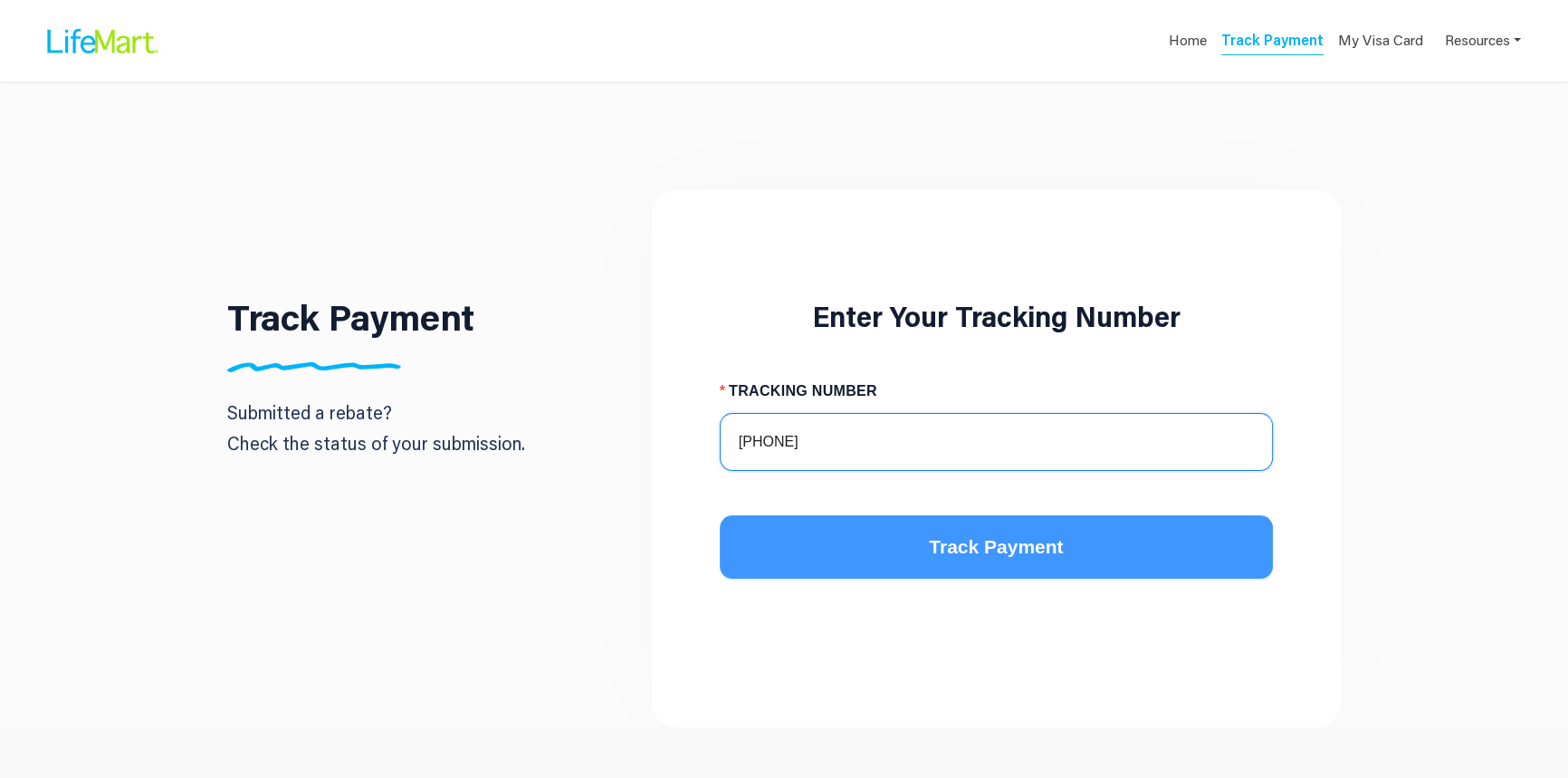 type on "[PHONE]" 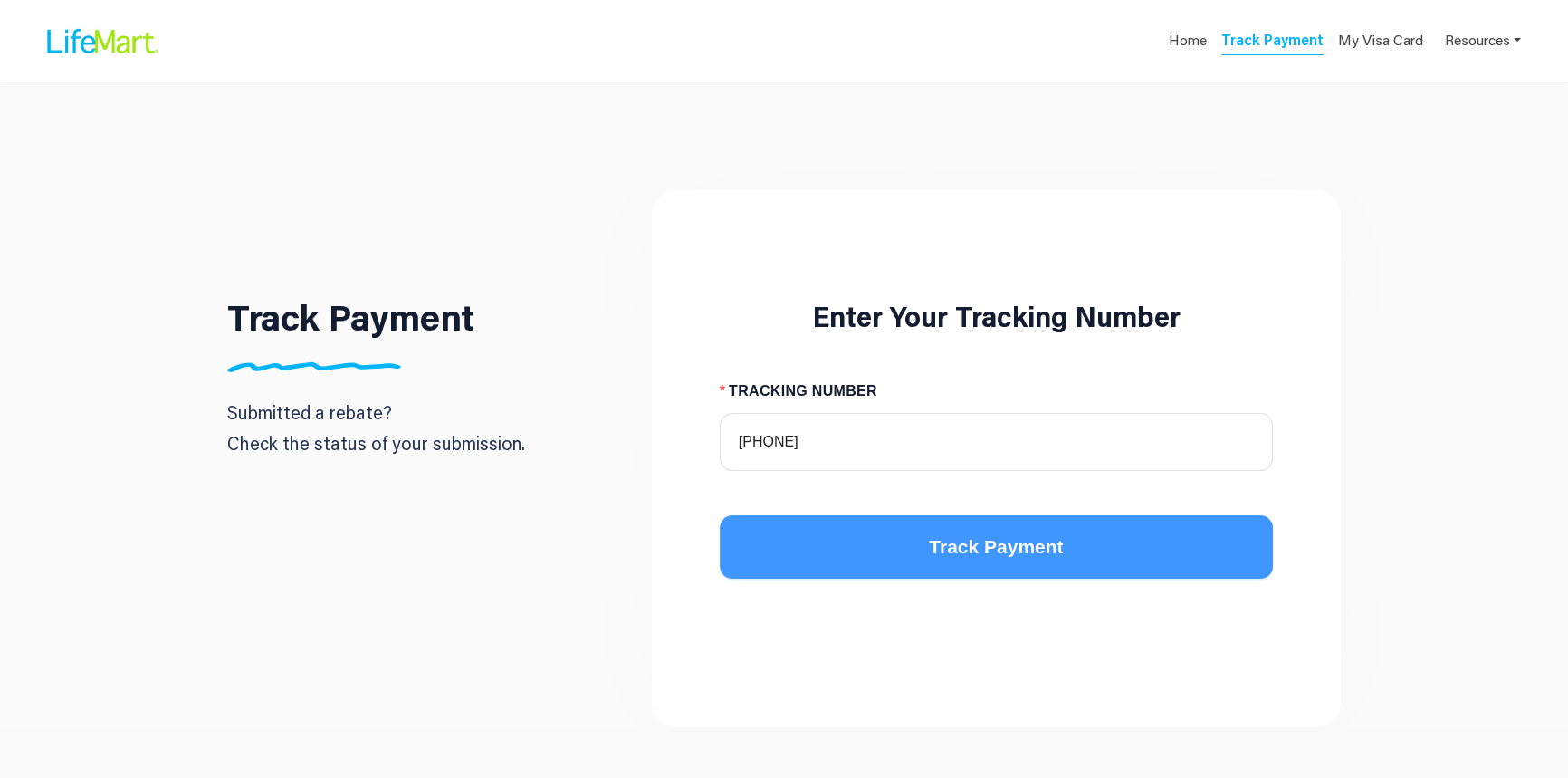 click on "Track Payment" at bounding box center (996, 547) 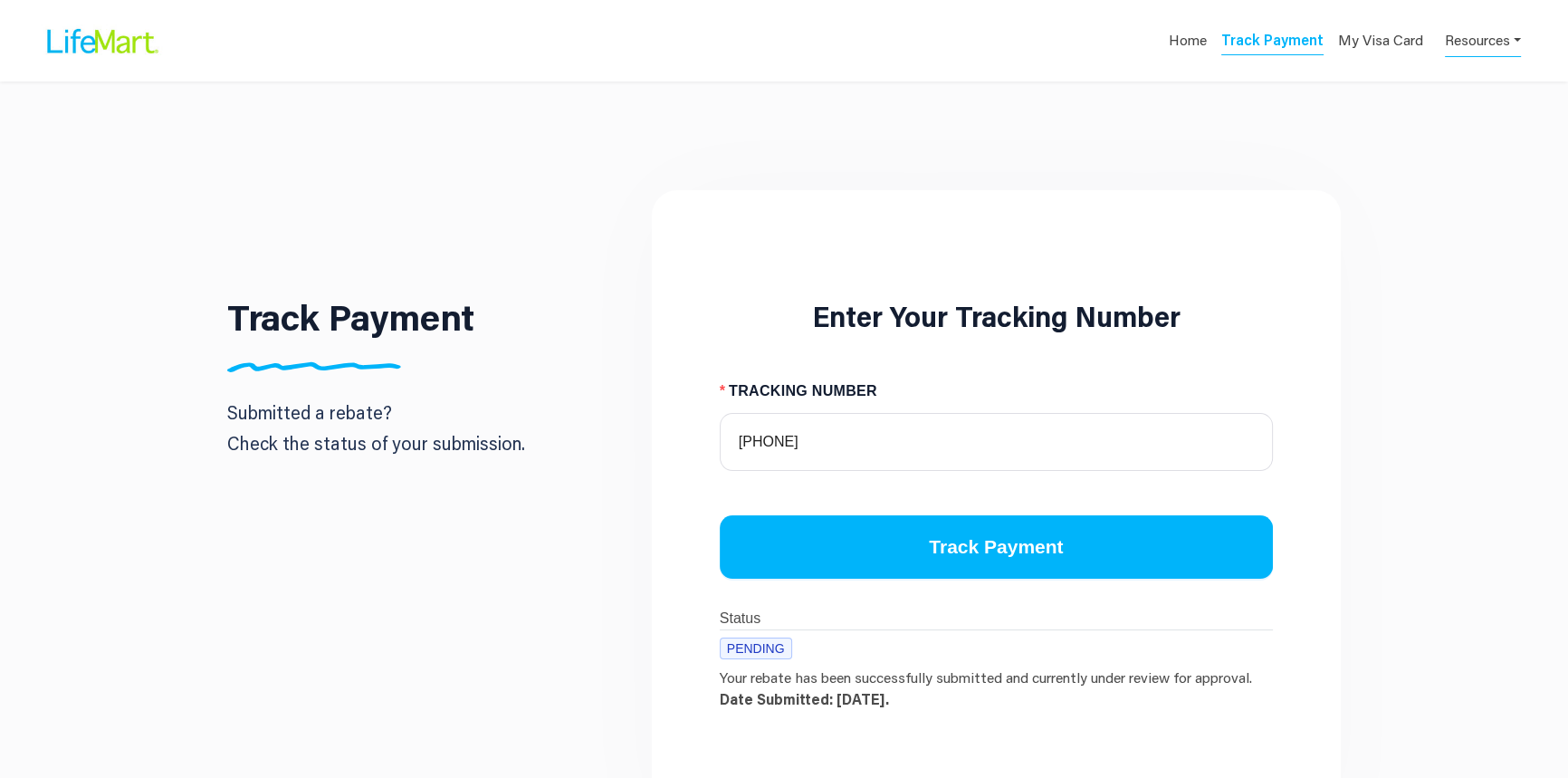 click on "Resources" at bounding box center [1483, 39] 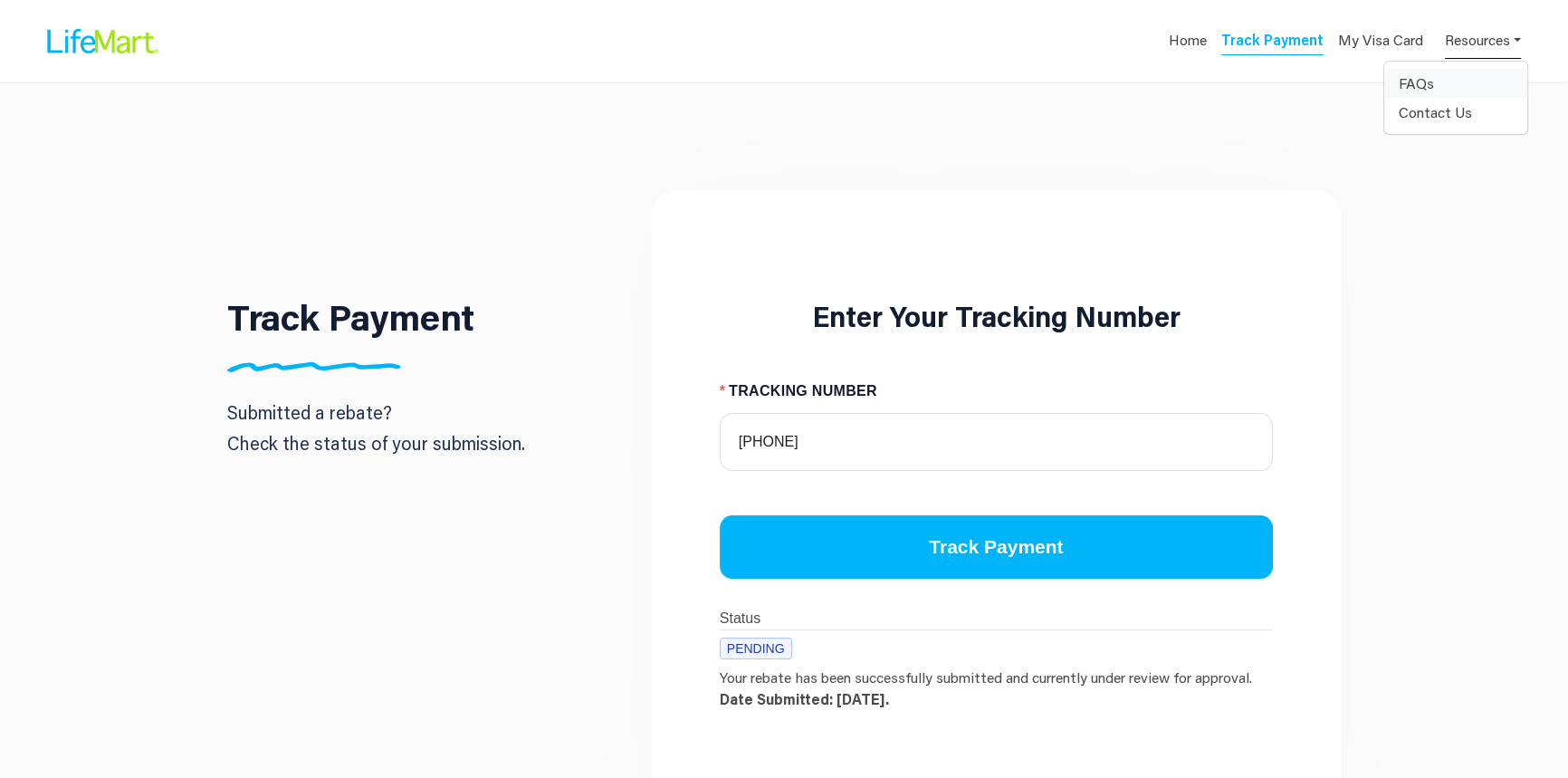click on "FAQs" at bounding box center [1456, 83] 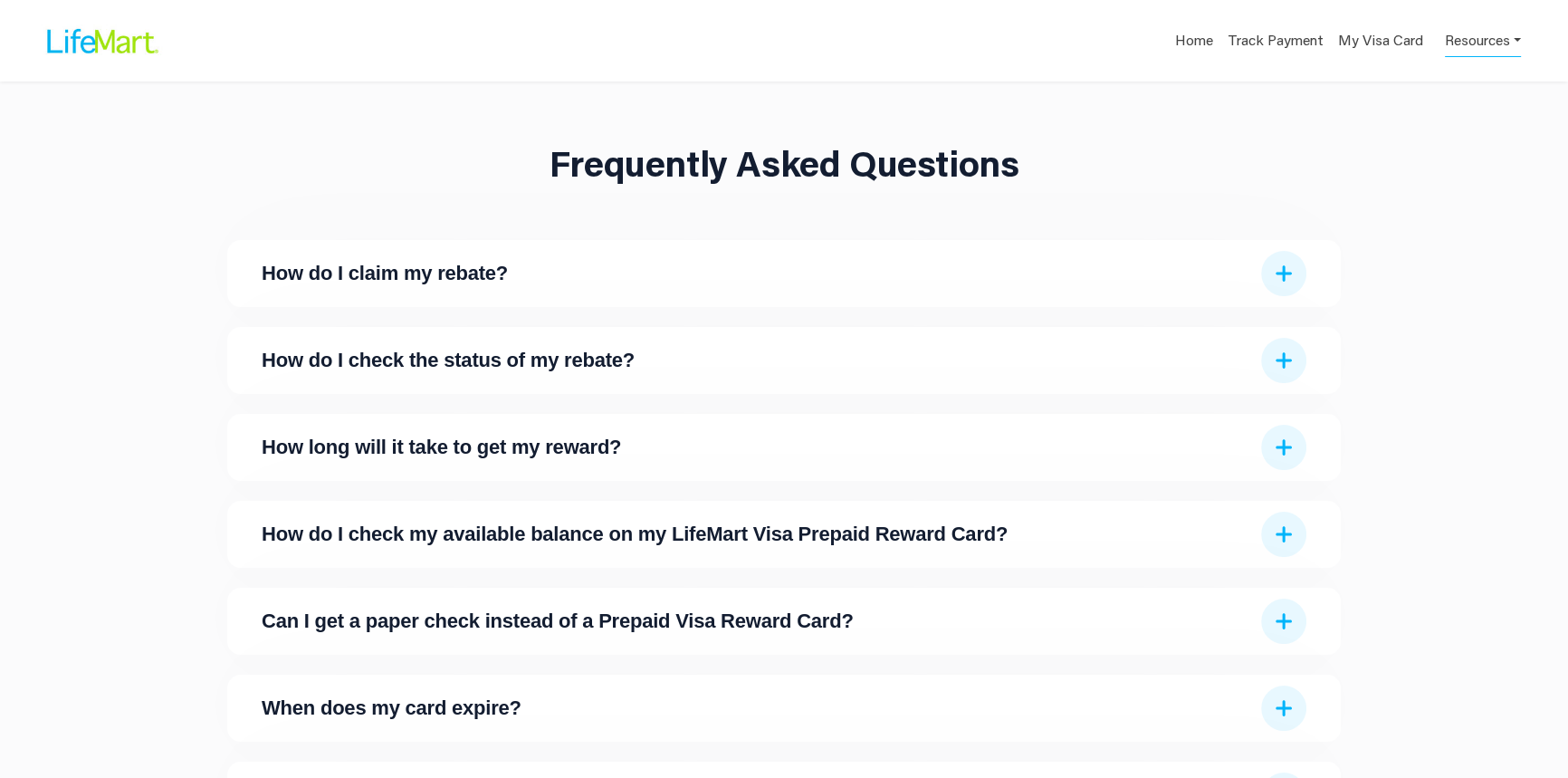 click on "Resources" at bounding box center [1483, 39] 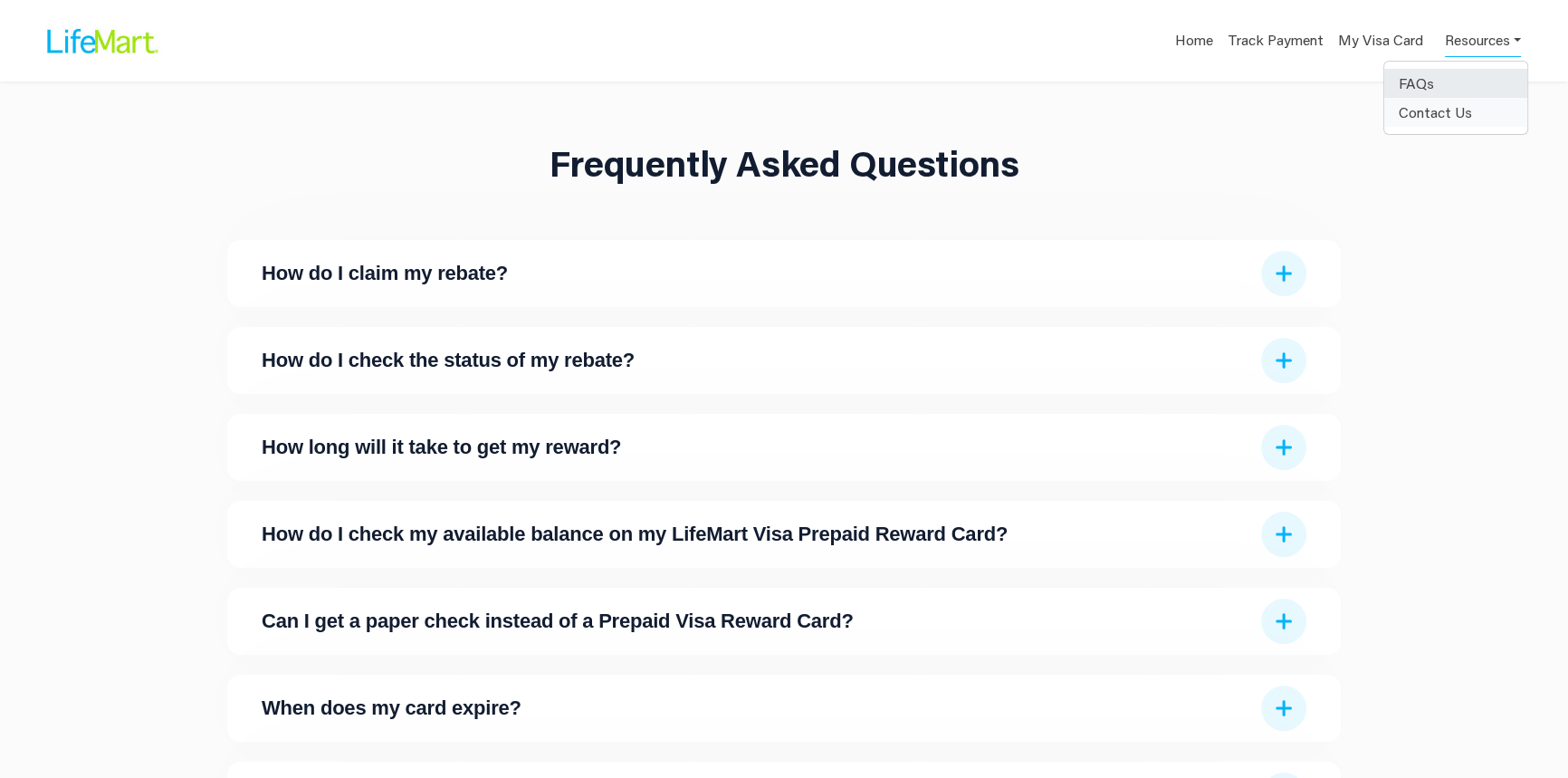 click on "Contact Us" at bounding box center (1456, 112) 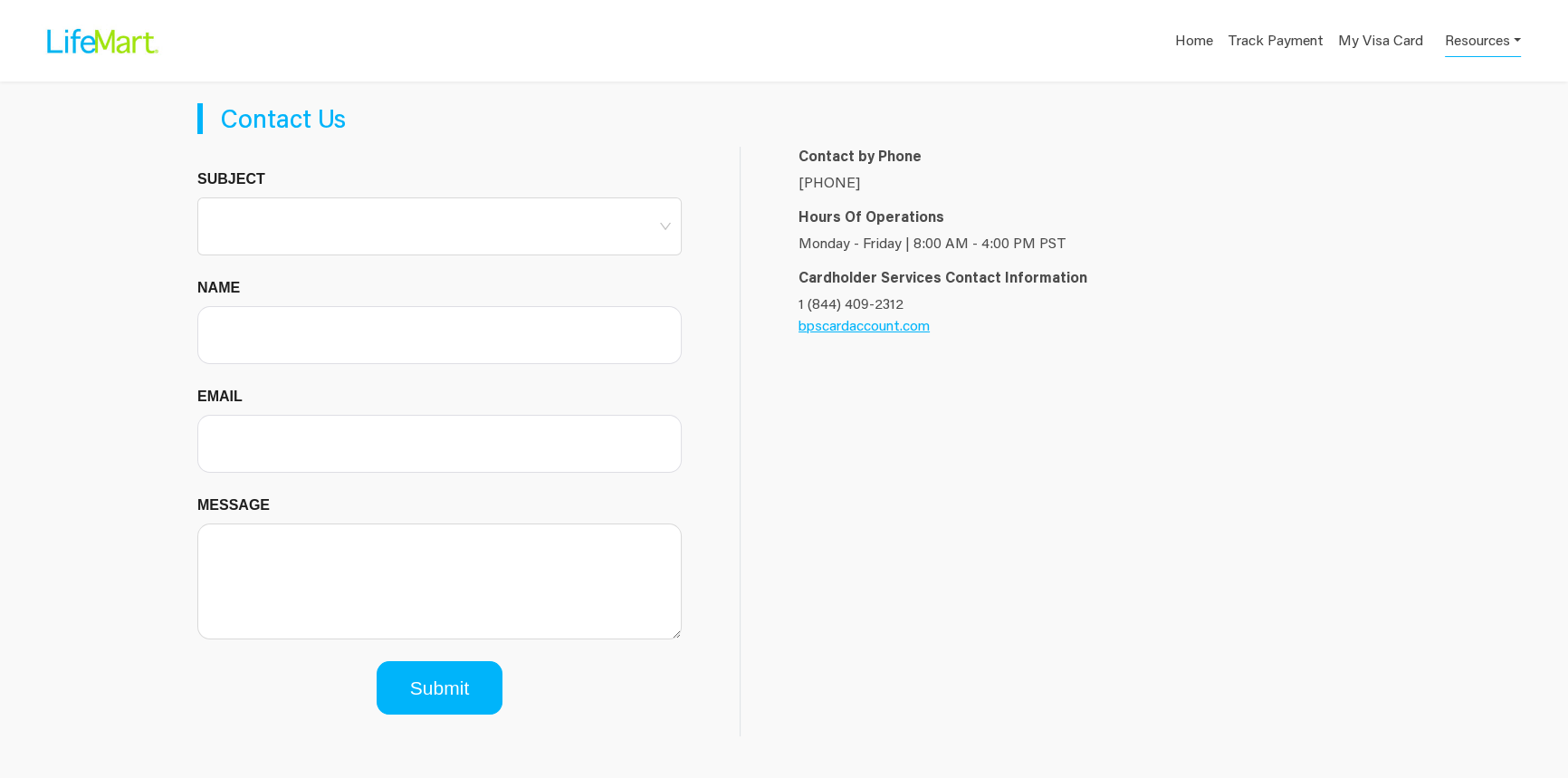 click on "Resources" at bounding box center (1483, 39) 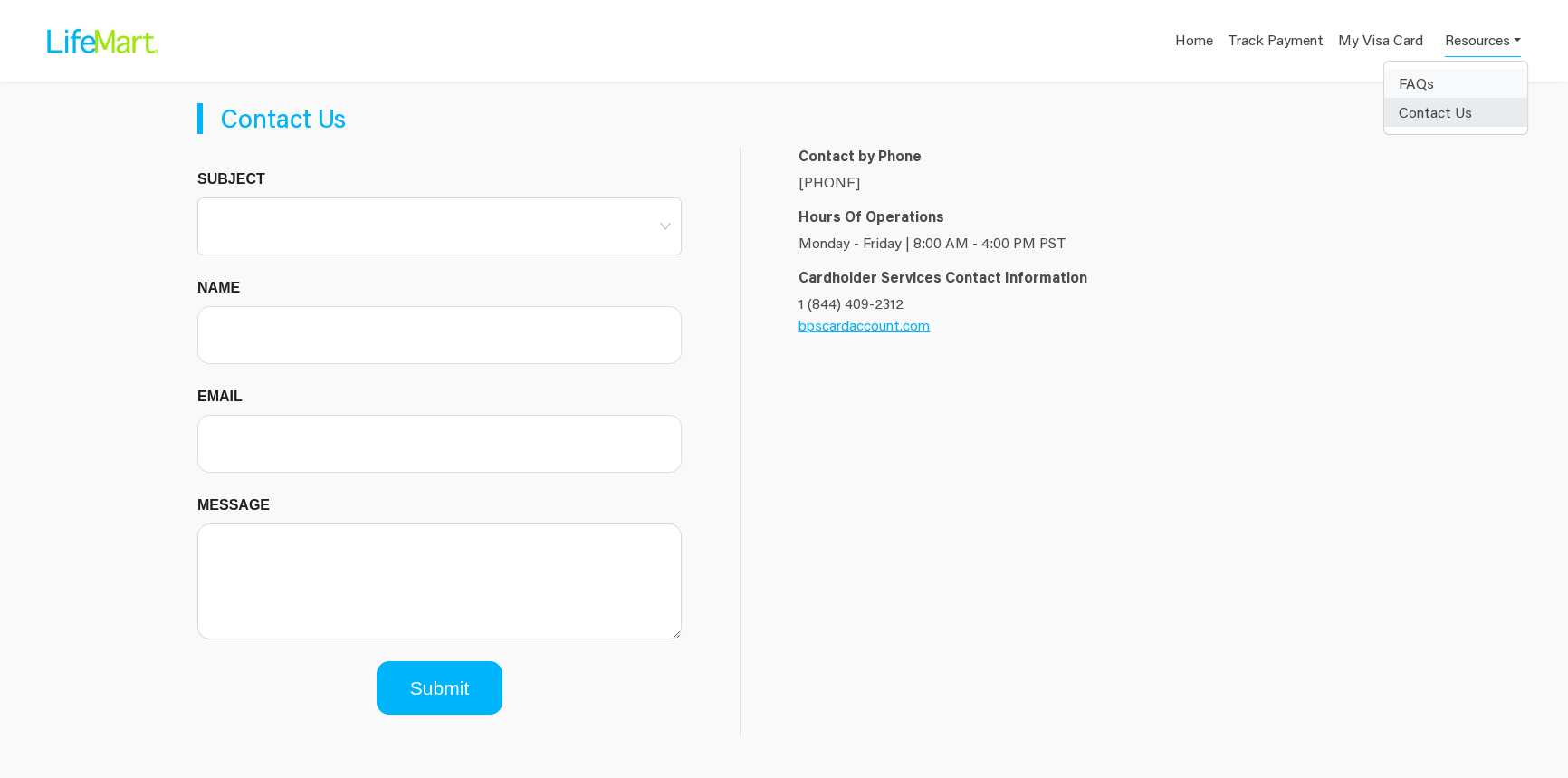 click on "FAQs" at bounding box center (1456, 83) 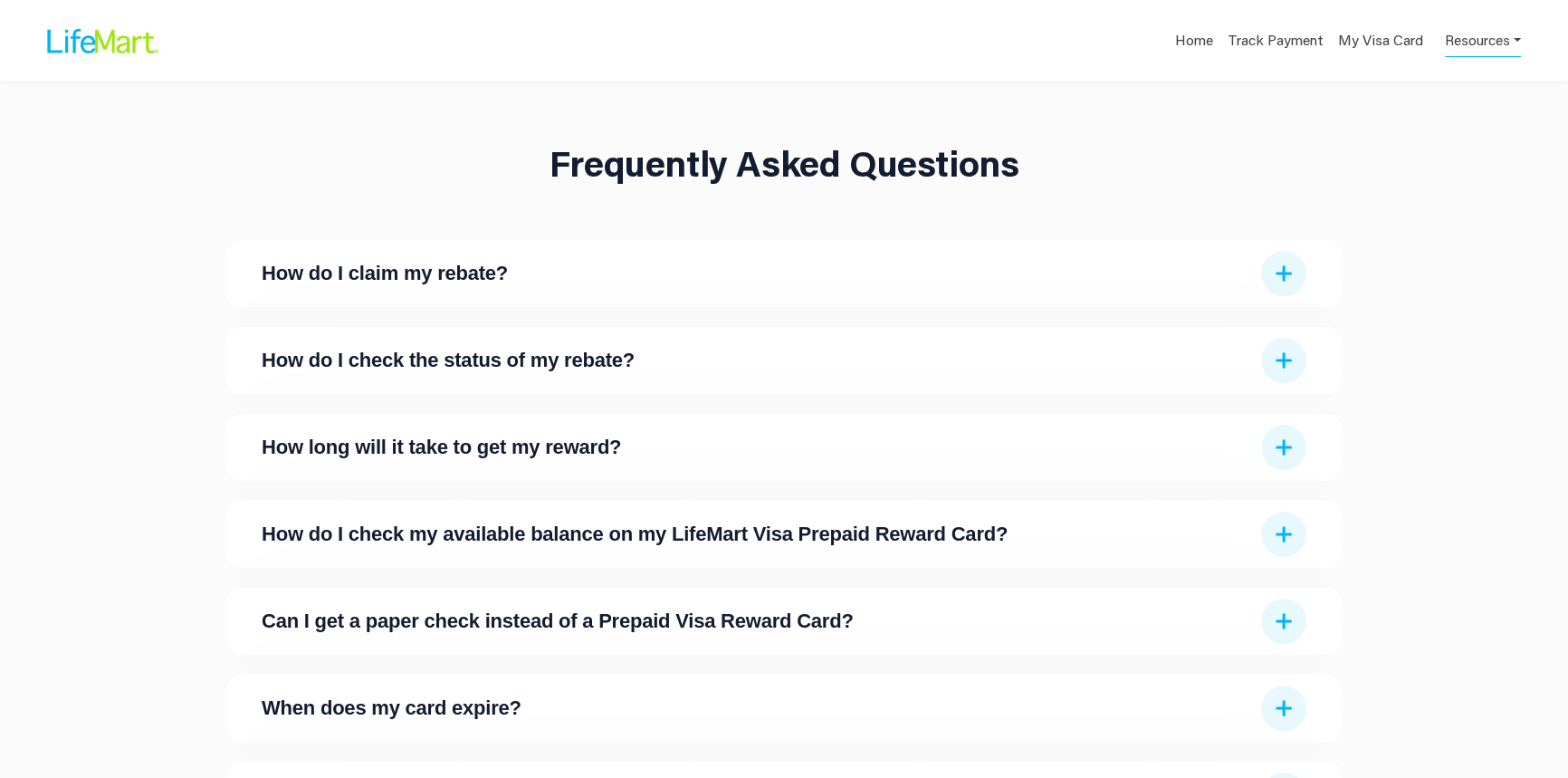 click on "Frequently Asked Questions How do I claim my rebate? Please  click here  to submit your rebate. How do I check the status of my rebate? You may check the status of your rebate’s approval process anytime in the  Track Rebate   section within this website and enter in your rebate status tracking number. How long will it take to get my reward? Please allow up to 2-6 weeks from the date your rebate was approved to receive your LifeMart Rebate. How do I check my available balance on my LifeMart Visa Prepaid Reward Card? Please visit the   My Visa Card   link within this website to view your account balance. Can I get a paper check instead of a Prepaid Visa Reward Card? No,  rebates are only issued in the form of a Virtual Prepaid Visa Reward Card. When does my card expire? Customers' cards will expire after midnight EST on the last day of the month of the valid thru date printed on the front of the card. Twelve months from the date of issuance. How do I find my Rebate Status Tracking Number? Please contact" at bounding box center (784, 601) 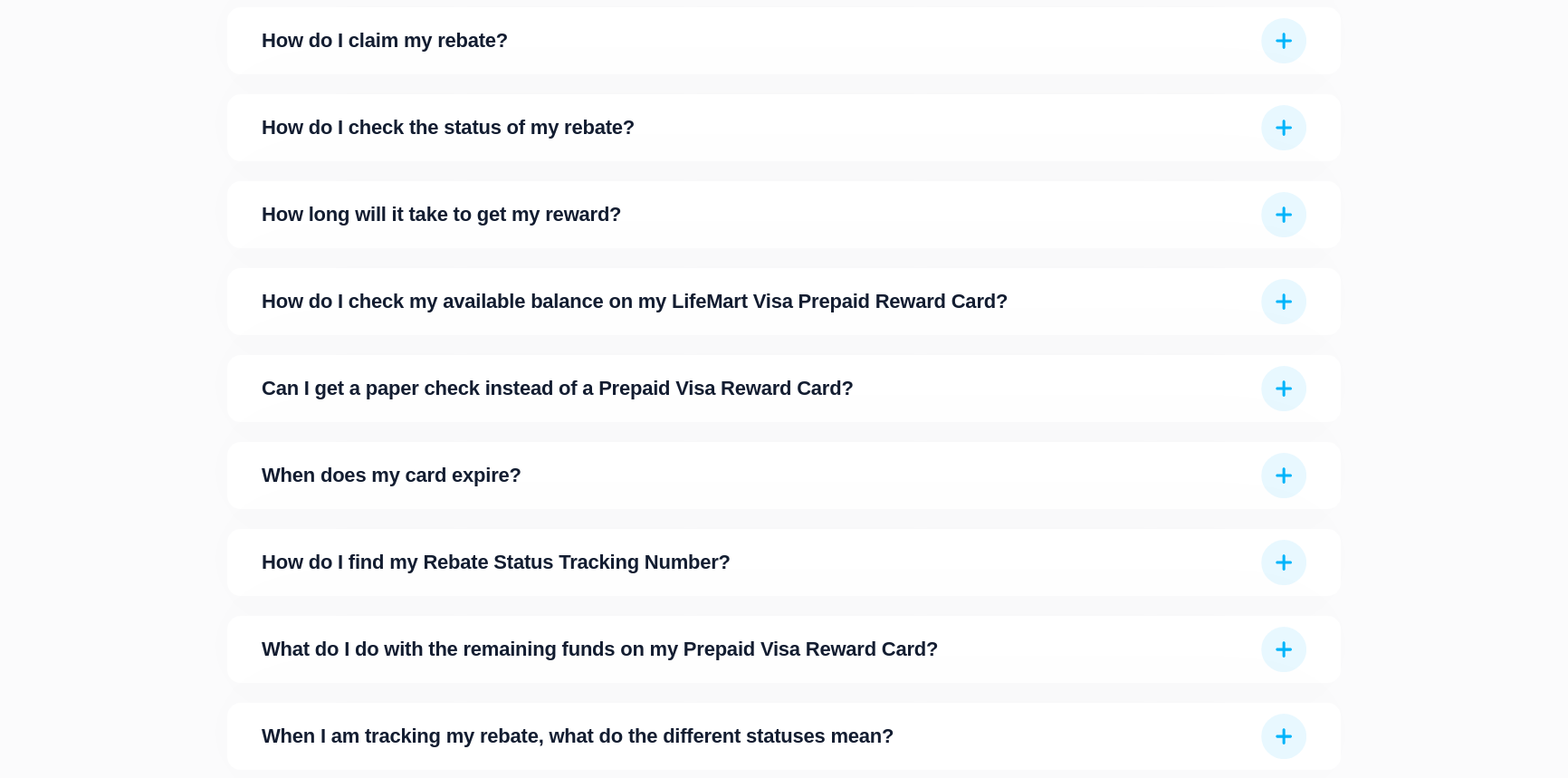 scroll, scrollTop: 0, scrollLeft: 0, axis: both 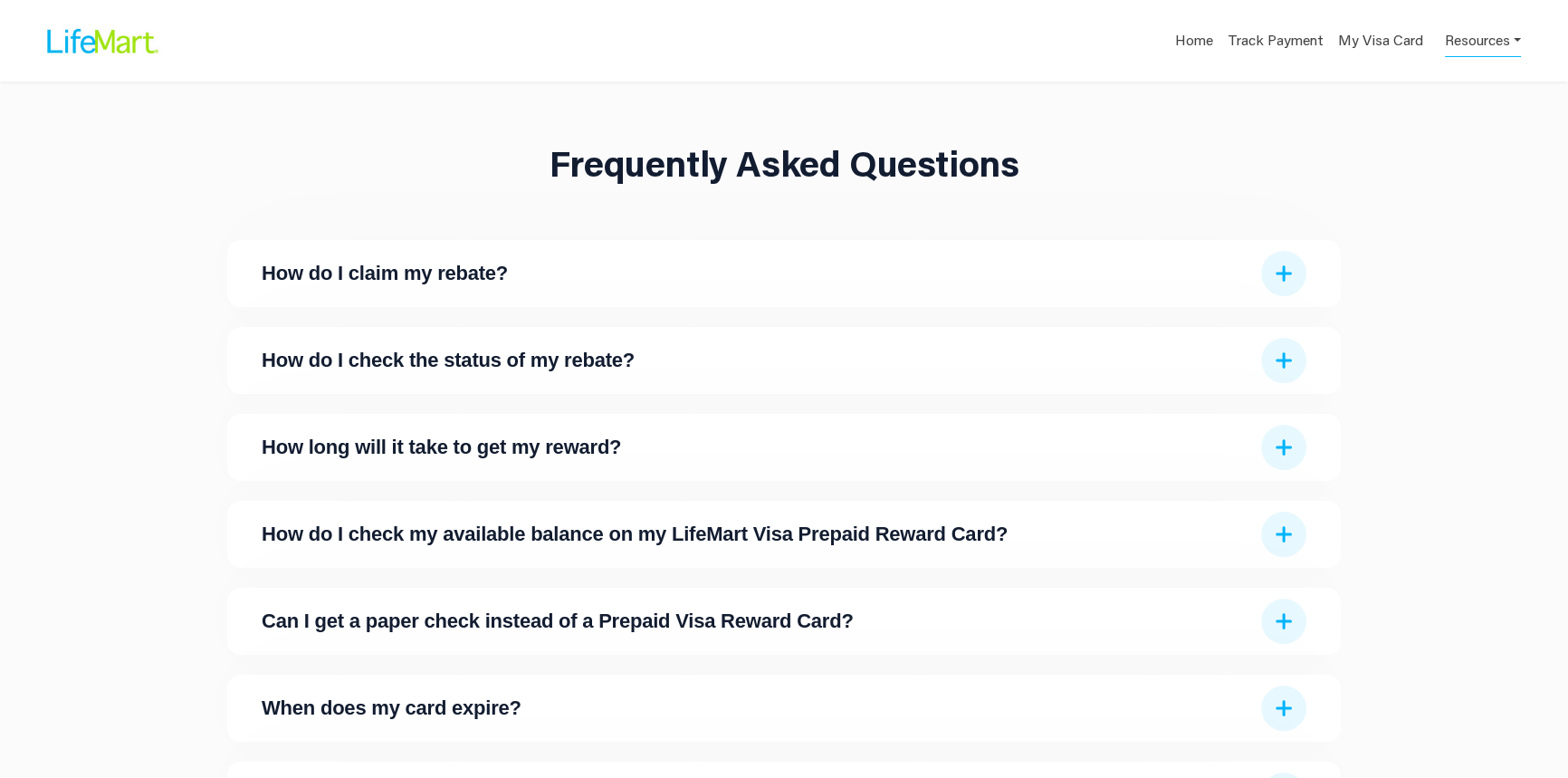 click on "Frequently Asked Questions" at bounding box center (784, 163) 